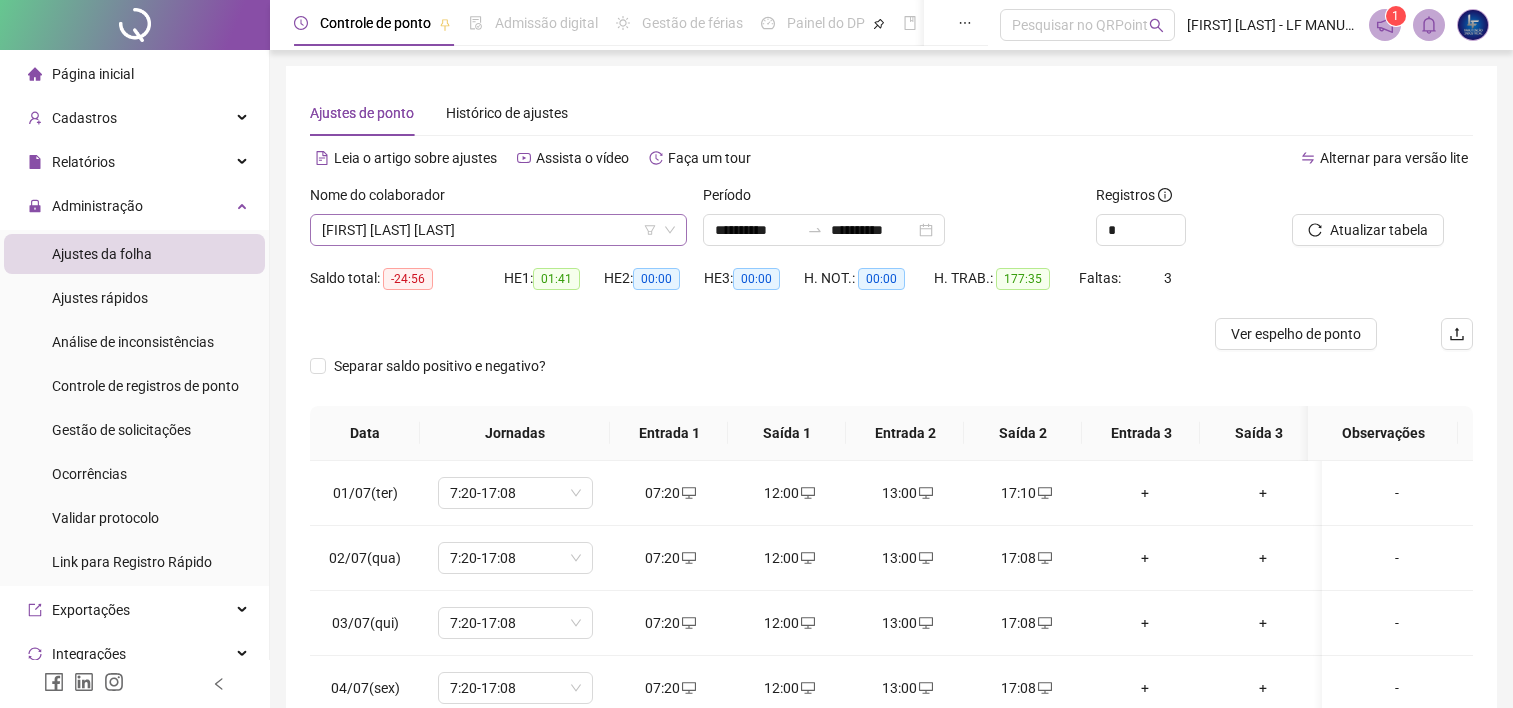 scroll, scrollTop: 32, scrollLeft: 0, axis: vertical 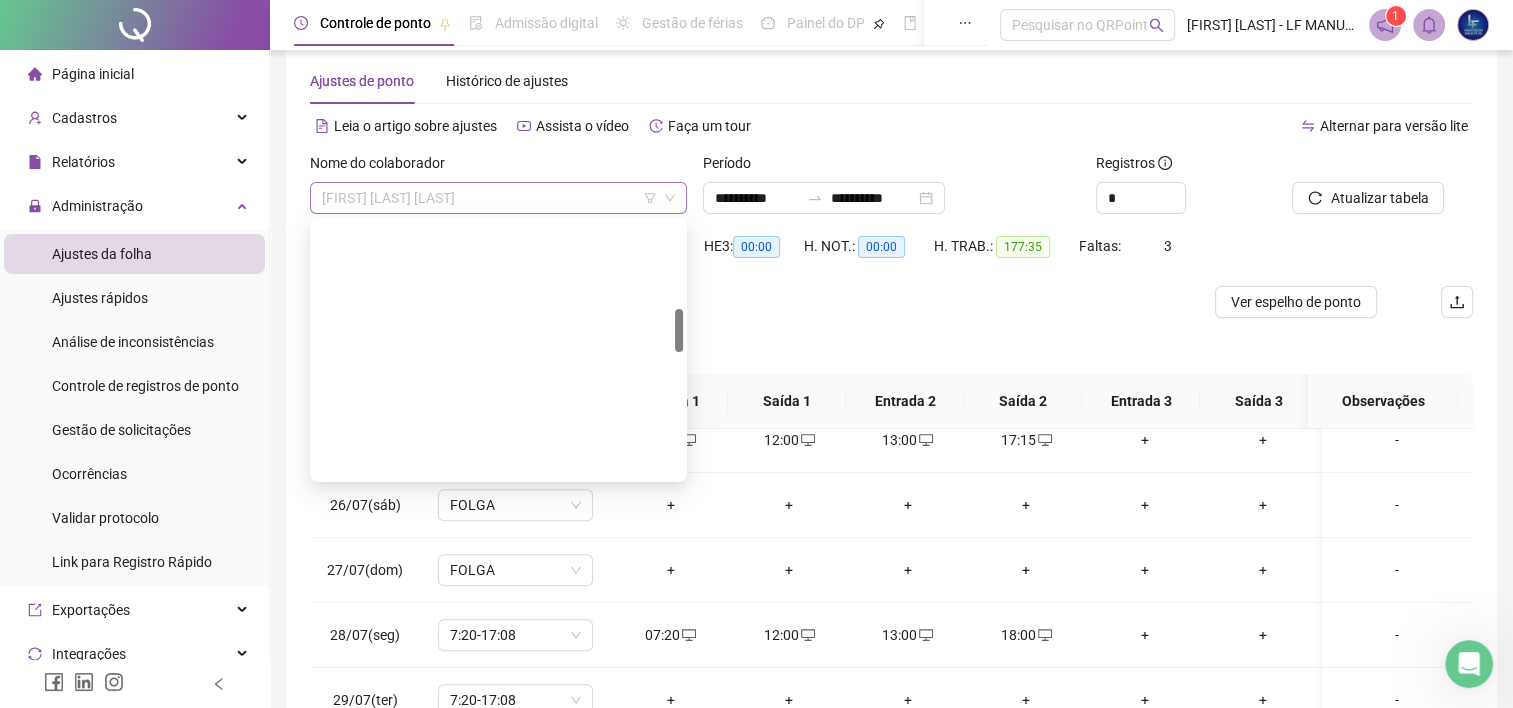 click on "[FIRST] [LAST] [LAST]" at bounding box center [498, 198] 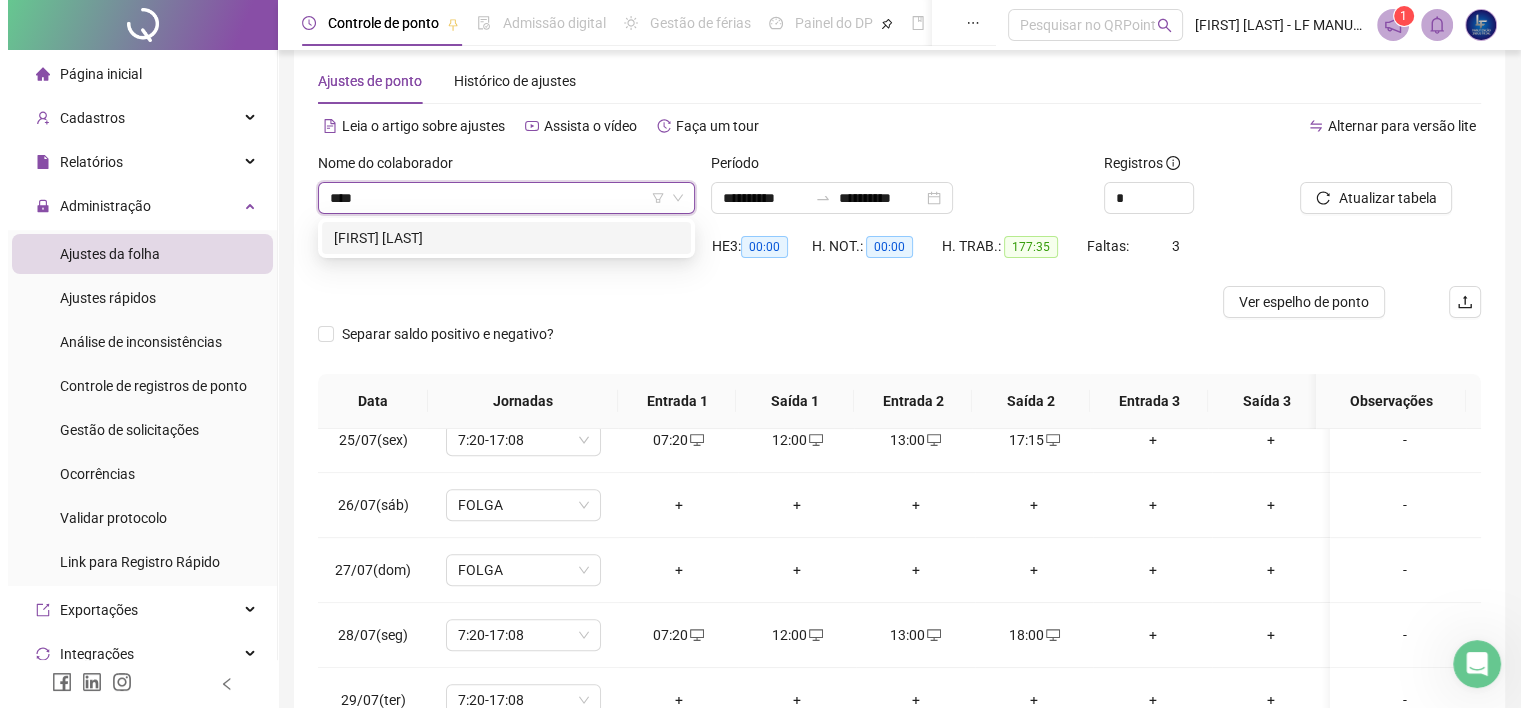 scroll, scrollTop: 0, scrollLeft: 0, axis: both 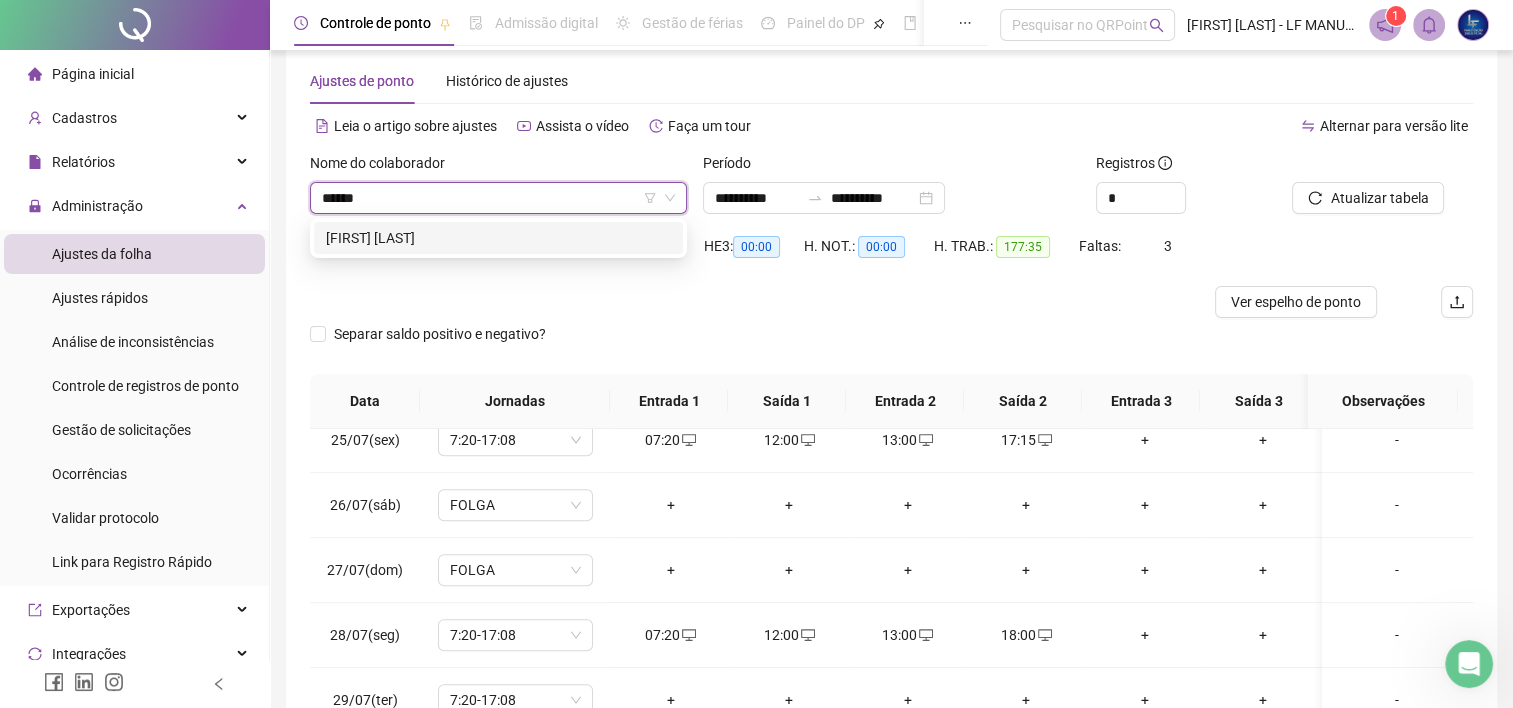 type on "*******" 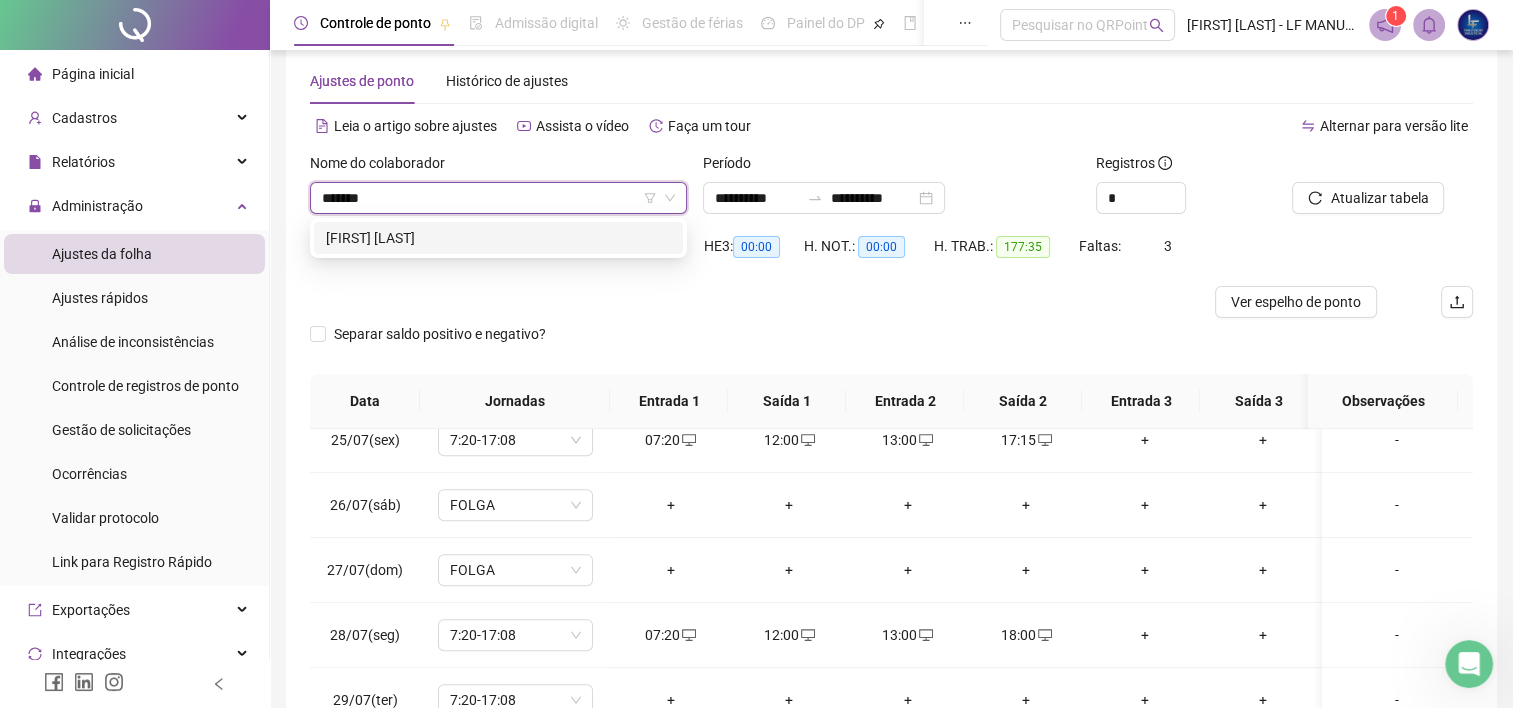 type 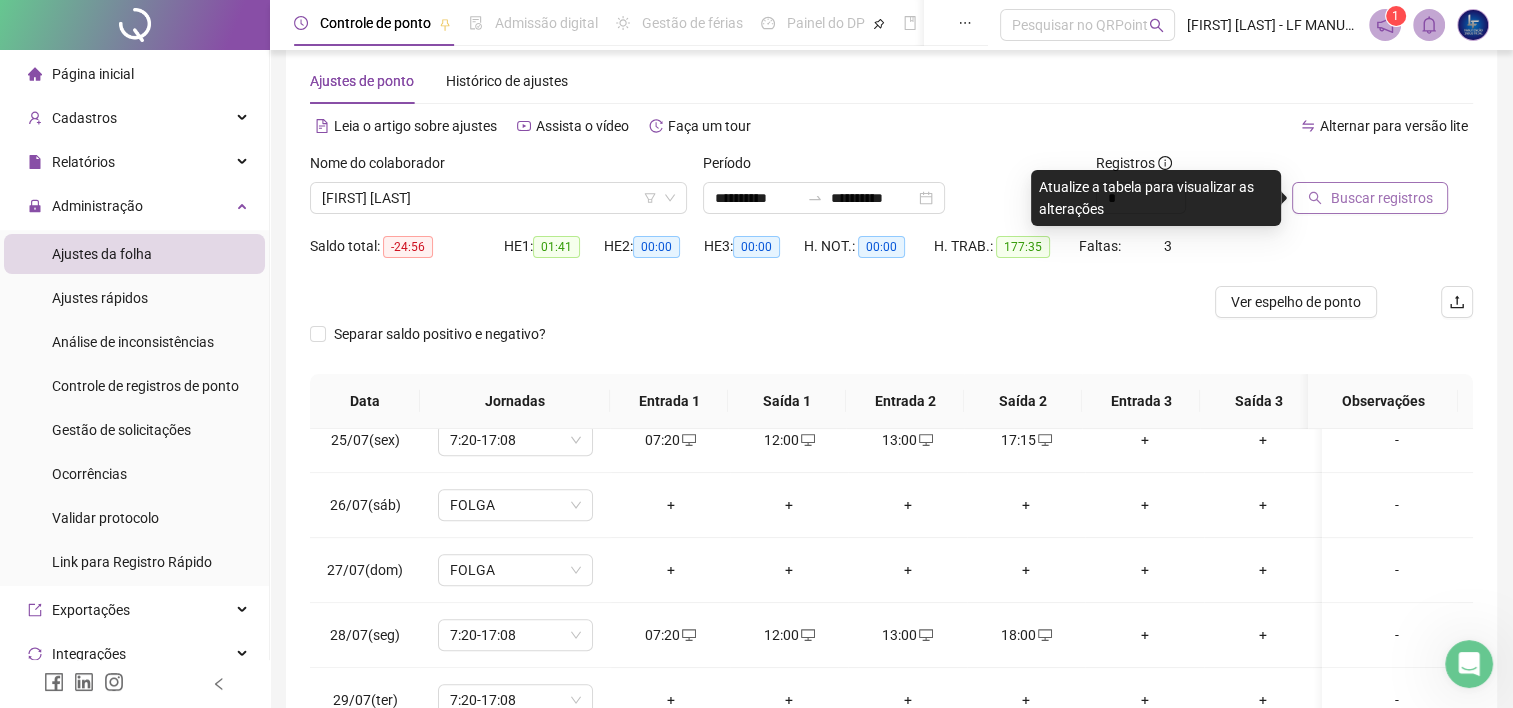 click on "Buscar registros" at bounding box center [1381, 198] 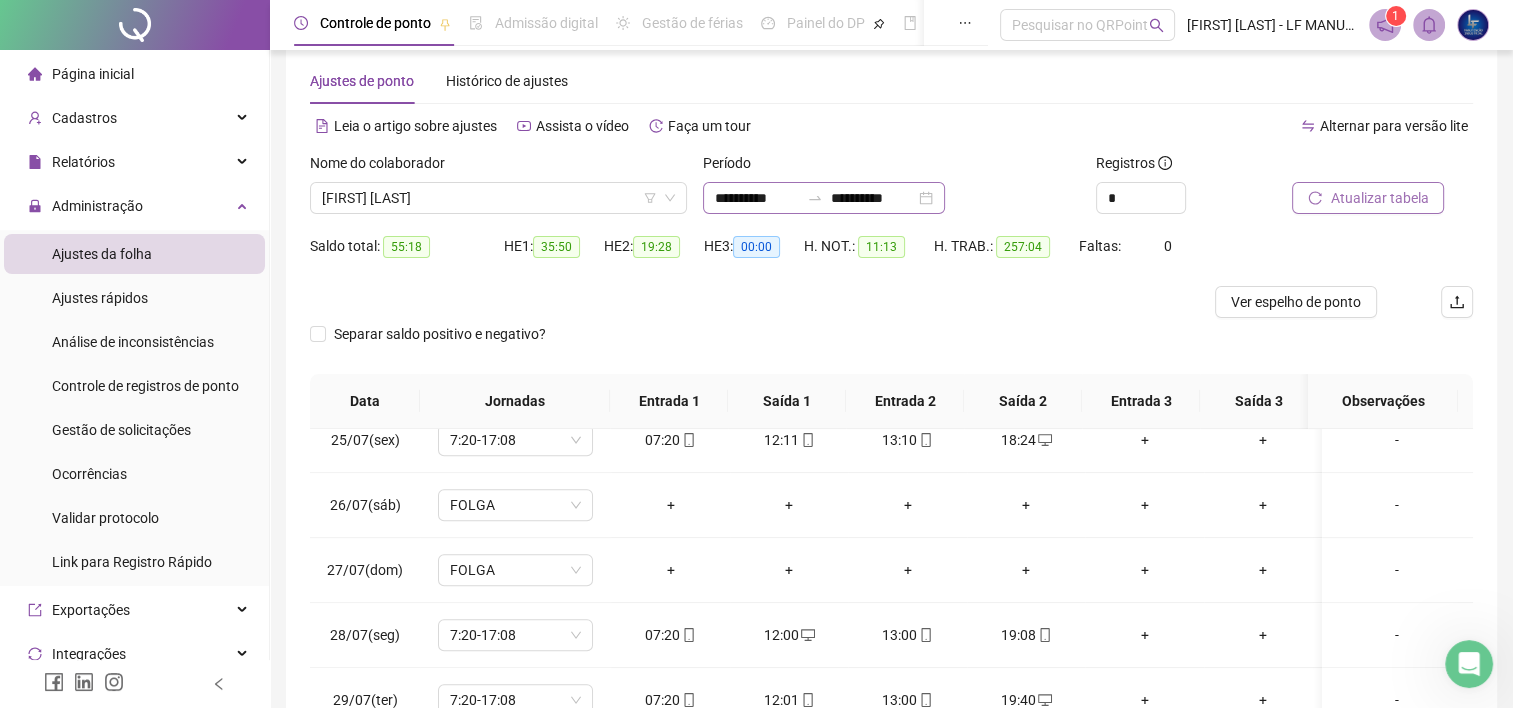 click on "**********" at bounding box center [824, 198] 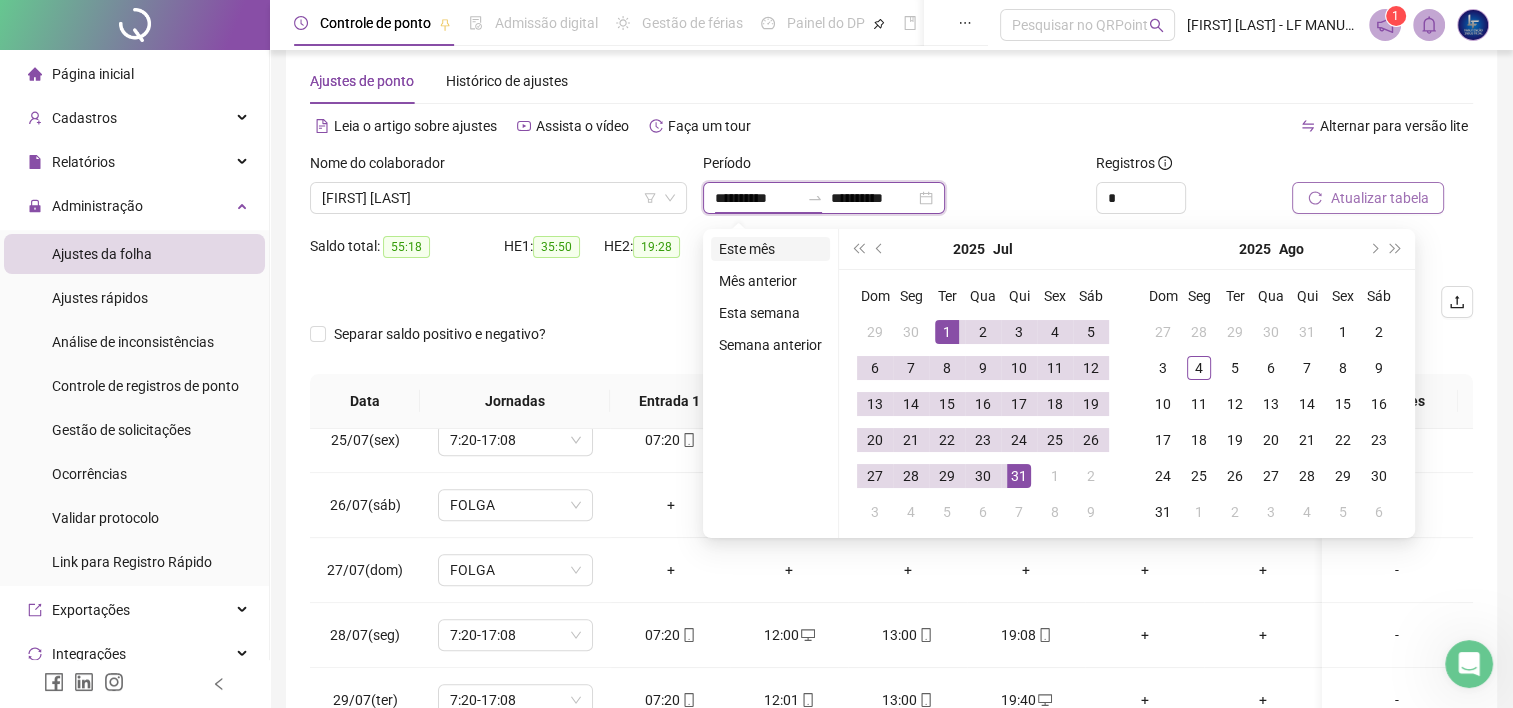type on "**********" 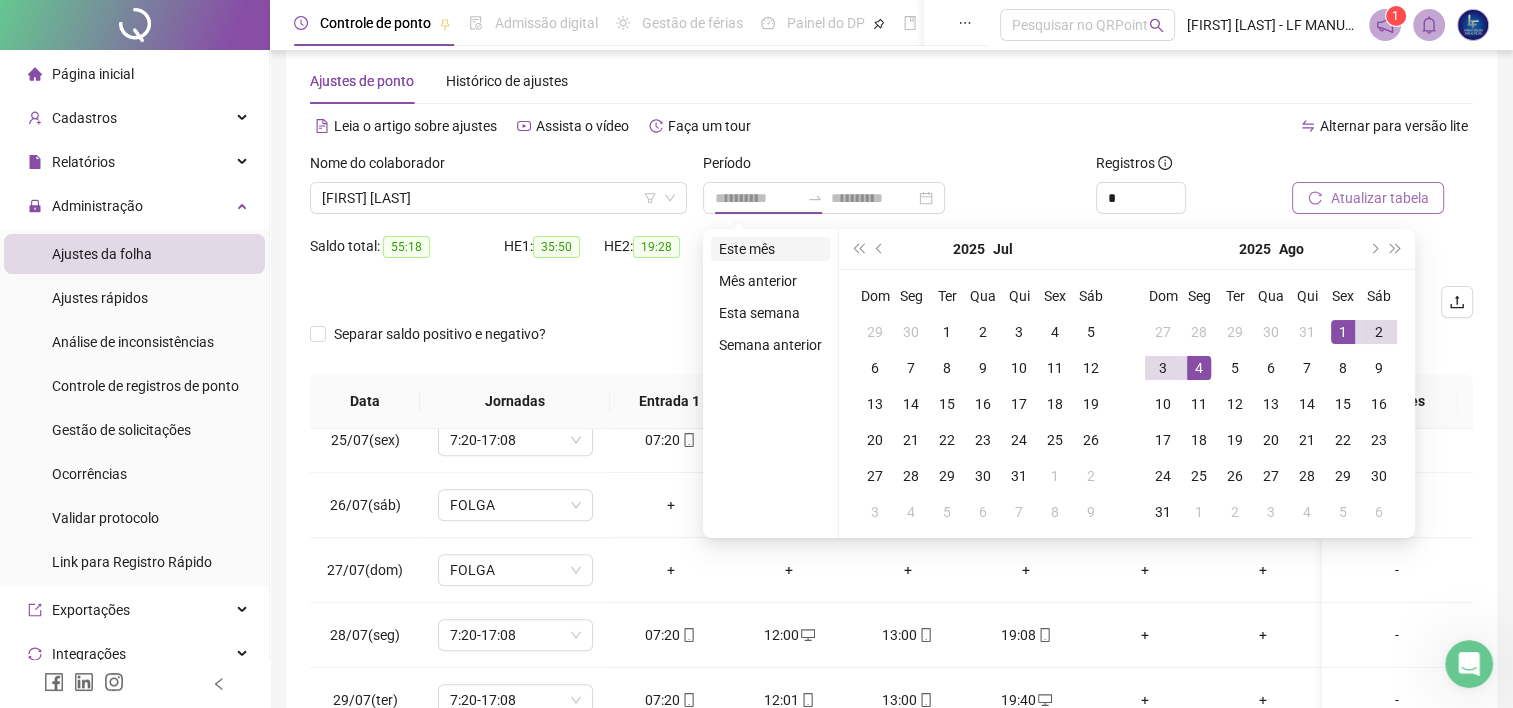 click on "Este mês" at bounding box center [770, 249] 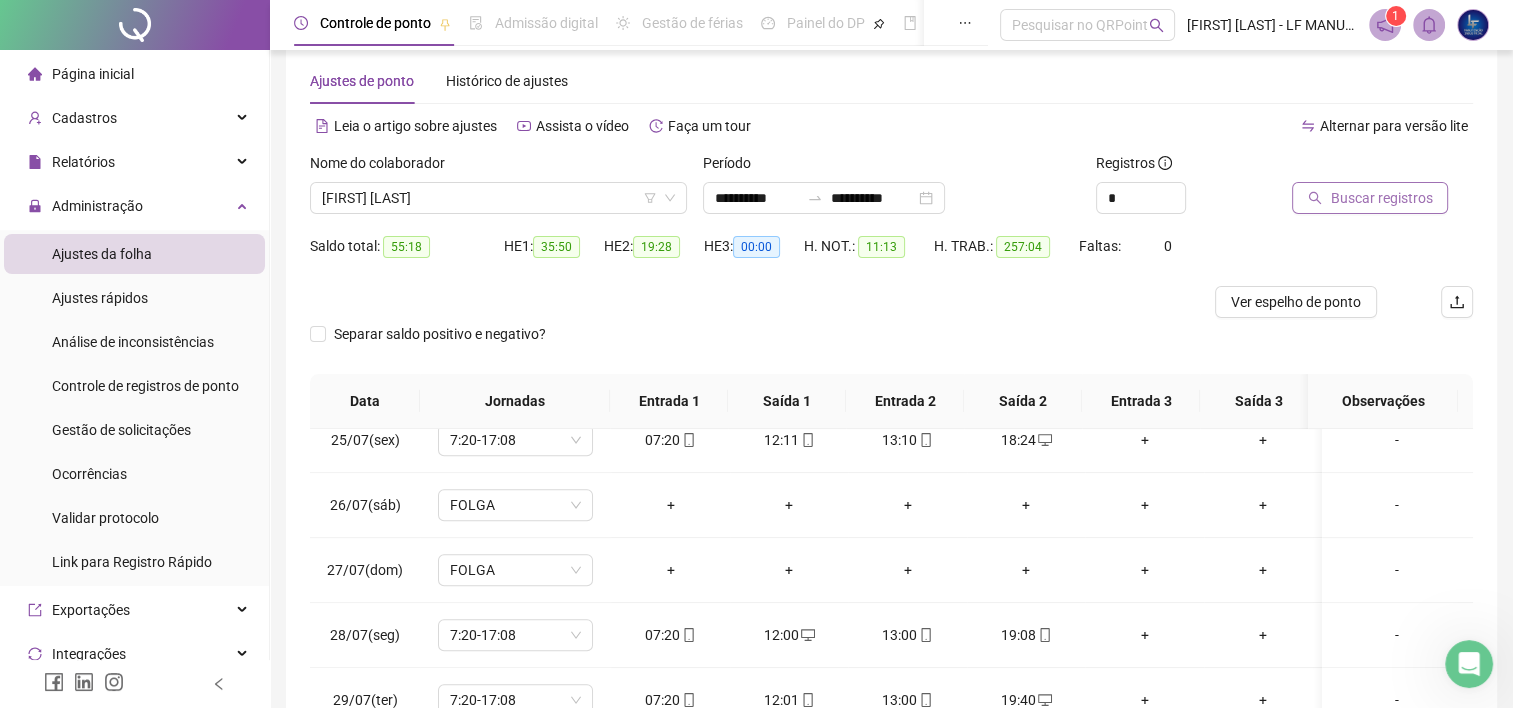 click on "Buscar registros" at bounding box center [1381, 198] 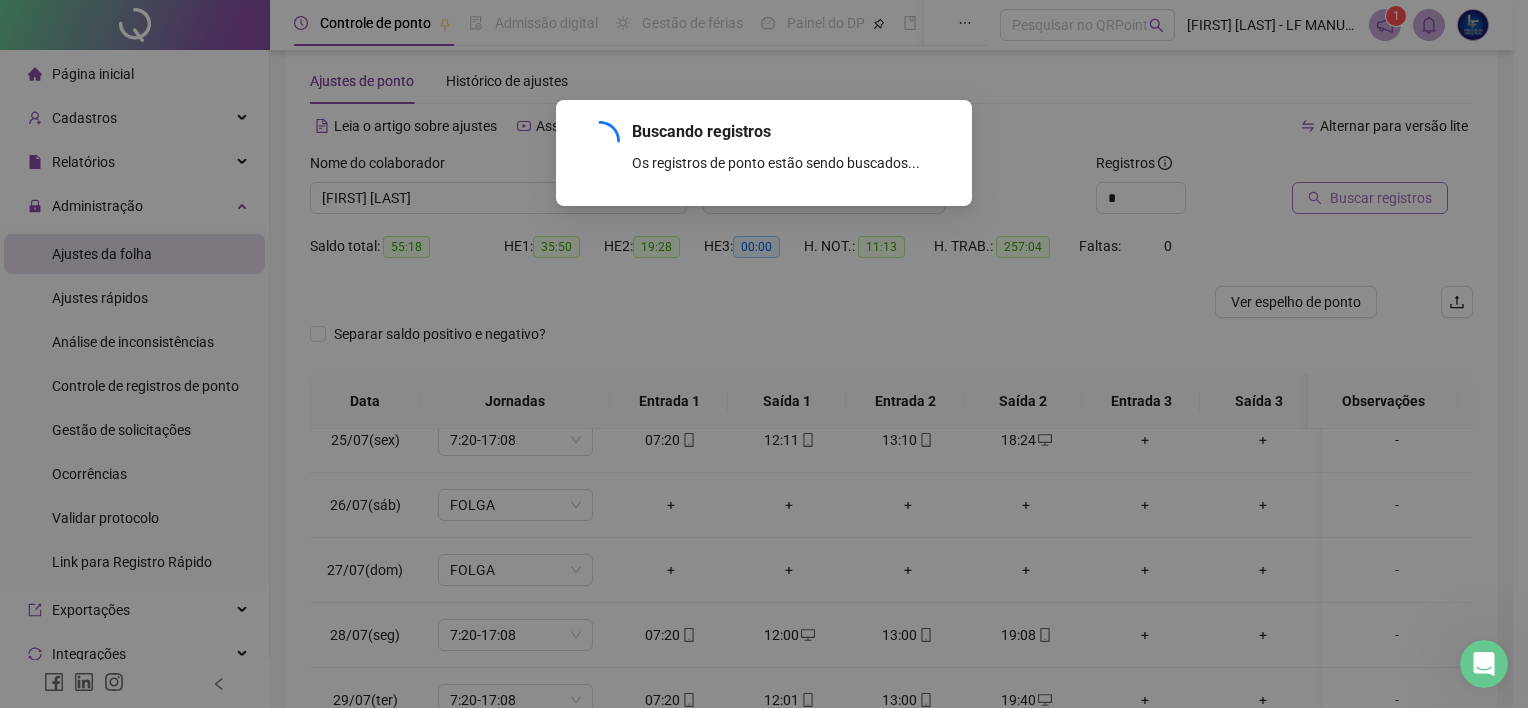 scroll, scrollTop: 0, scrollLeft: 0, axis: both 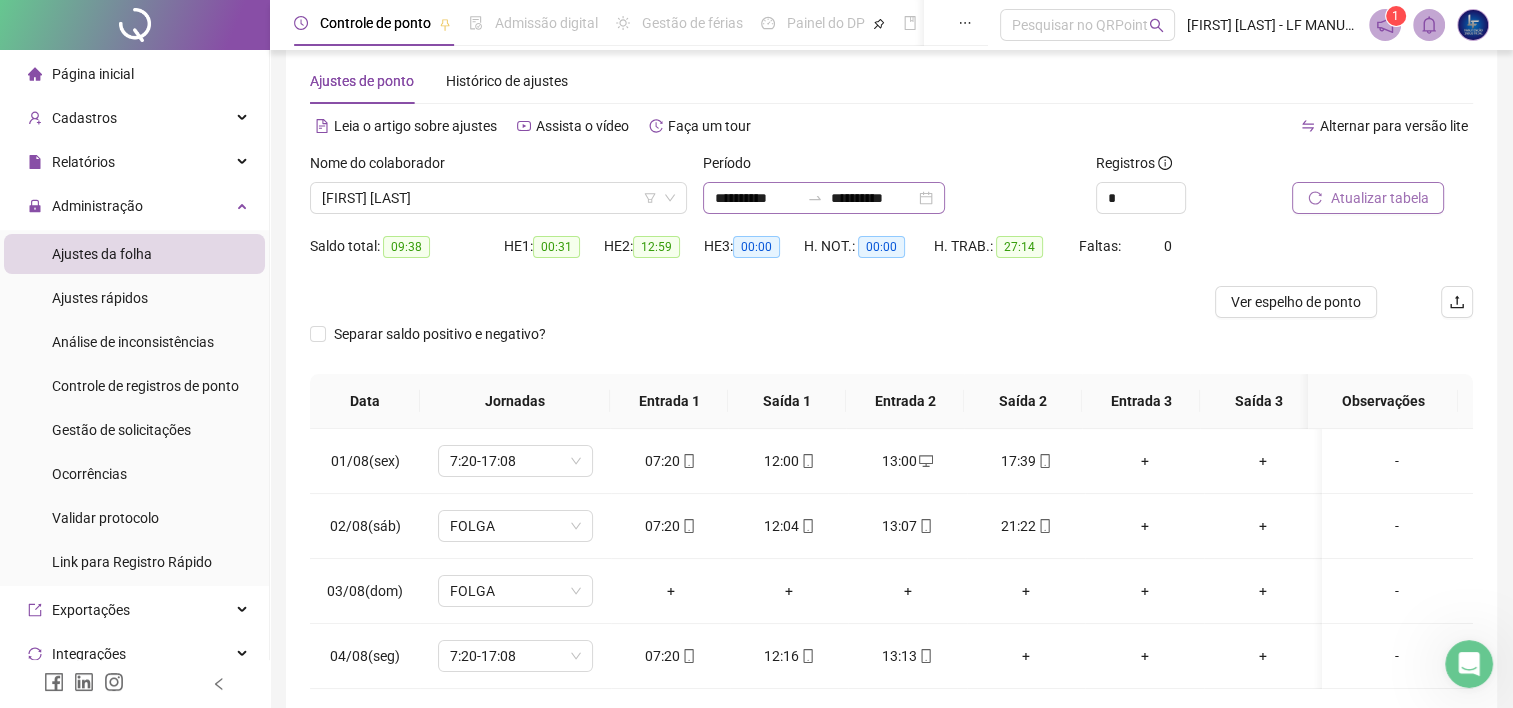 click on "**********" at bounding box center [824, 198] 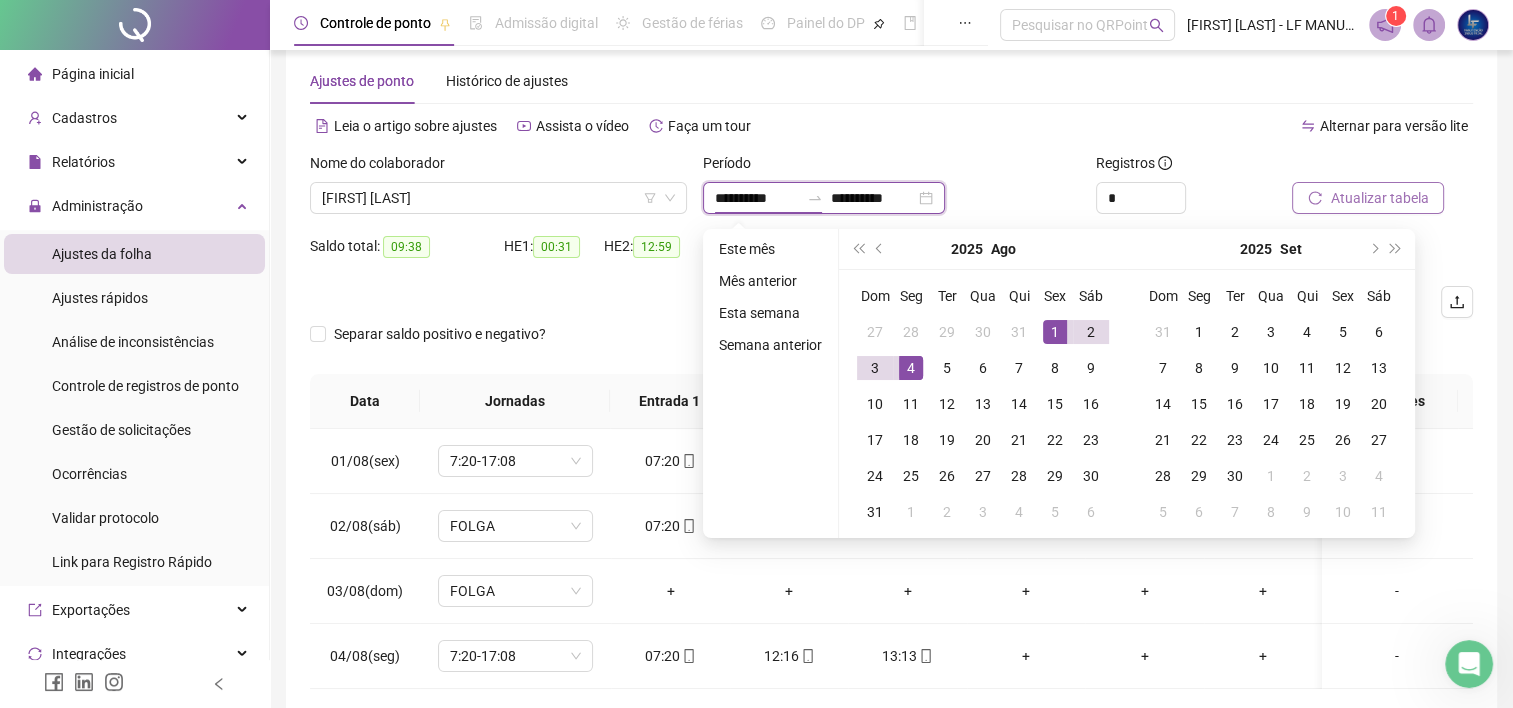 type on "**********" 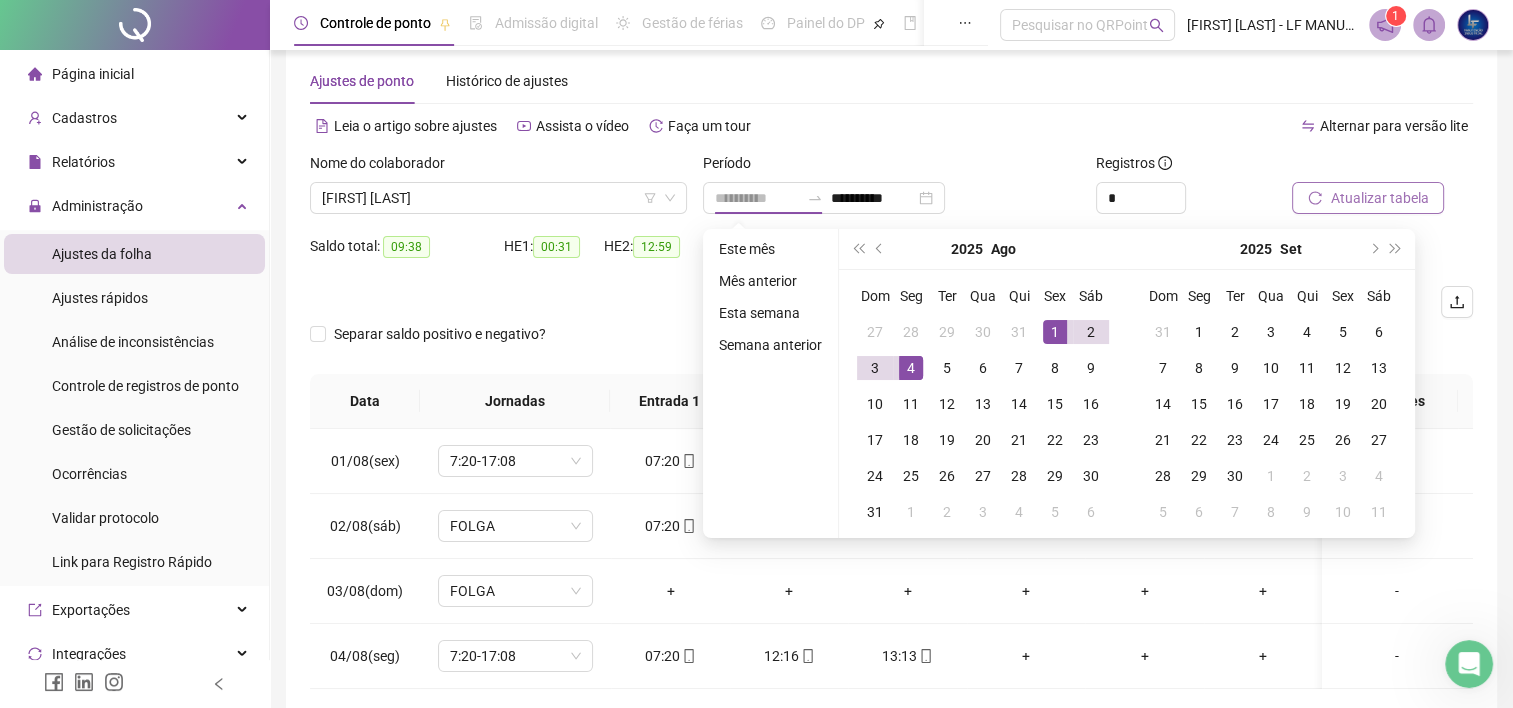 click on "1" at bounding box center (1055, 332) 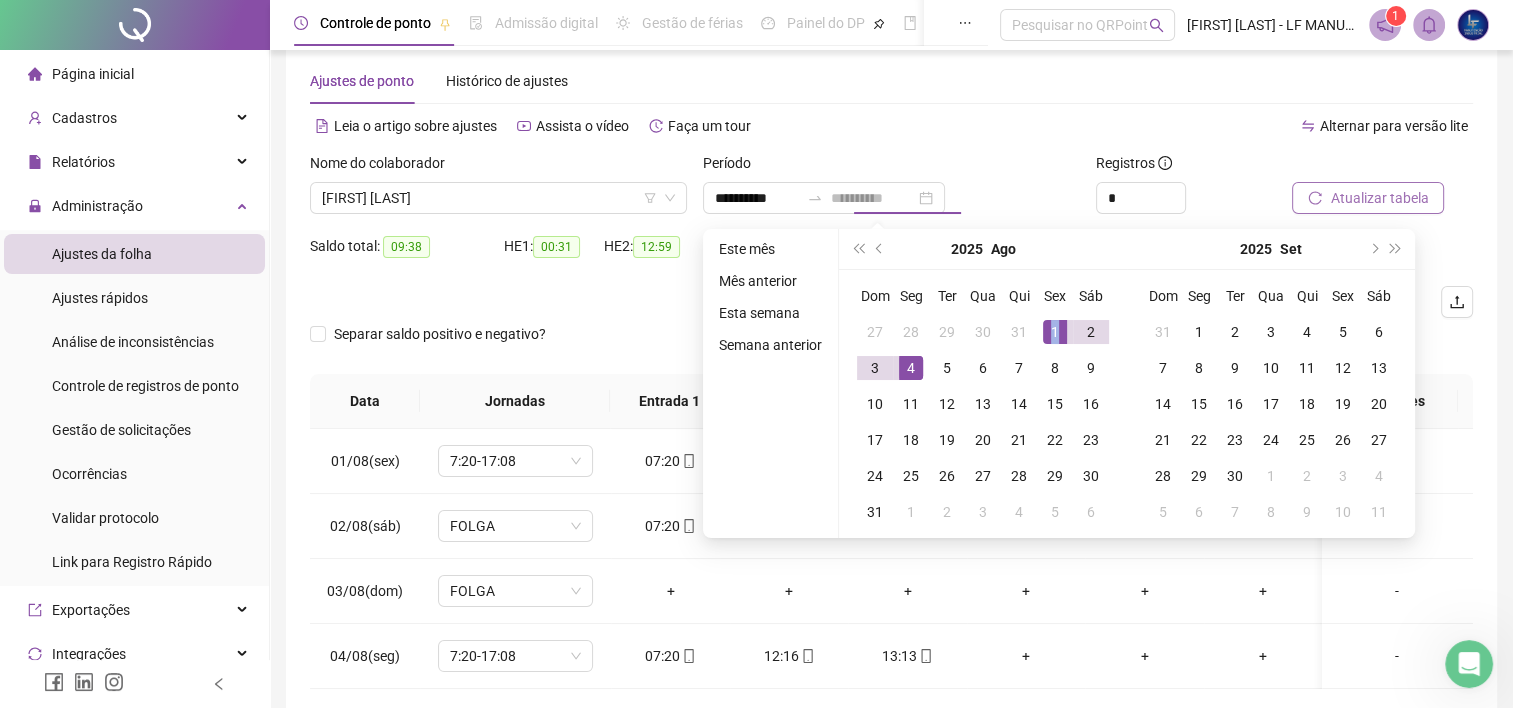 click on "1" at bounding box center (1055, 332) 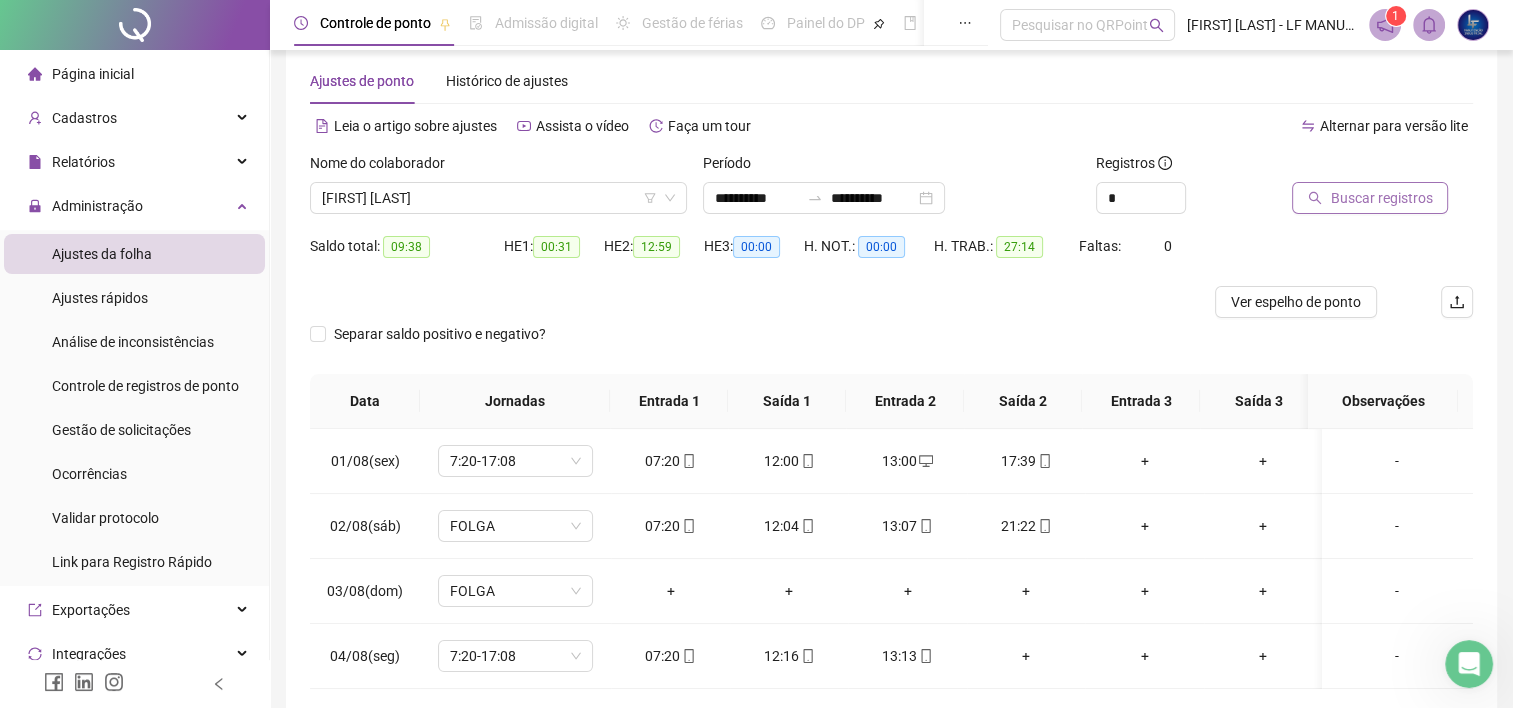 drag, startPoint x: 1051, startPoint y: 324, endPoint x: 1364, endPoint y: 201, distance: 336.30048 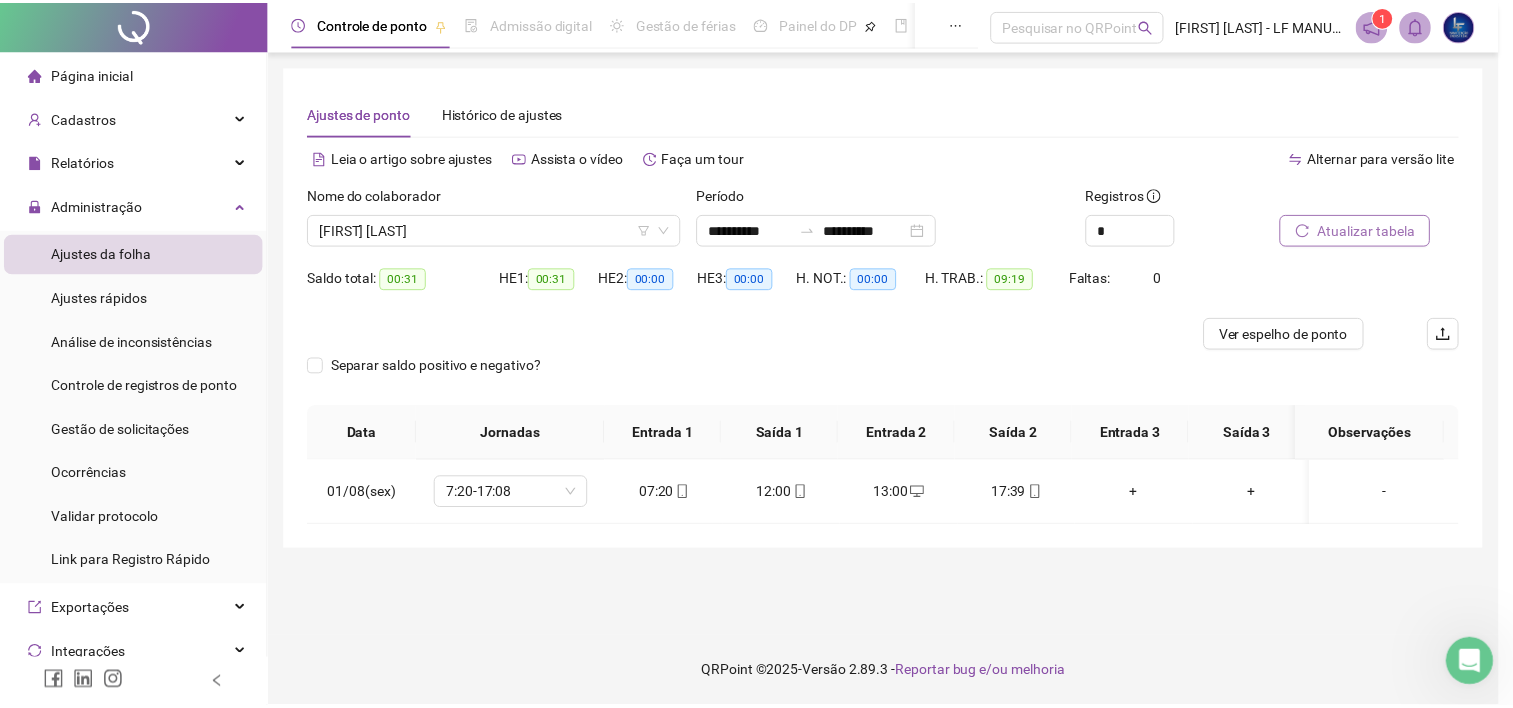 scroll, scrollTop: 0, scrollLeft: 0, axis: both 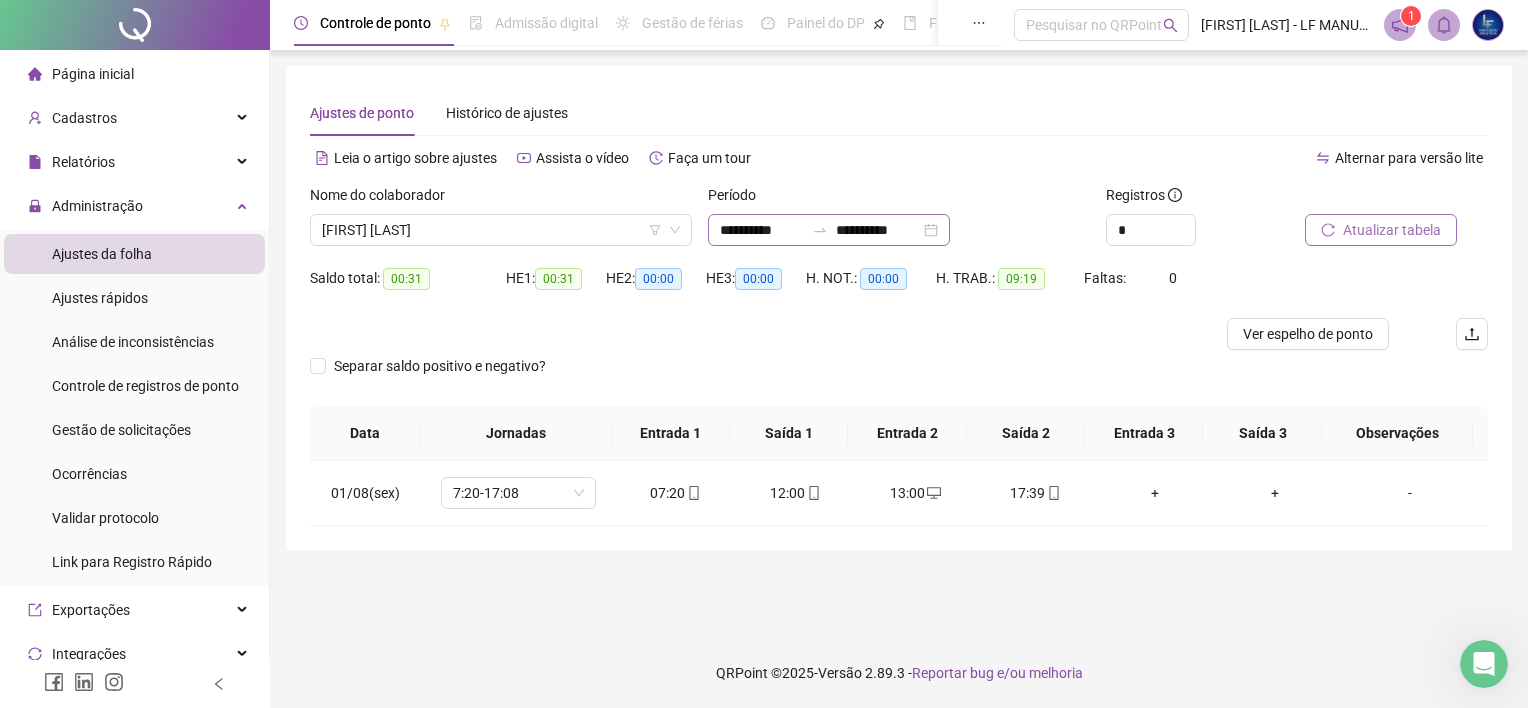 click on "**********" at bounding box center [829, 230] 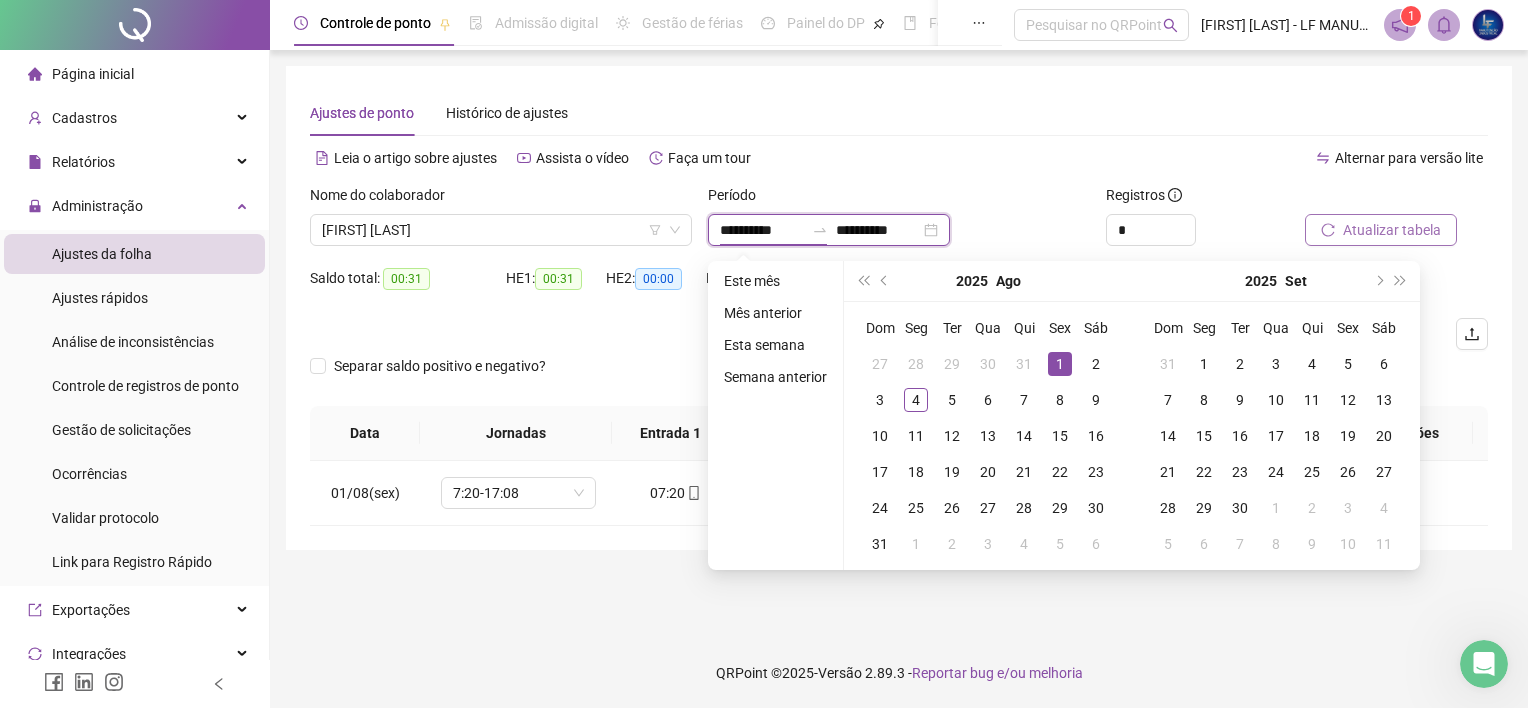 type on "**********" 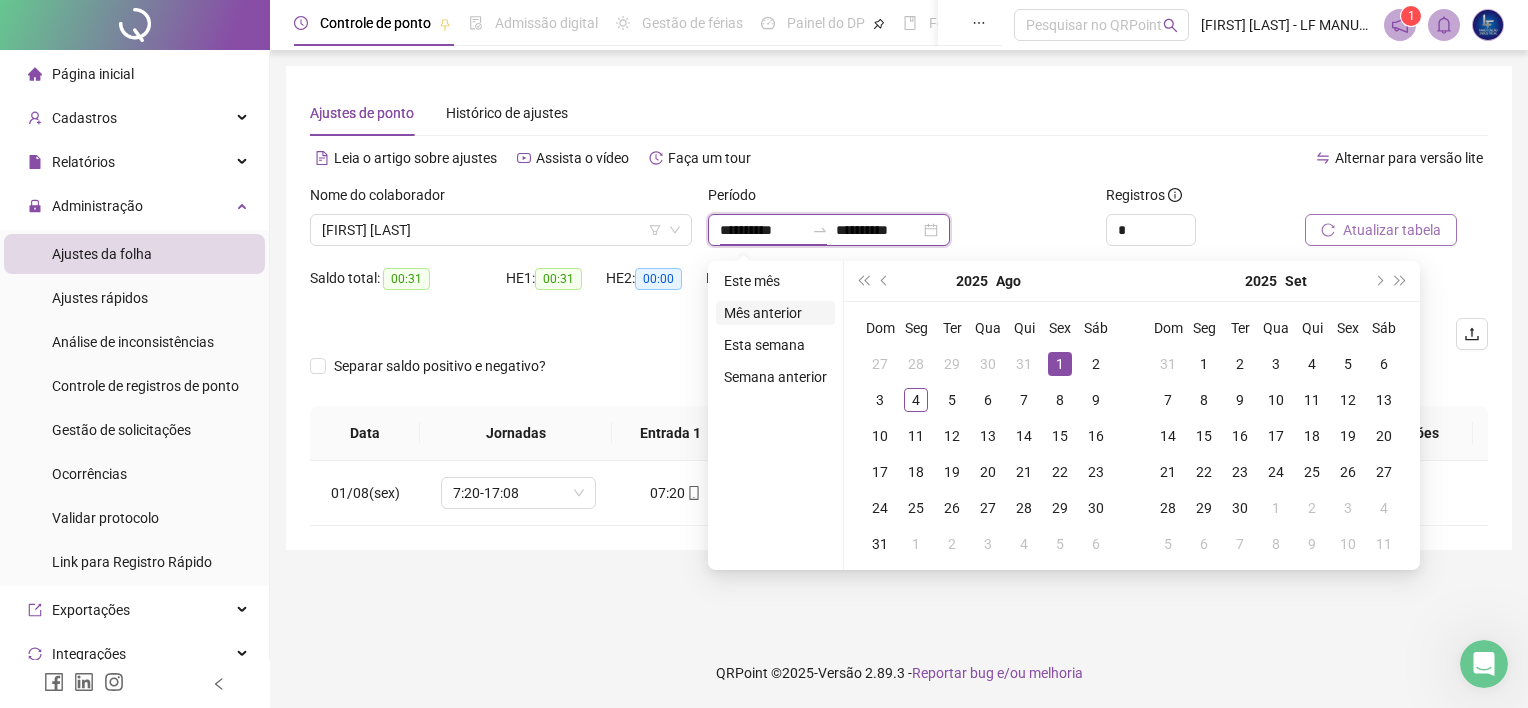 type on "**********" 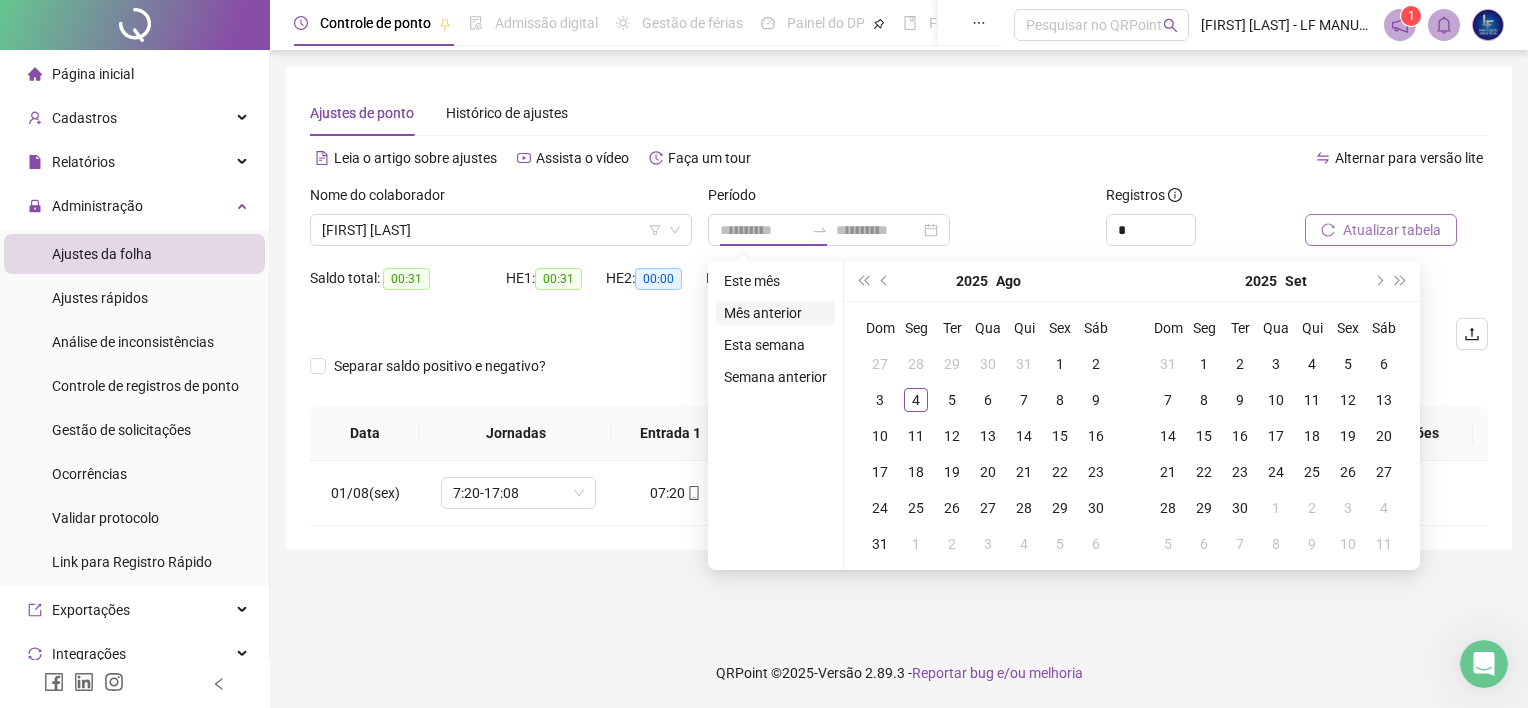 click on "Mês anterior" at bounding box center [775, 313] 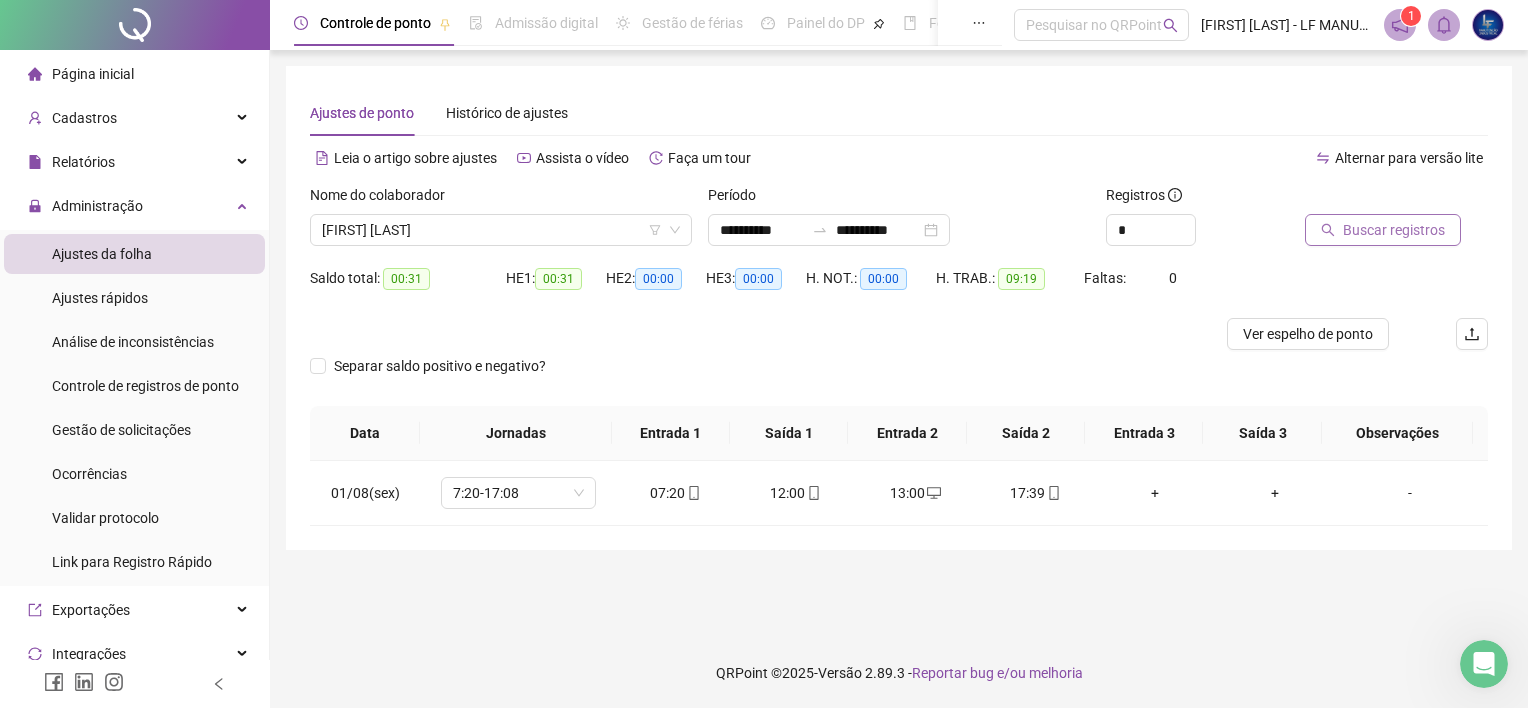 click on "Buscar registros" at bounding box center (1394, 230) 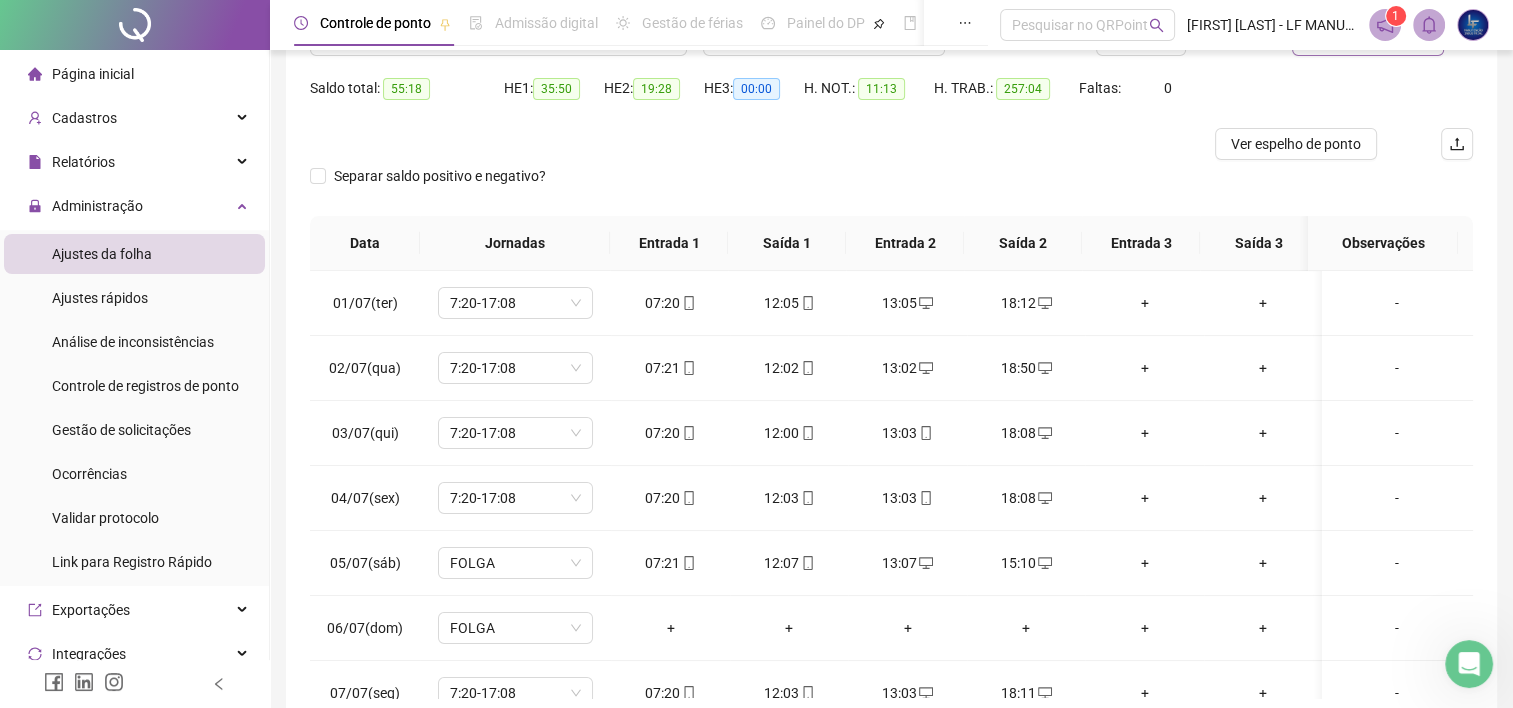 scroll, scrollTop: 192, scrollLeft: 0, axis: vertical 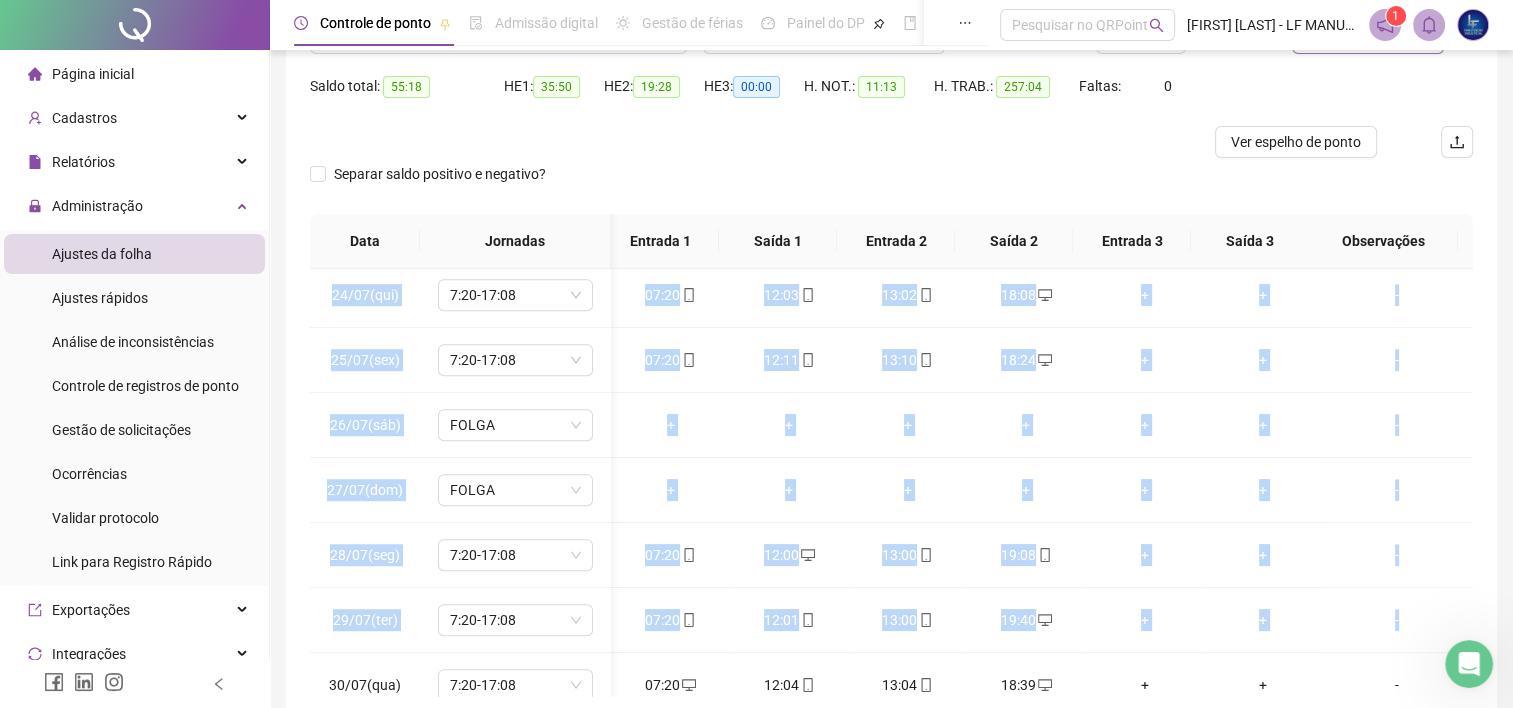 drag, startPoint x: 1436, startPoint y: 616, endPoint x: 1468, endPoint y: 604, distance: 34.176014 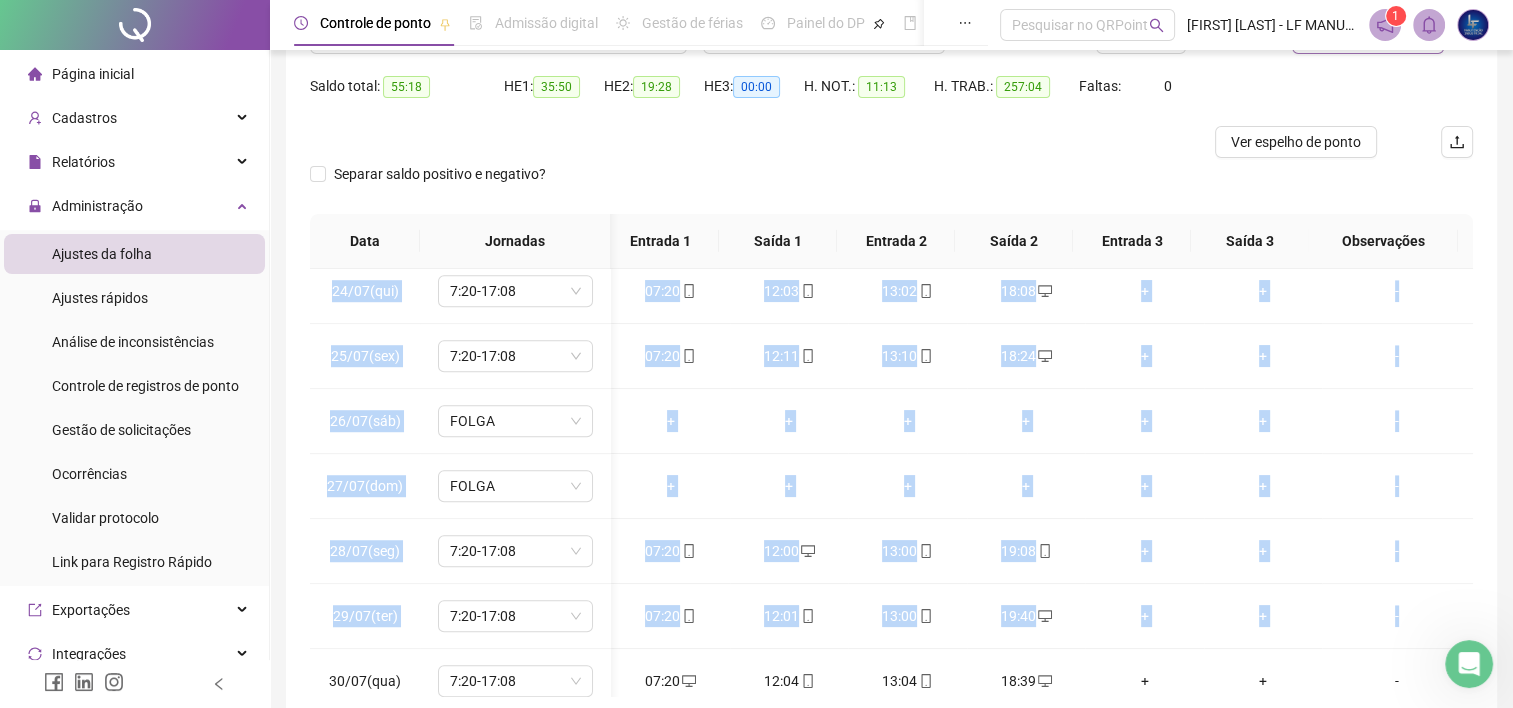 click on "**********" at bounding box center [891, 297] 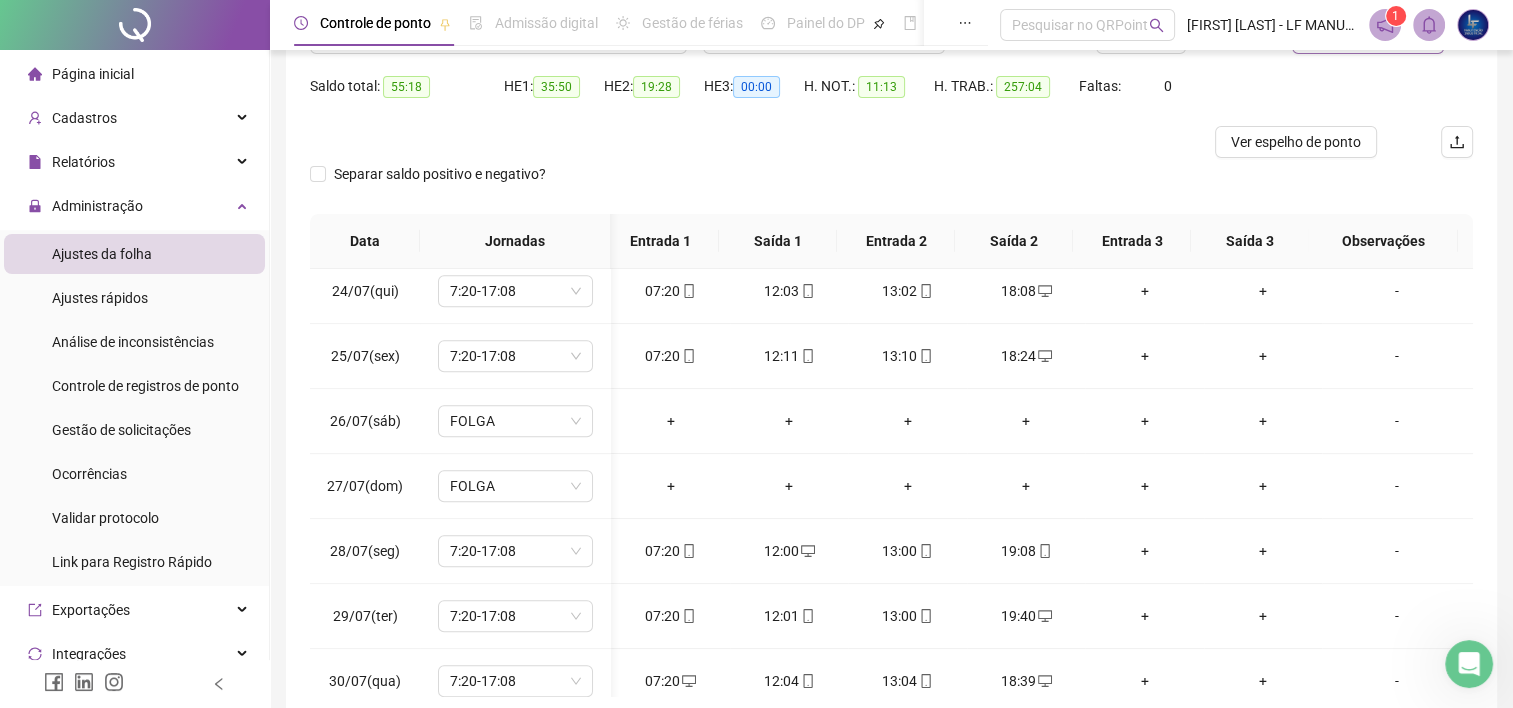 click on "**********" at bounding box center [891, 297] 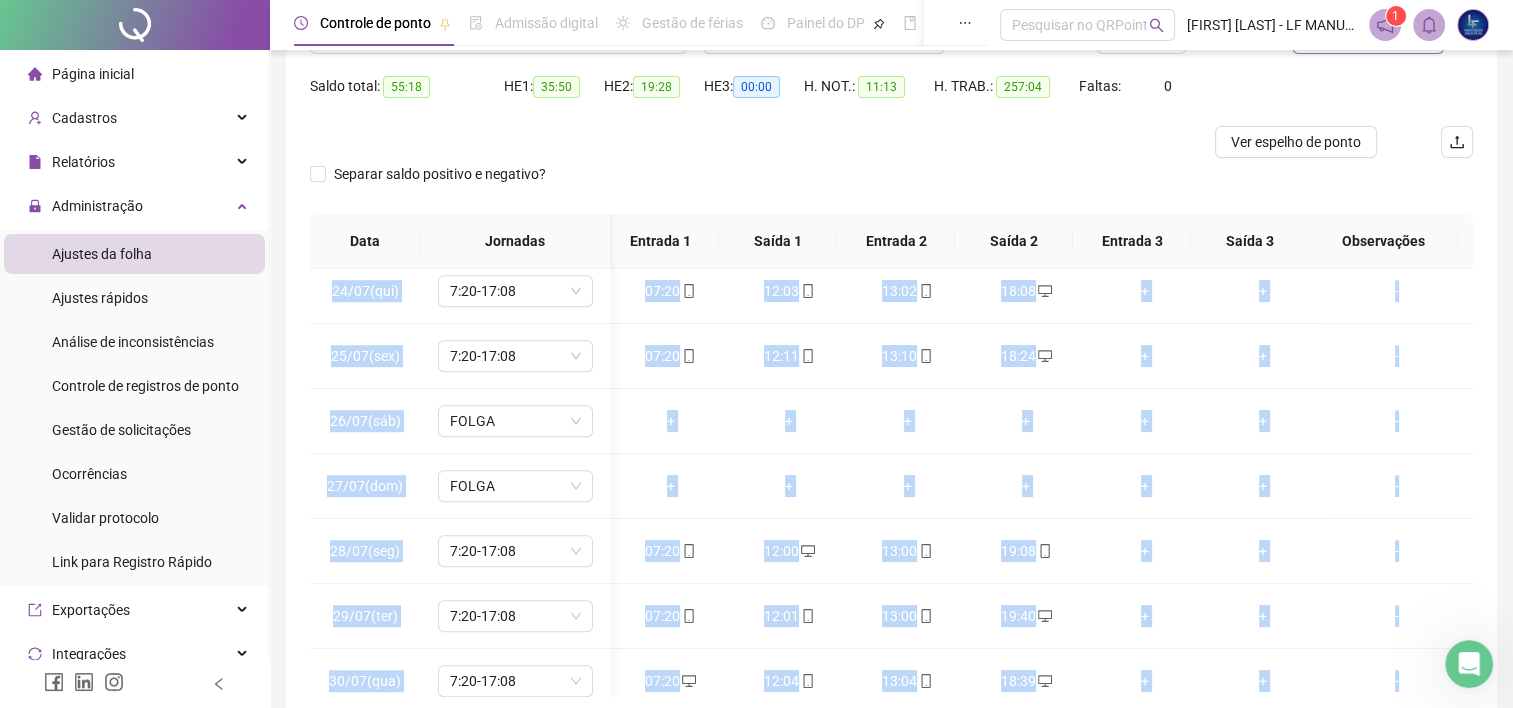 drag, startPoint x: 1484, startPoint y: 590, endPoint x: 1463, endPoint y: 597, distance: 22.135944 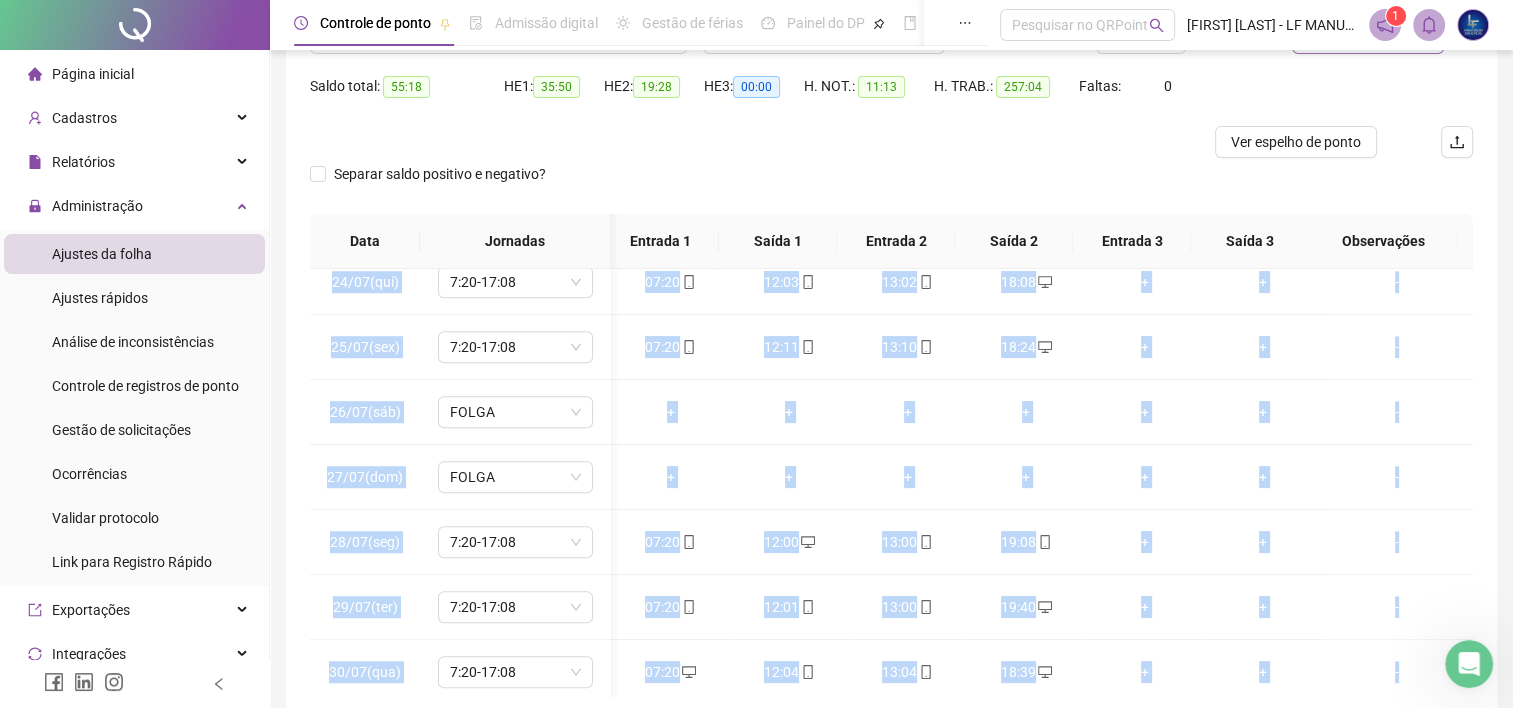 scroll, scrollTop: 1581, scrollLeft: 10, axis: both 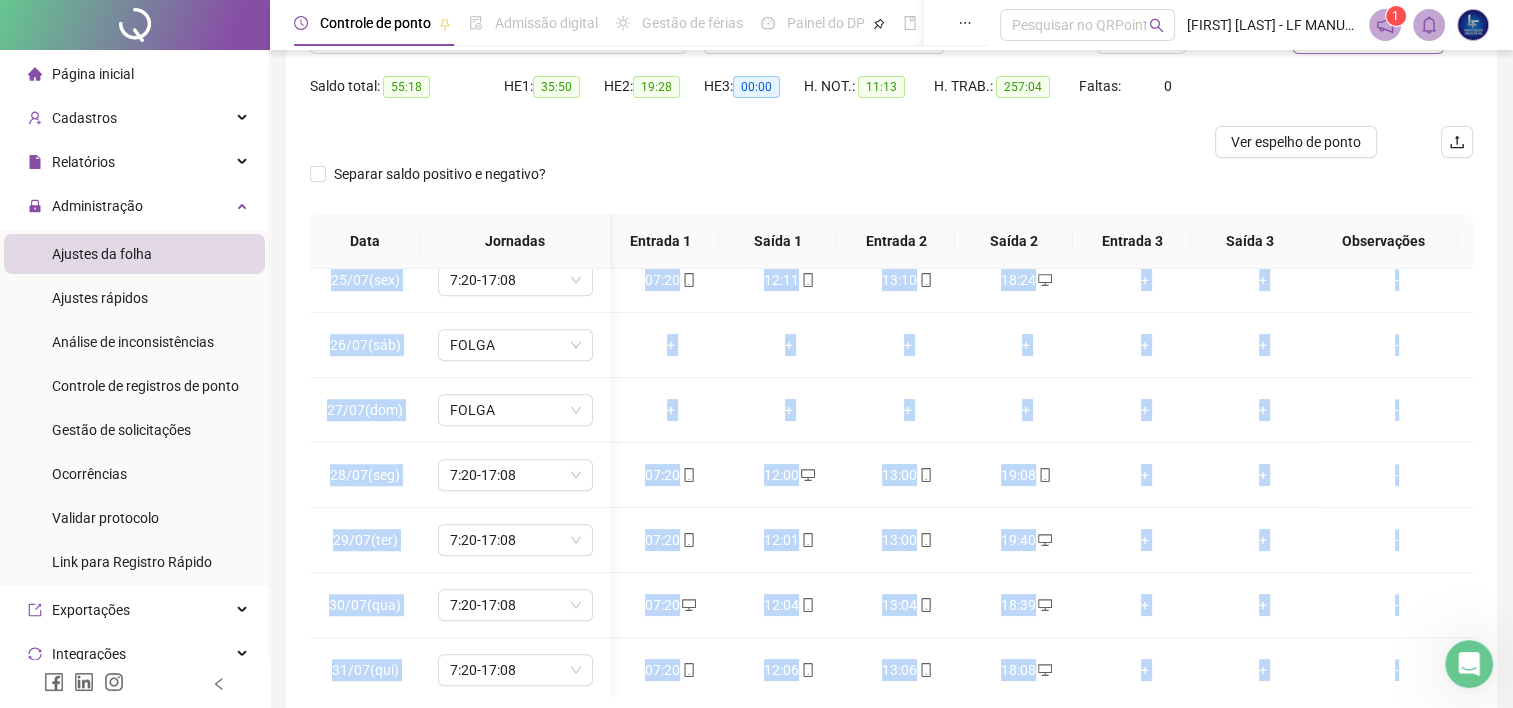 click on "**********" at bounding box center [891, 297] 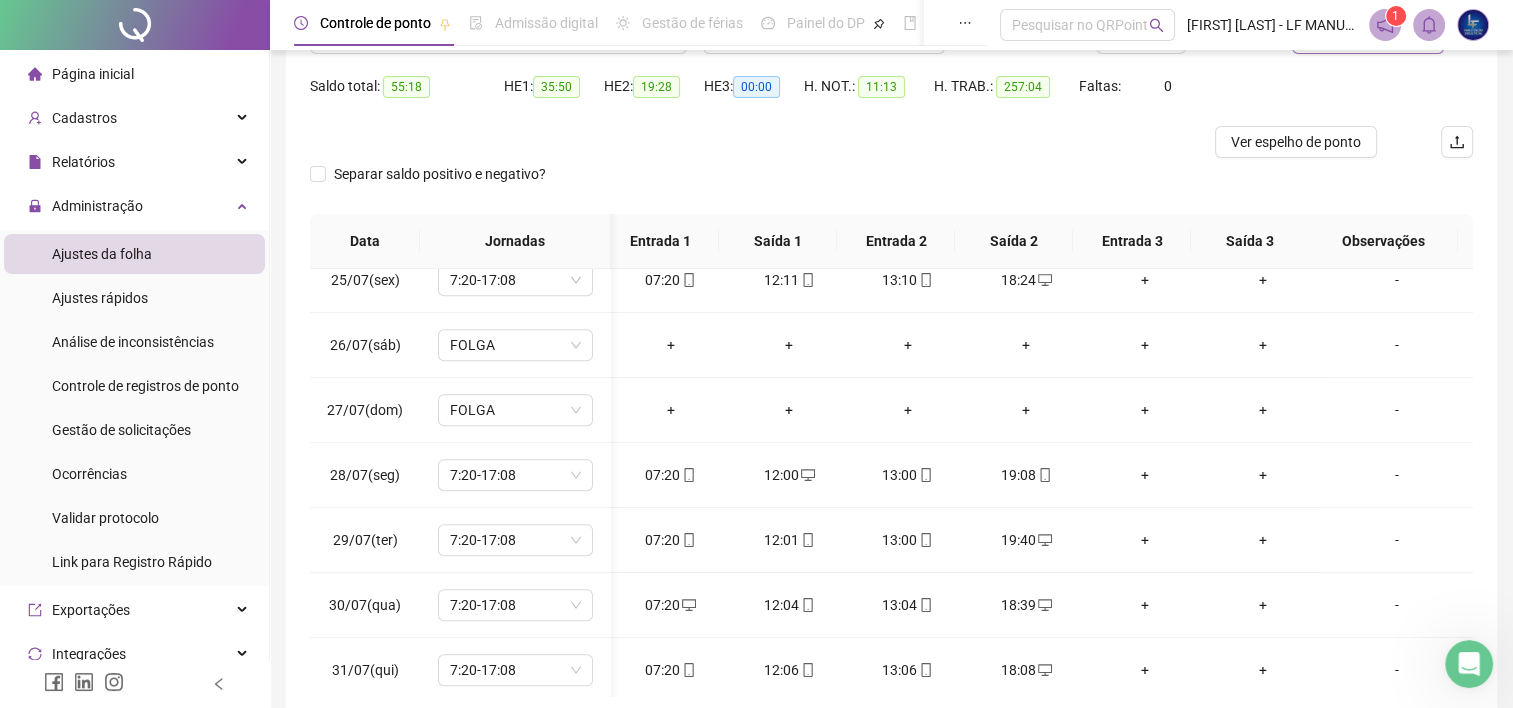 click on "**********" at bounding box center [891, 297] 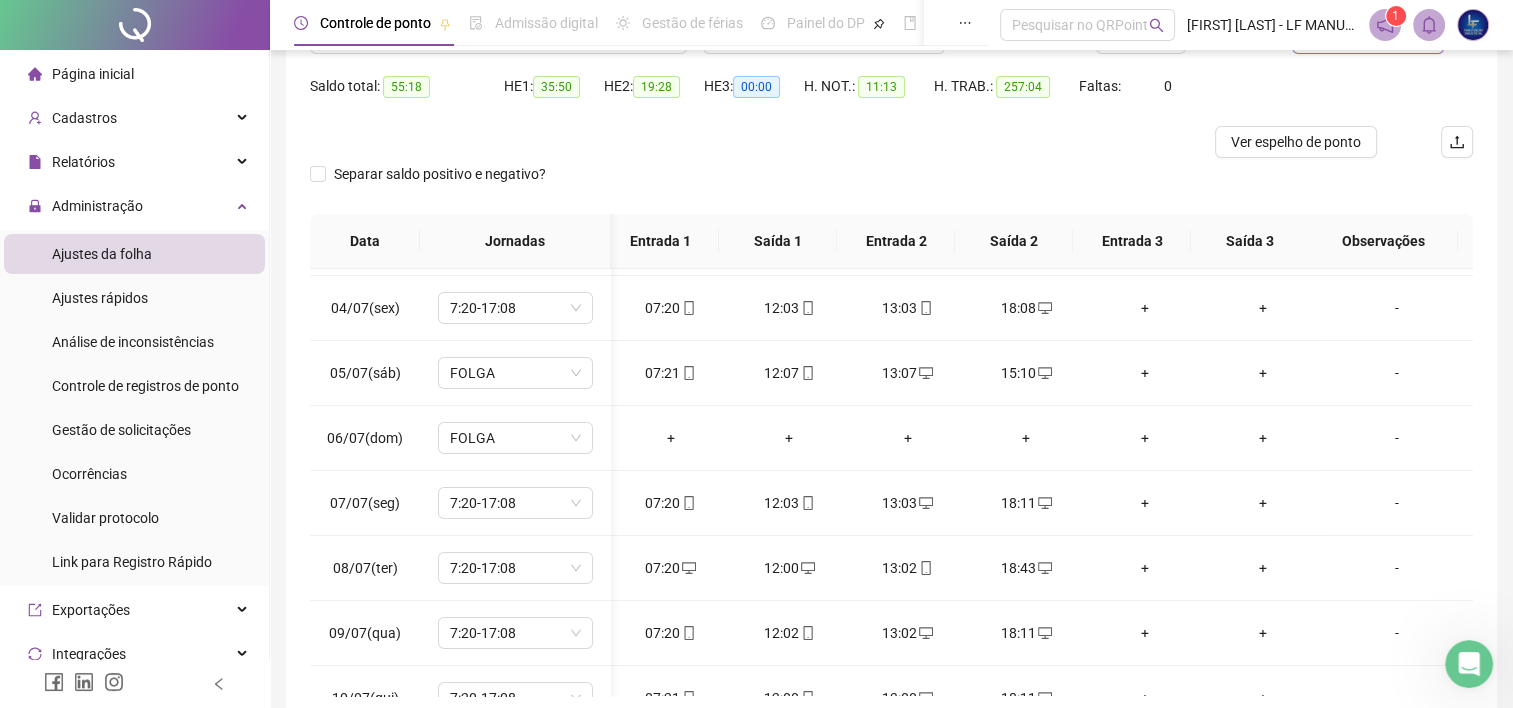 scroll, scrollTop: 0, scrollLeft: 10, axis: horizontal 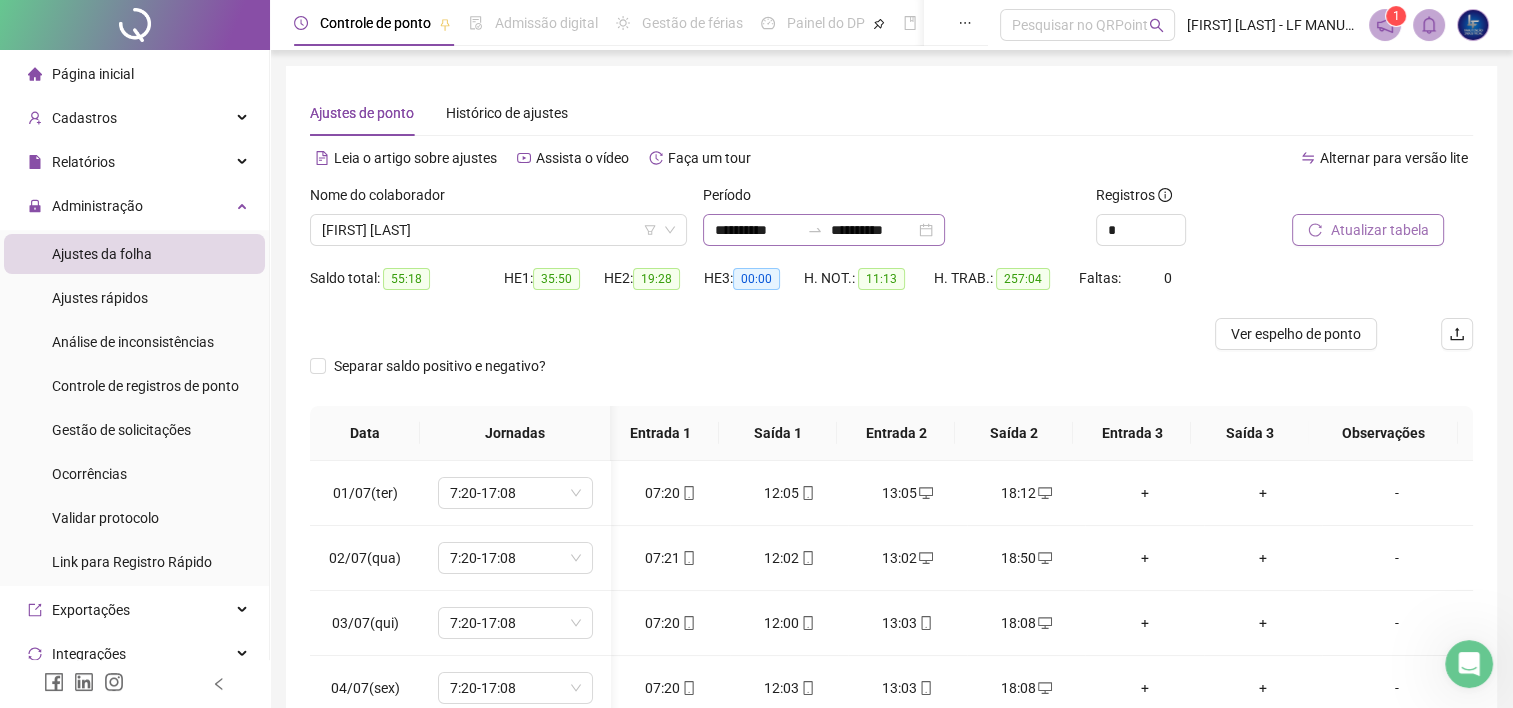 click on "**********" at bounding box center [824, 230] 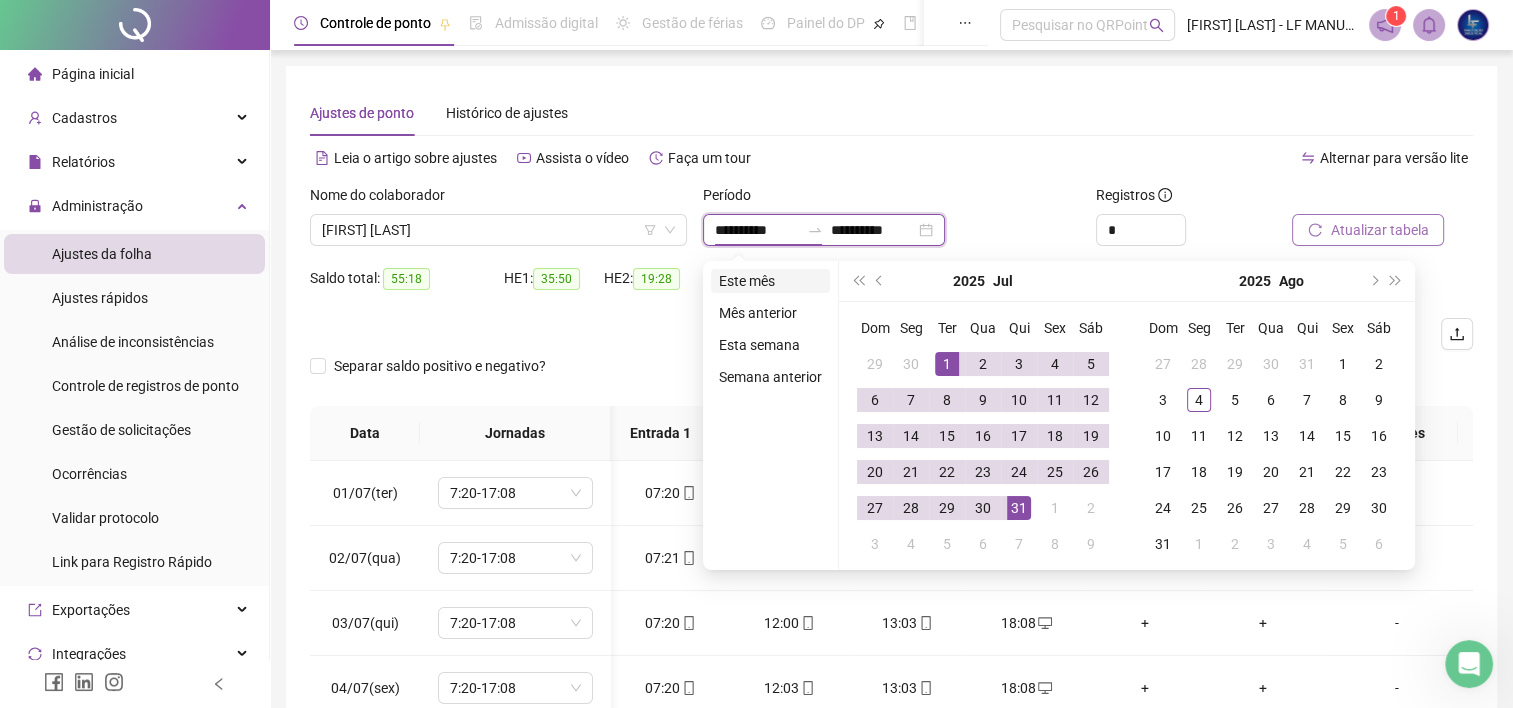 type on "**********" 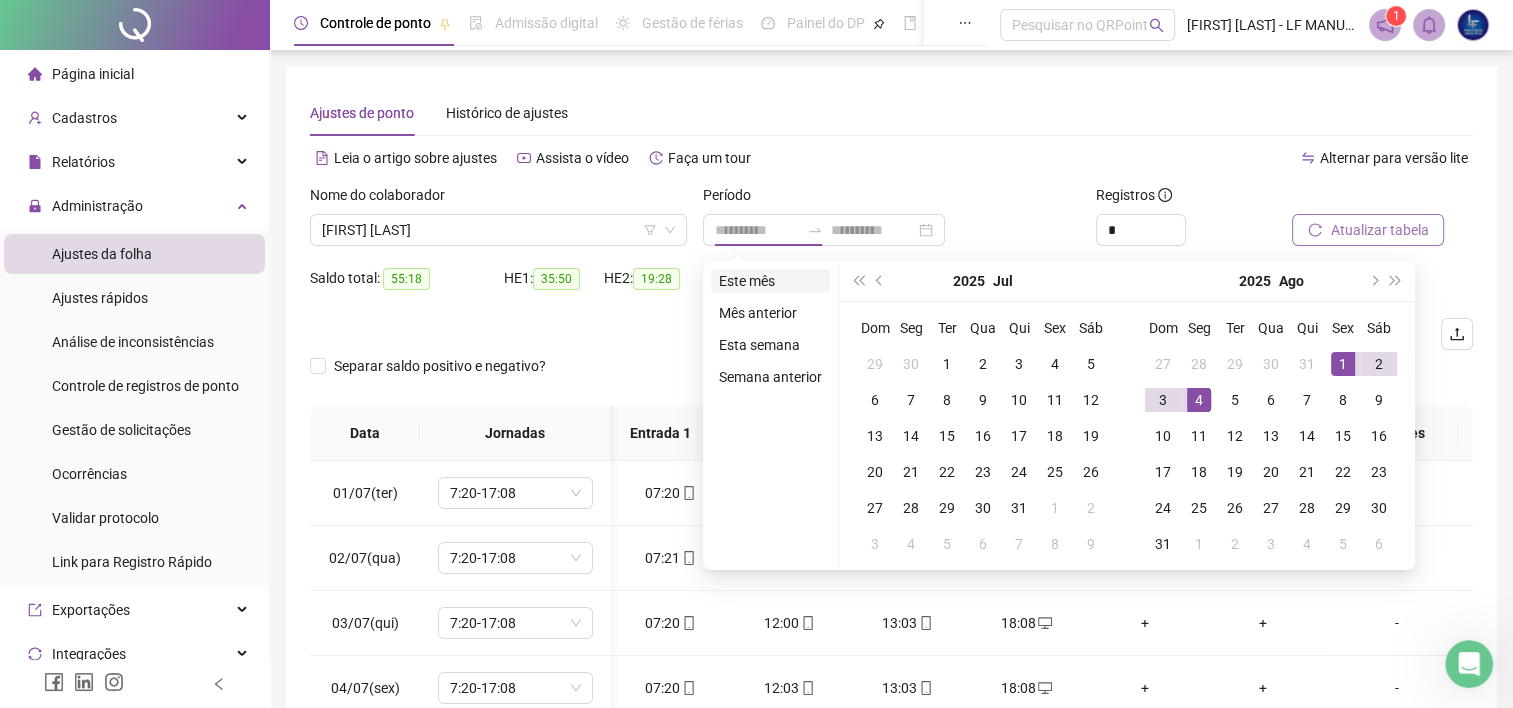 click on "Este mês" at bounding box center [770, 281] 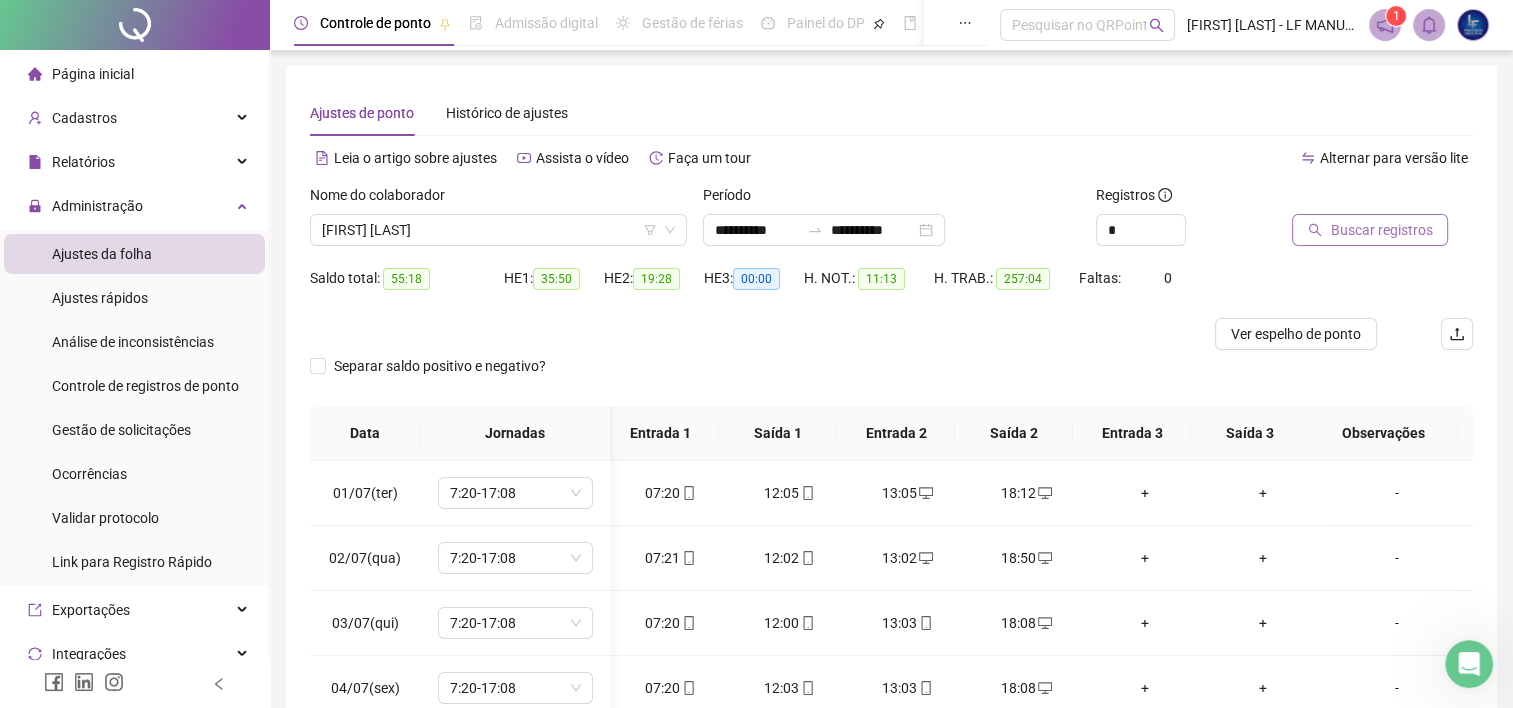 click on "Buscar registros" at bounding box center (1381, 230) 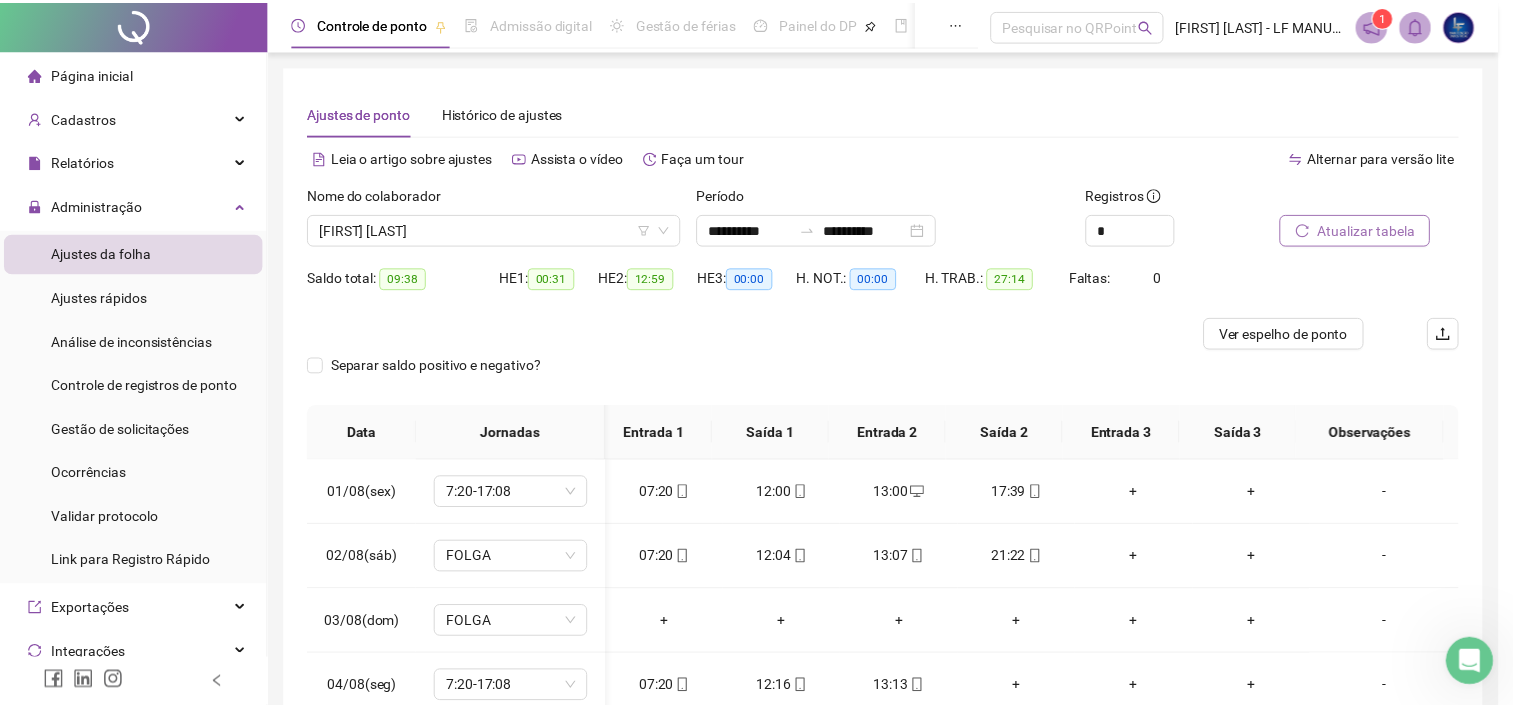 scroll, scrollTop: 0, scrollLeft: 0, axis: both 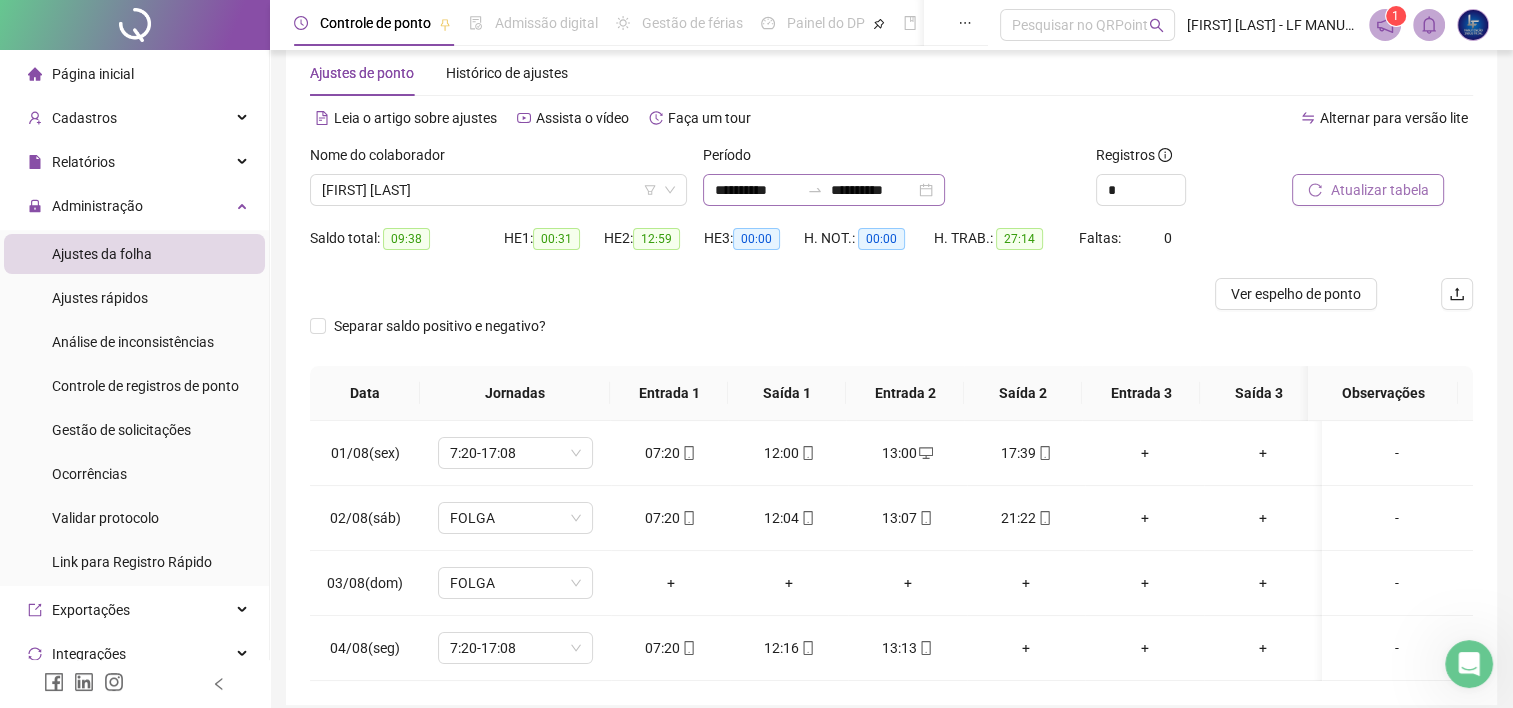 click on "**********" at bounding box center [824, 190] 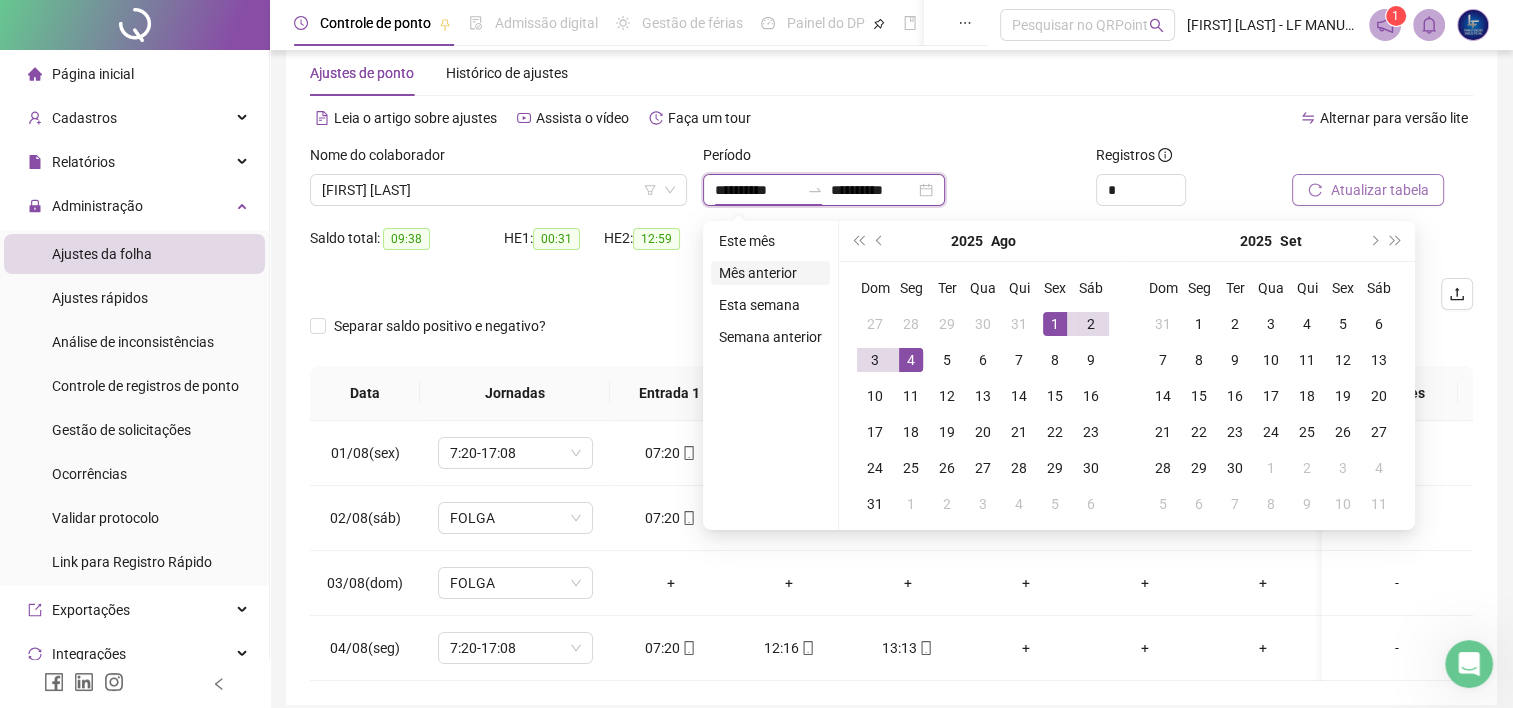 type on "**********" 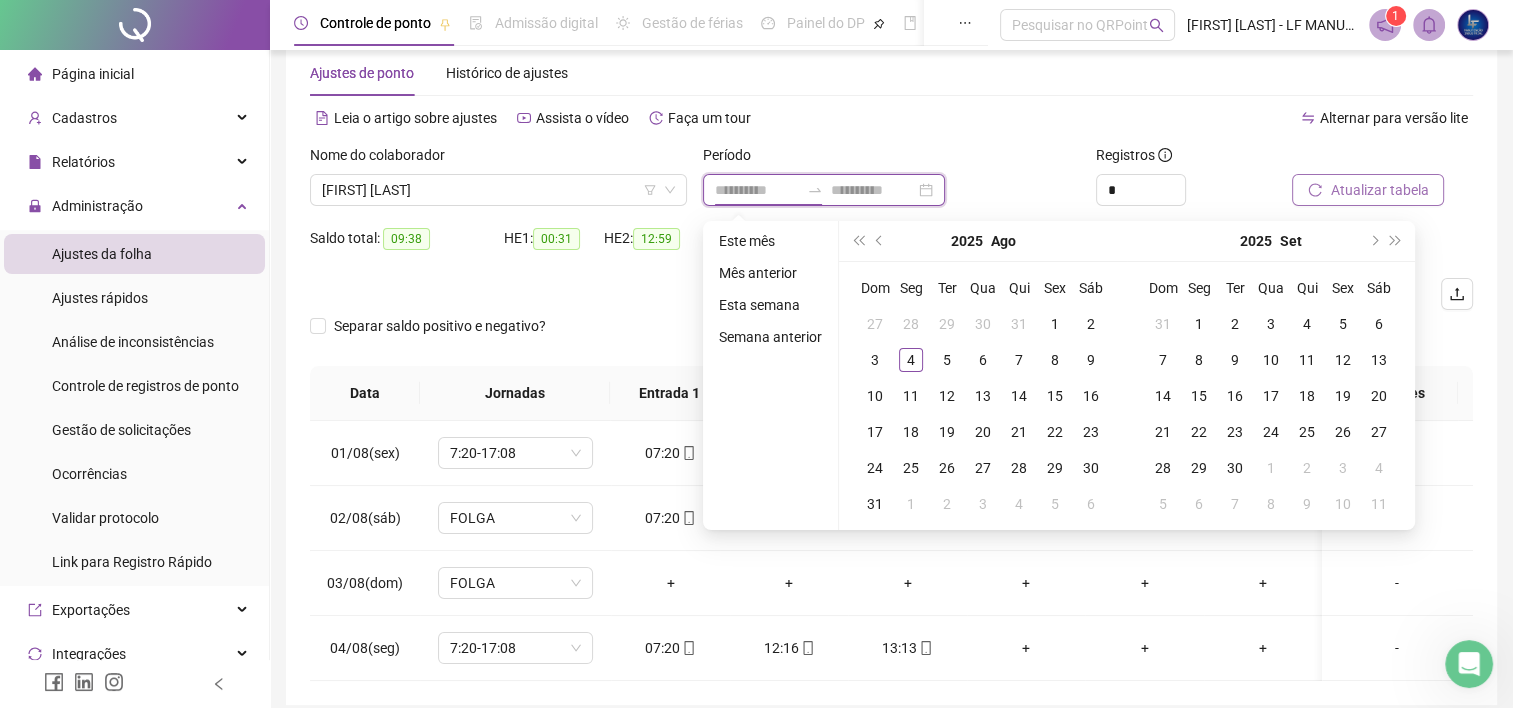 type on "**********" 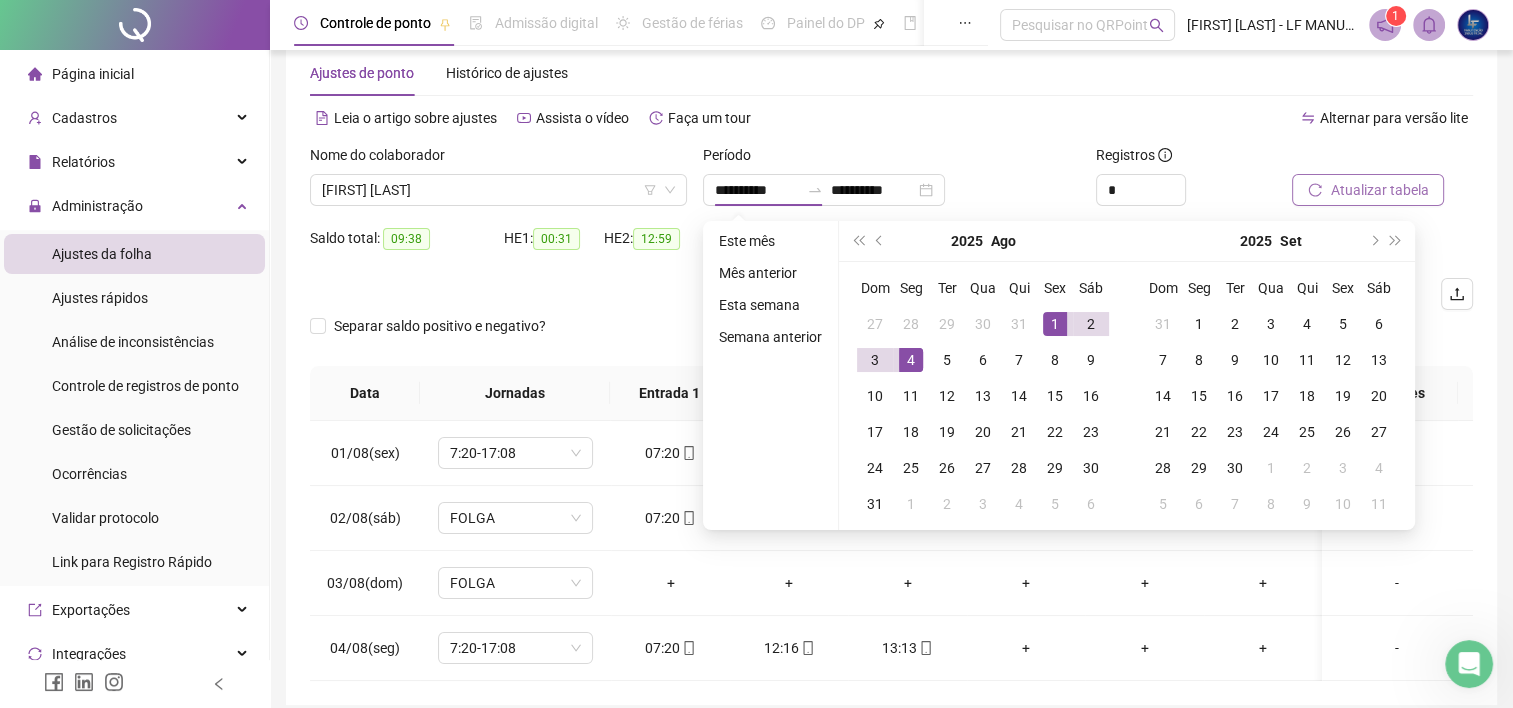 click on "Este mês Mês anterior Esta semana Semana anterior" at bounding box center (771, 375) 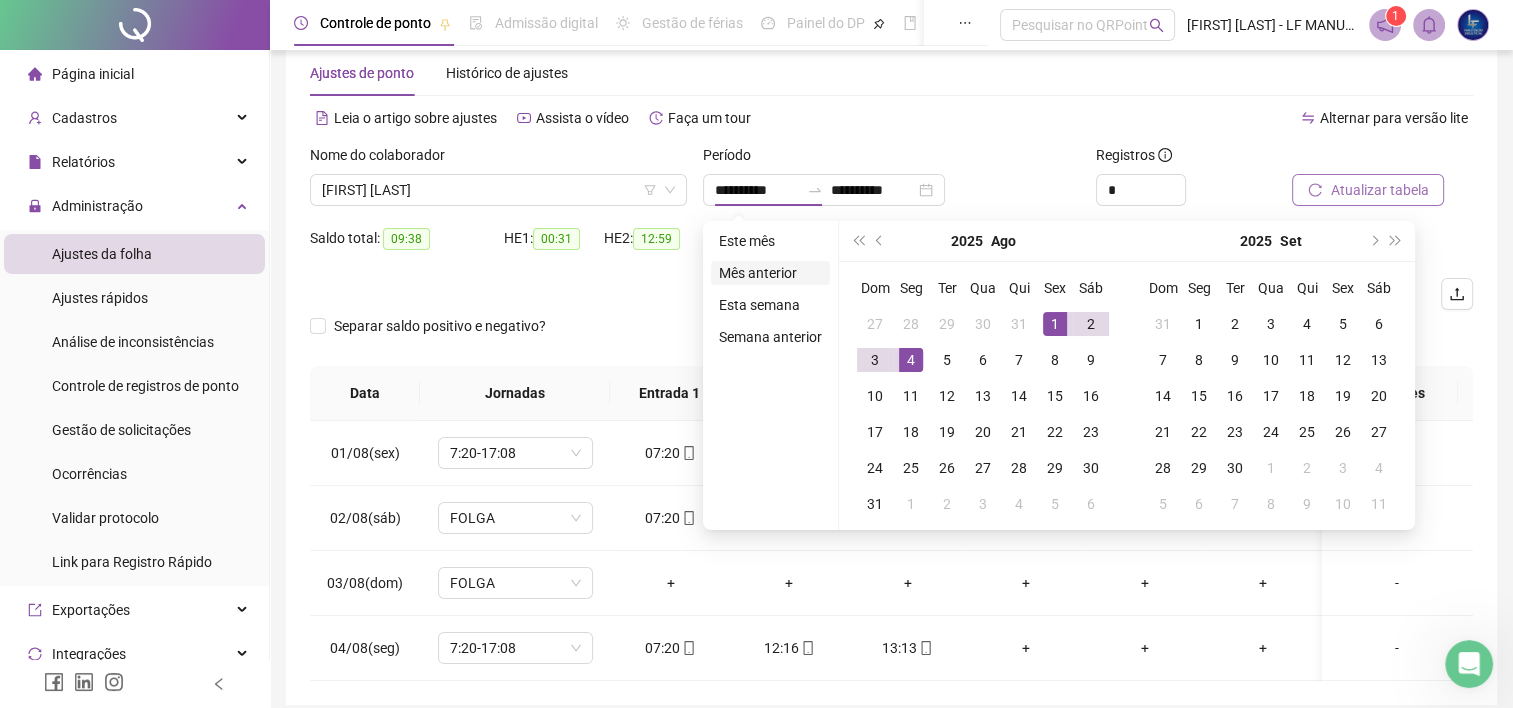 type on "**********" 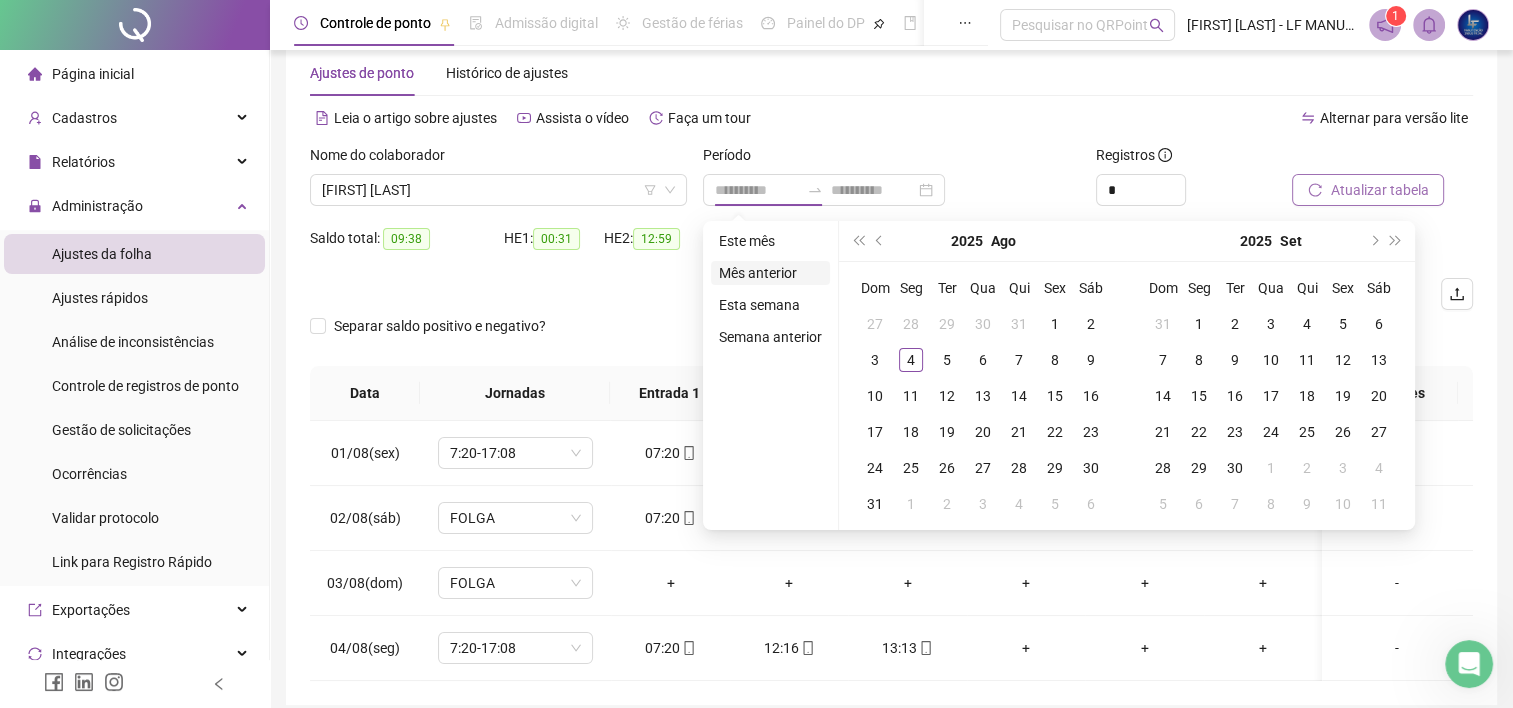 click on "Mês anterior" at bounding box center [770, 273] 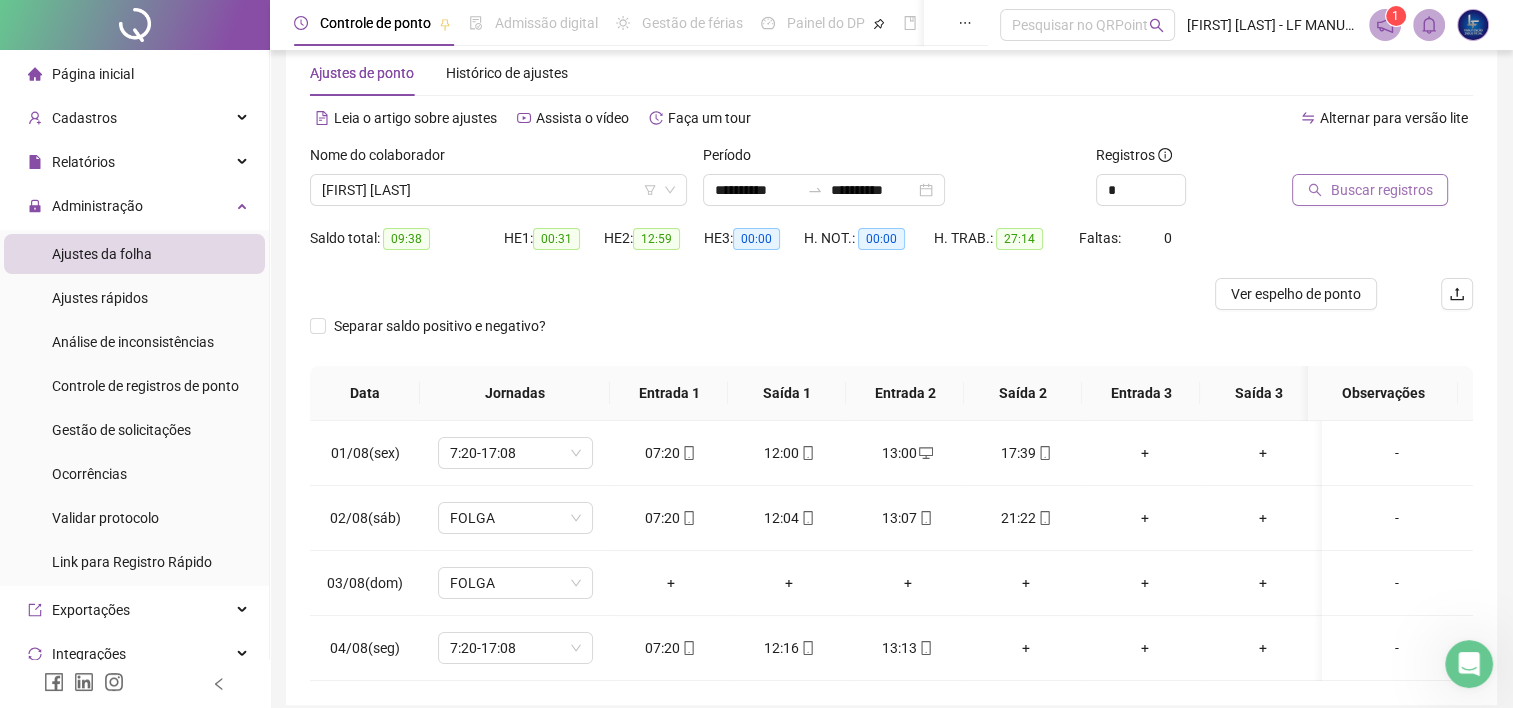 click on "Buscar registros" at bounding box center [1370, 190] 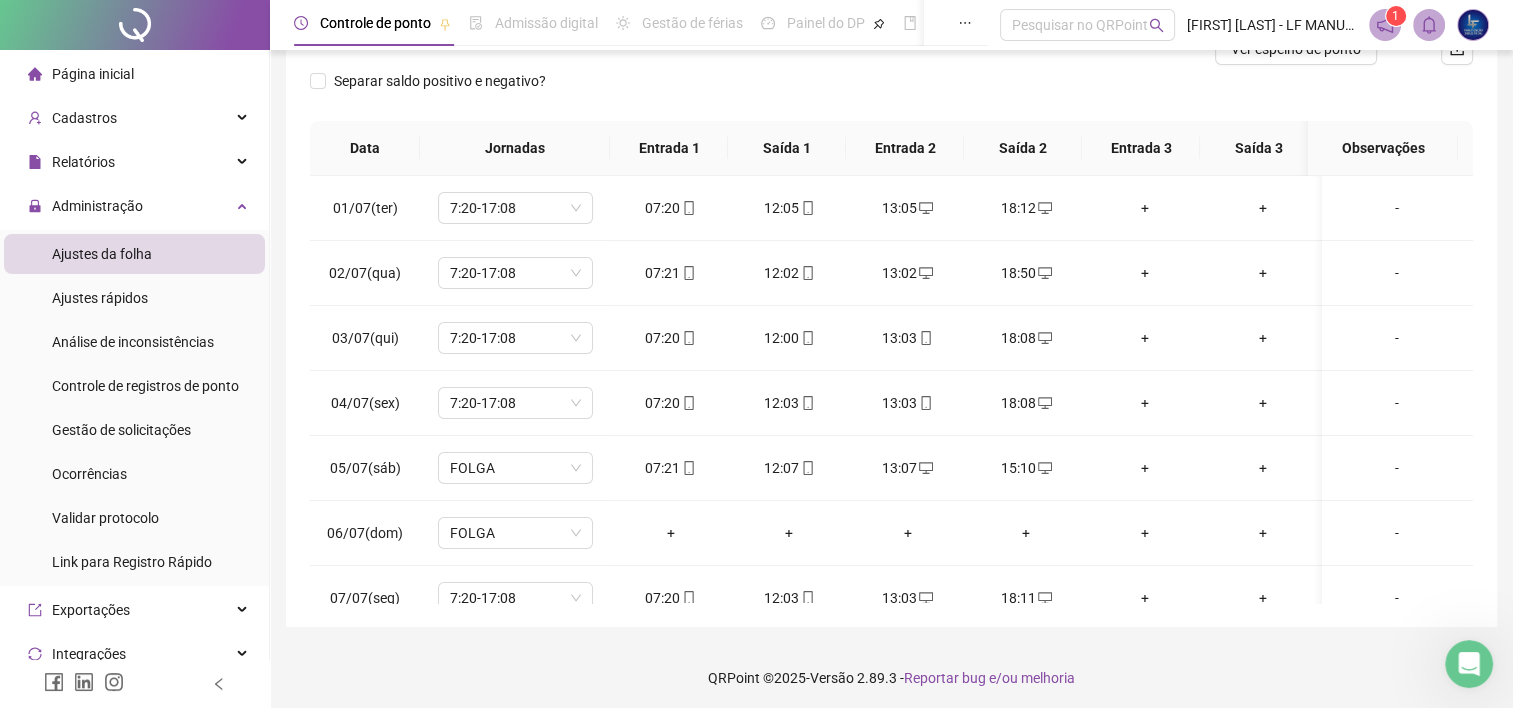 scroll, scrollTop: 289, scrollLeft: 0, axis: vertical 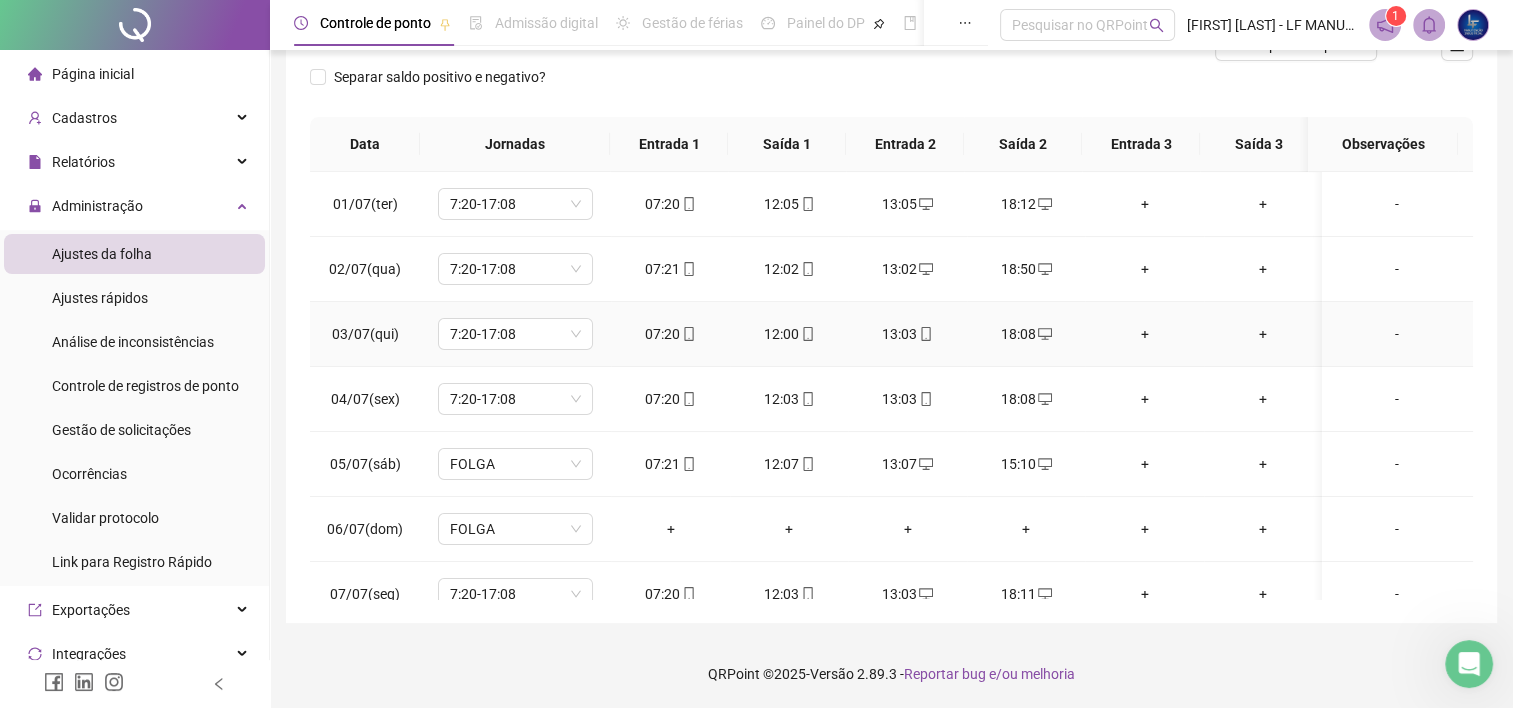 click on "+" at bounding box center [1144, 334] 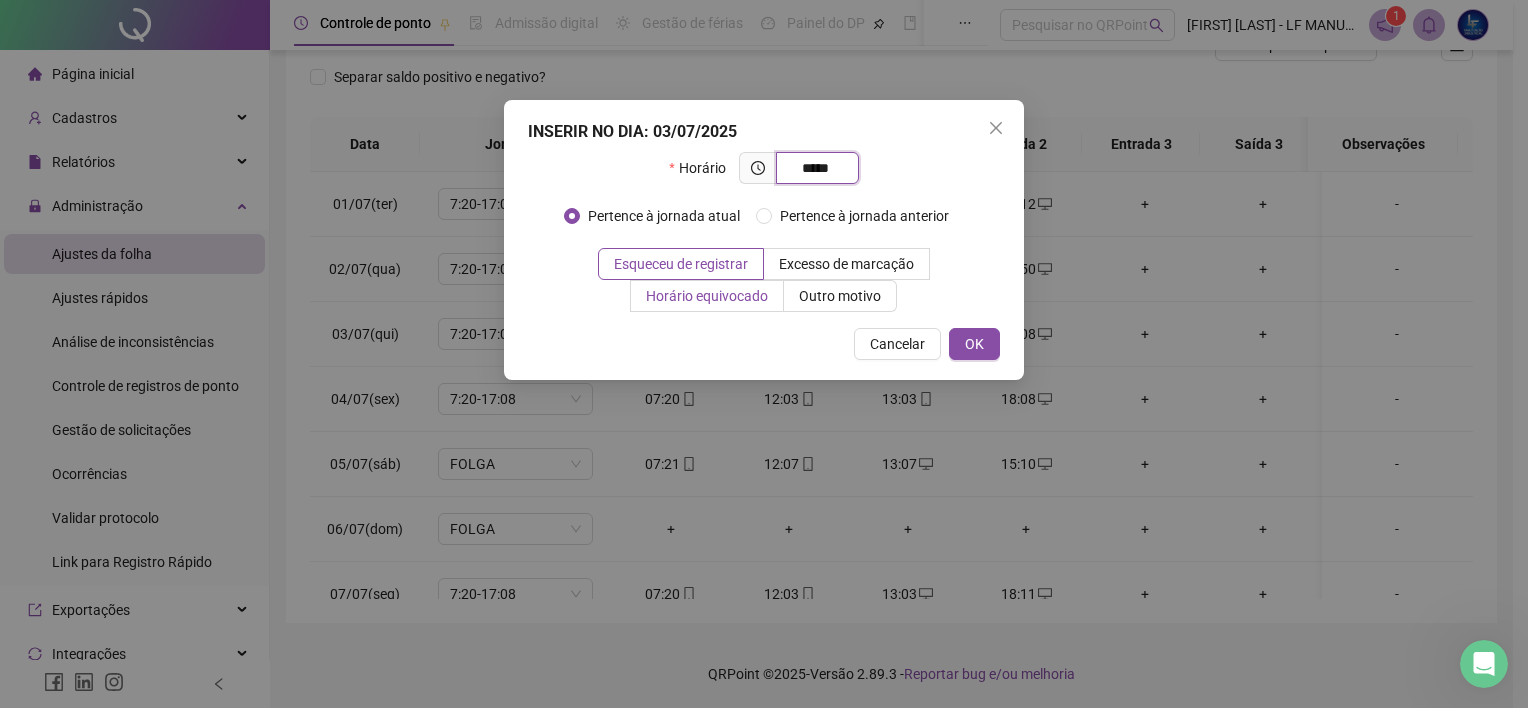 type on "*****" 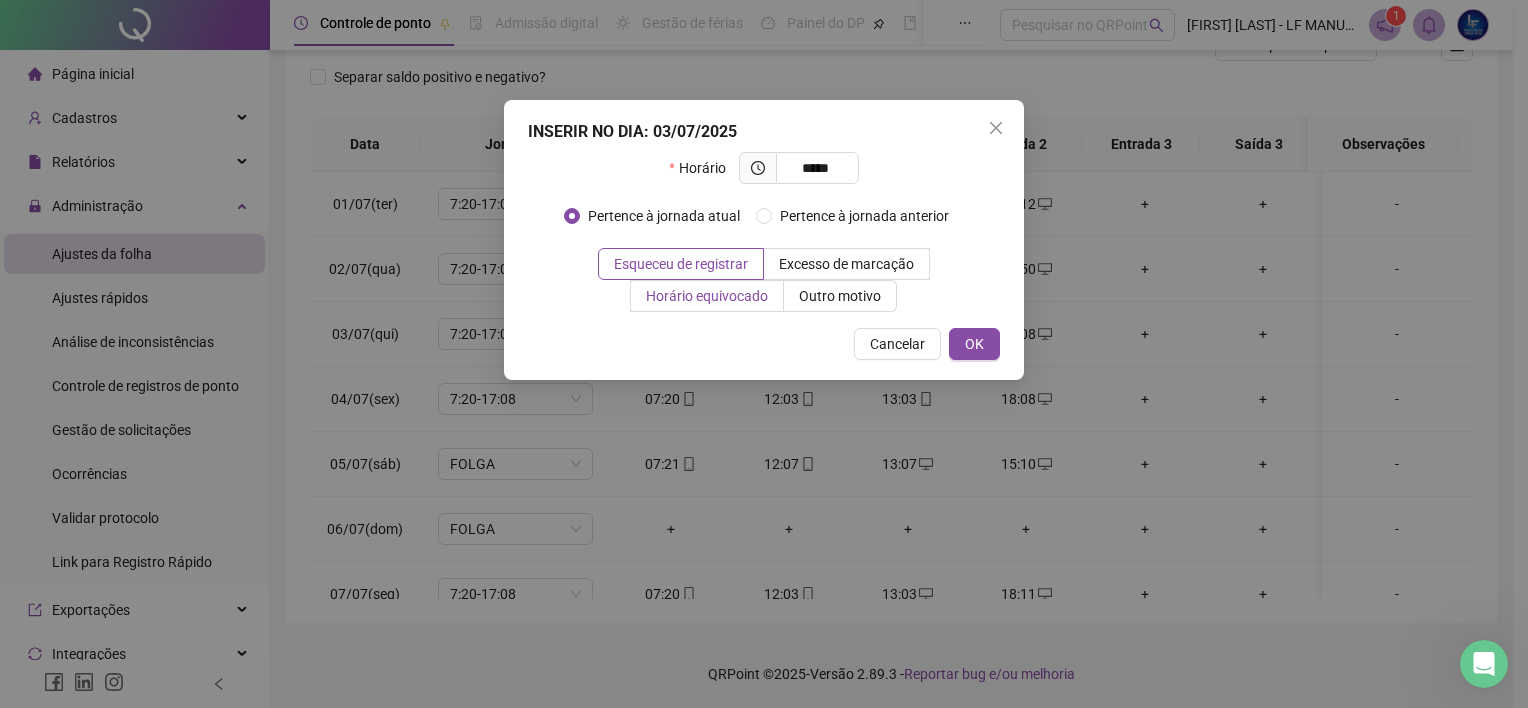 click on "Horário equivocado" at bounding box center (707, 296) 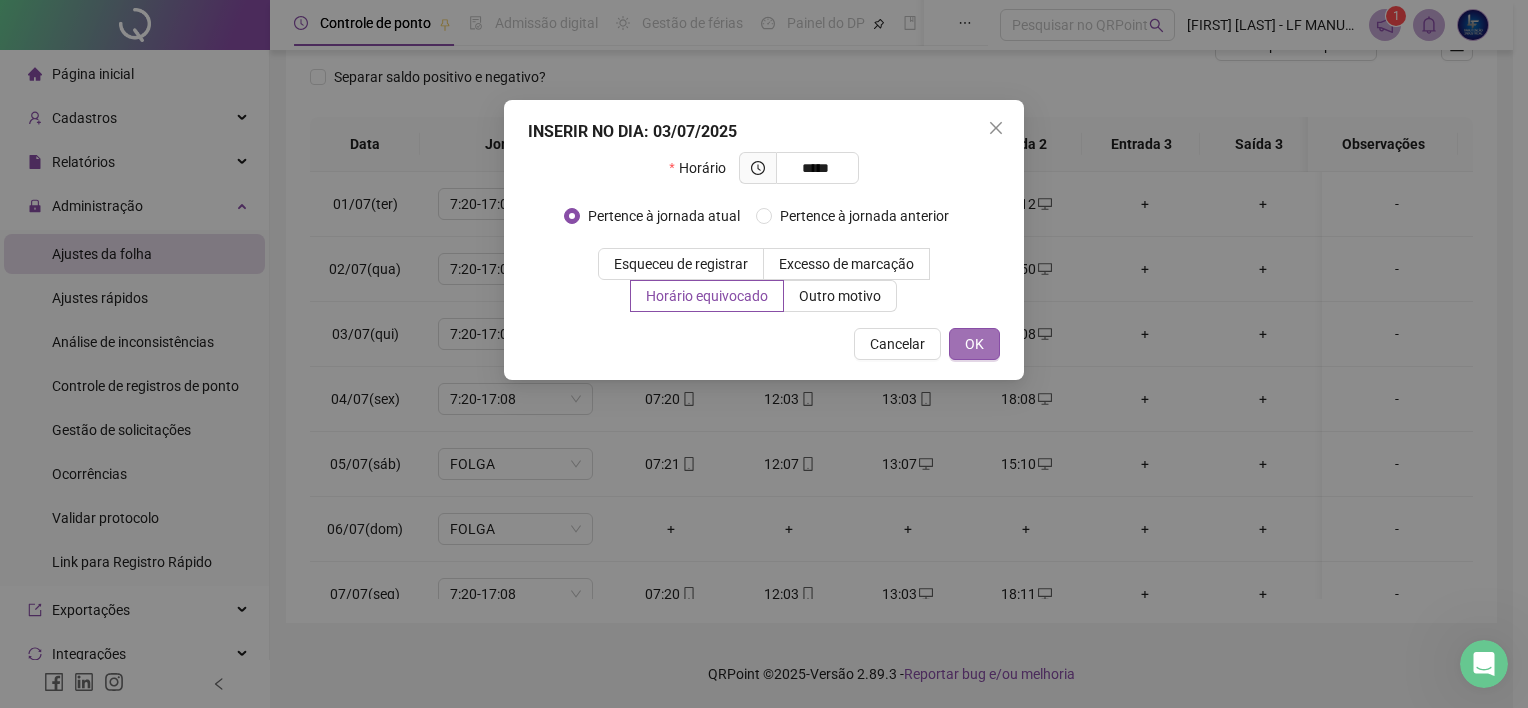 click on "OK" at bounding box center [974, 344] 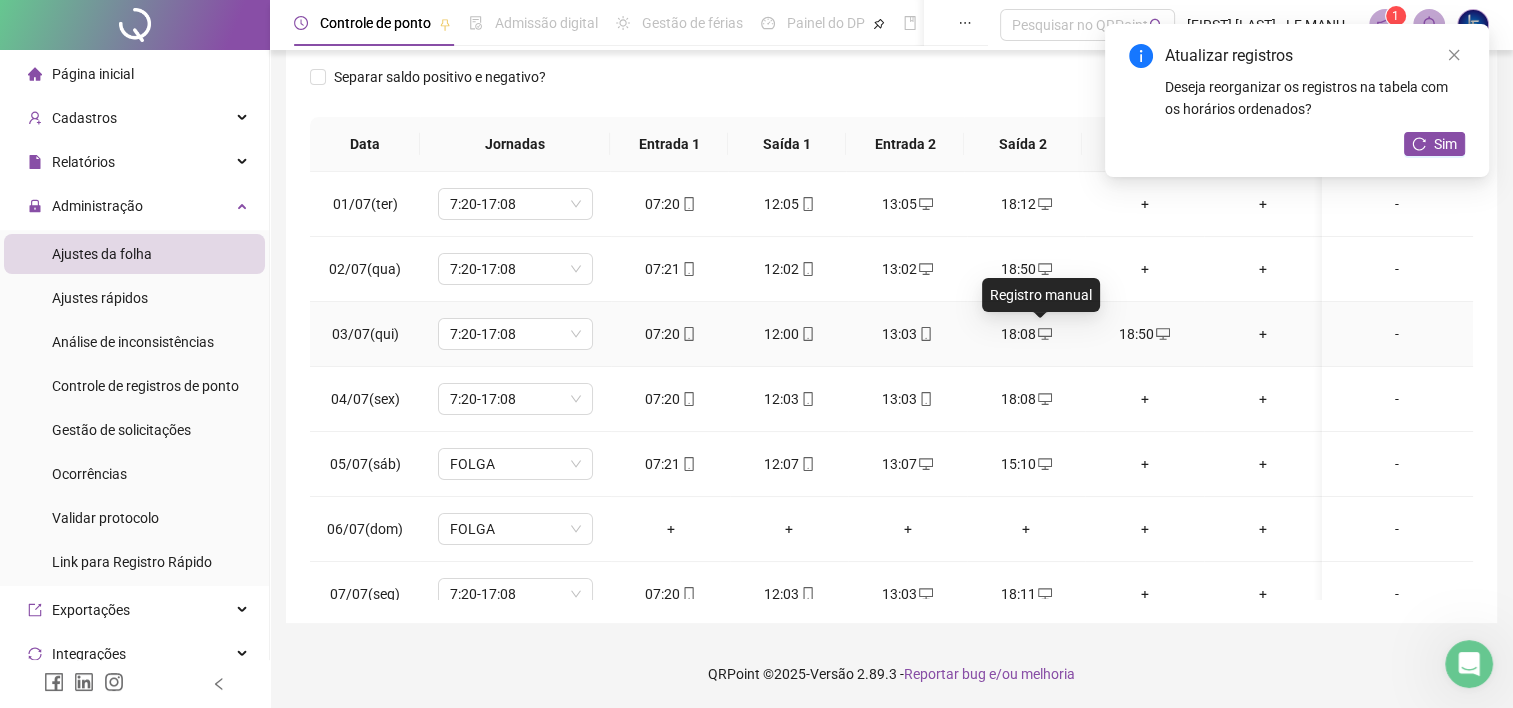 click 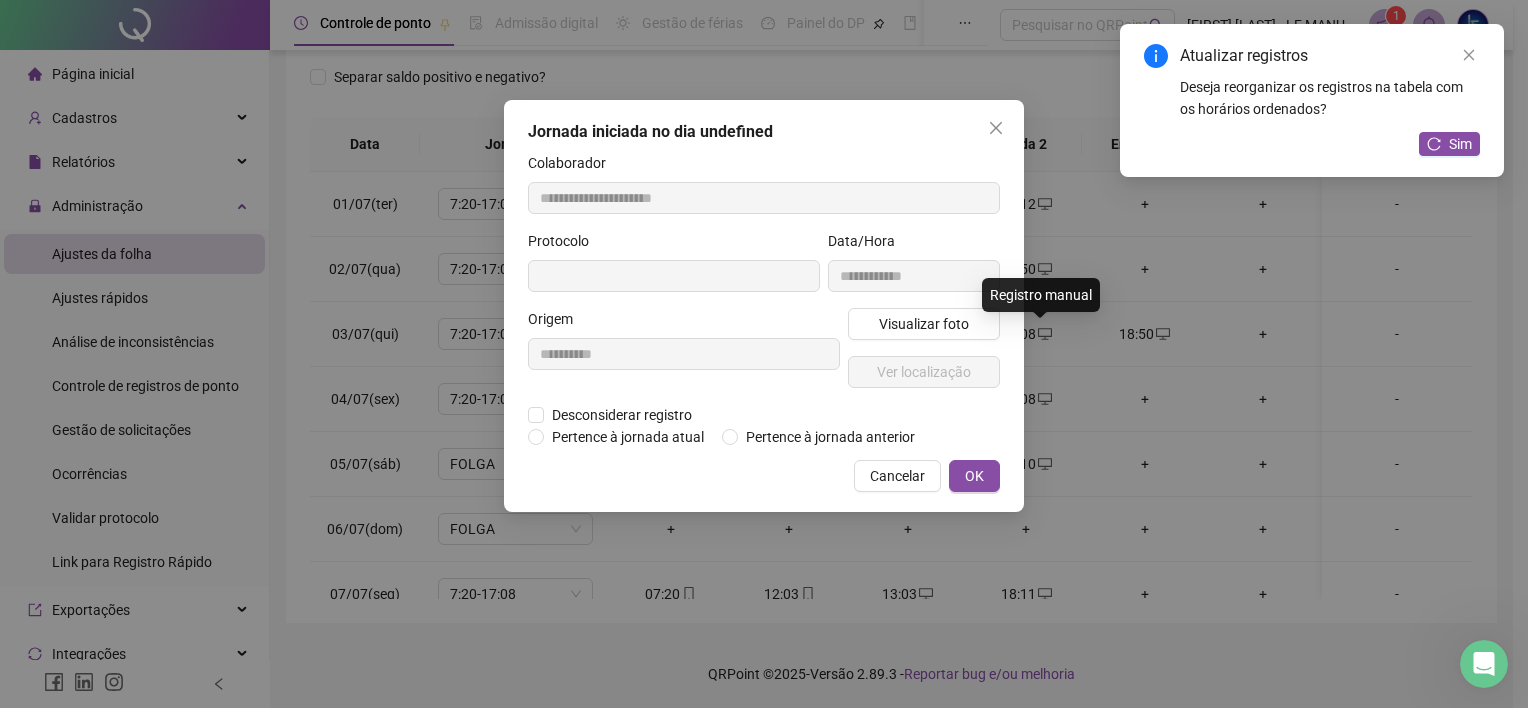 type on "**********" 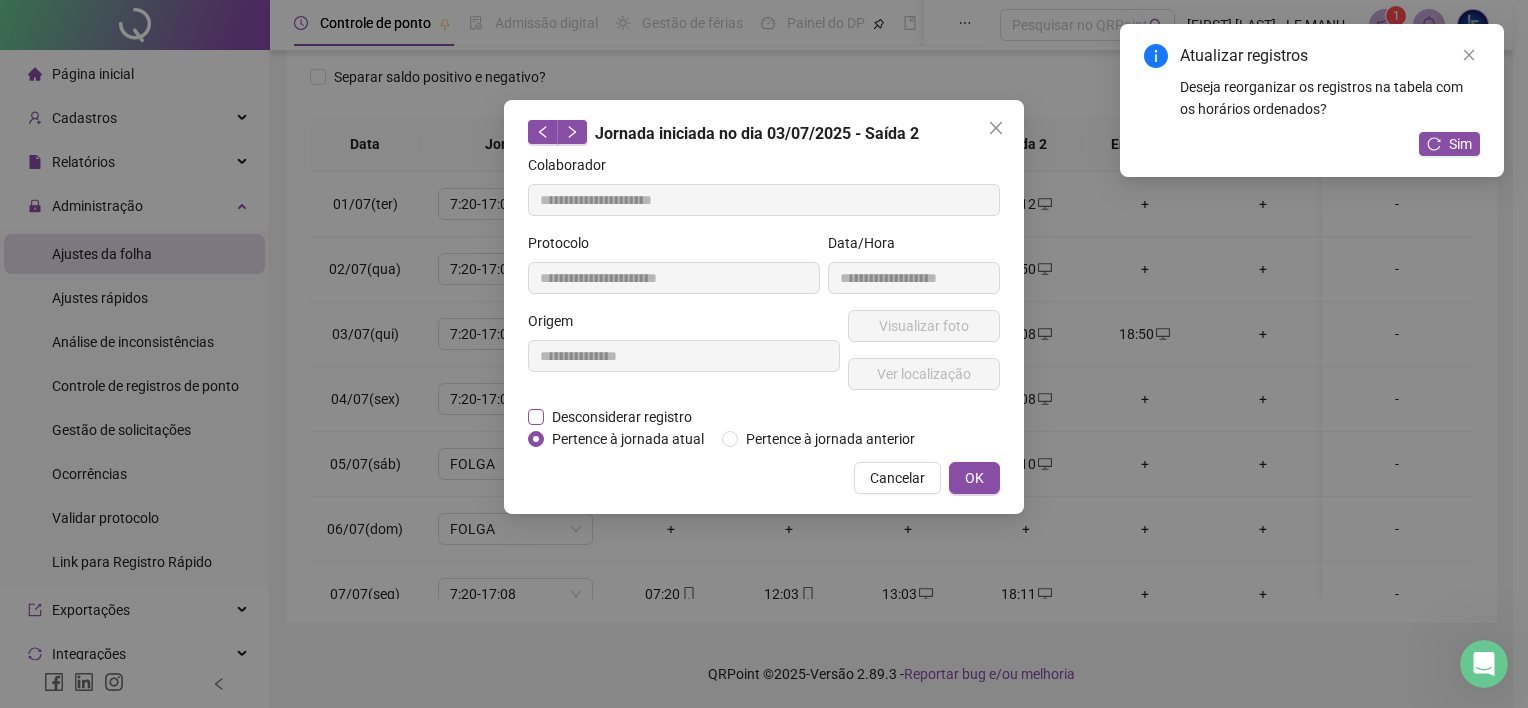 click on "Desconsiderar registro" at bounding box center (622, 417) 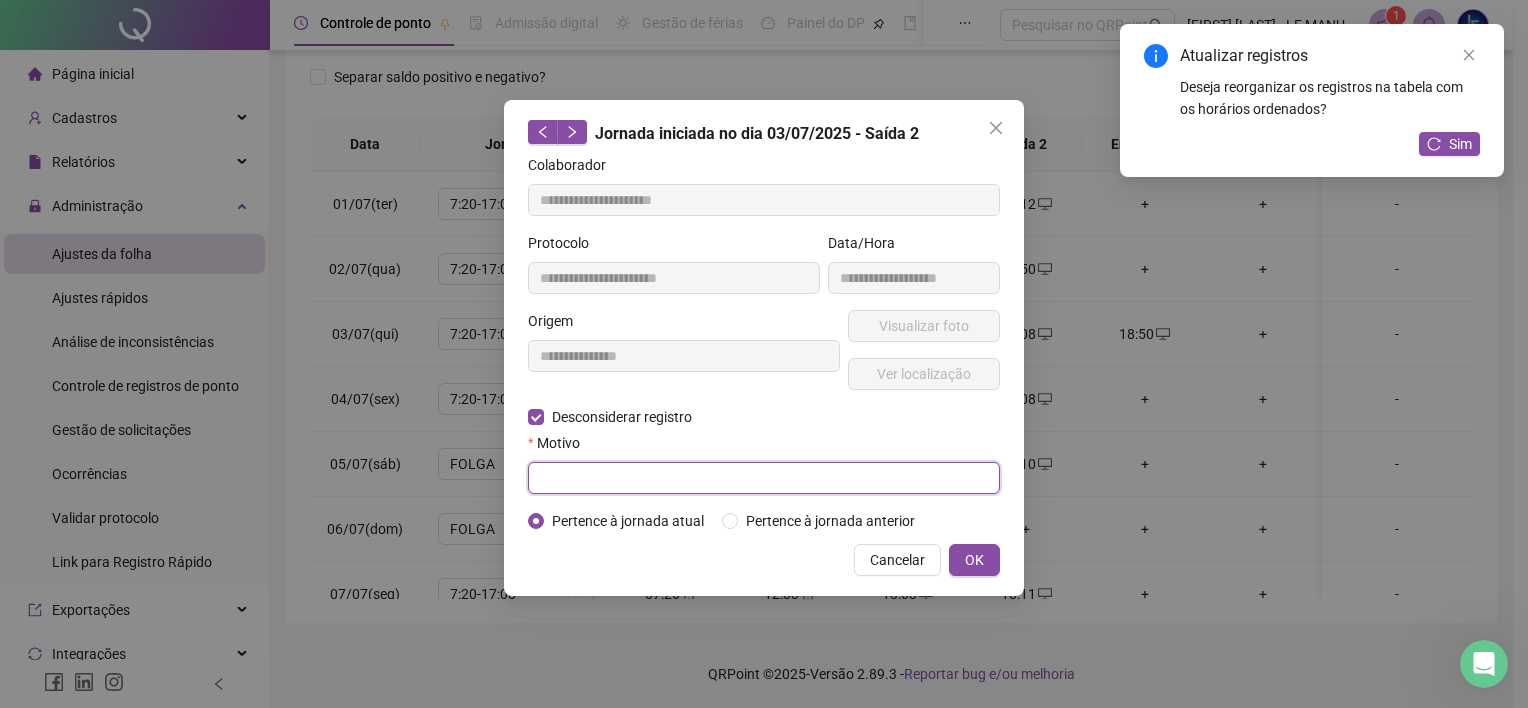 click at bounding box center (764, 478) 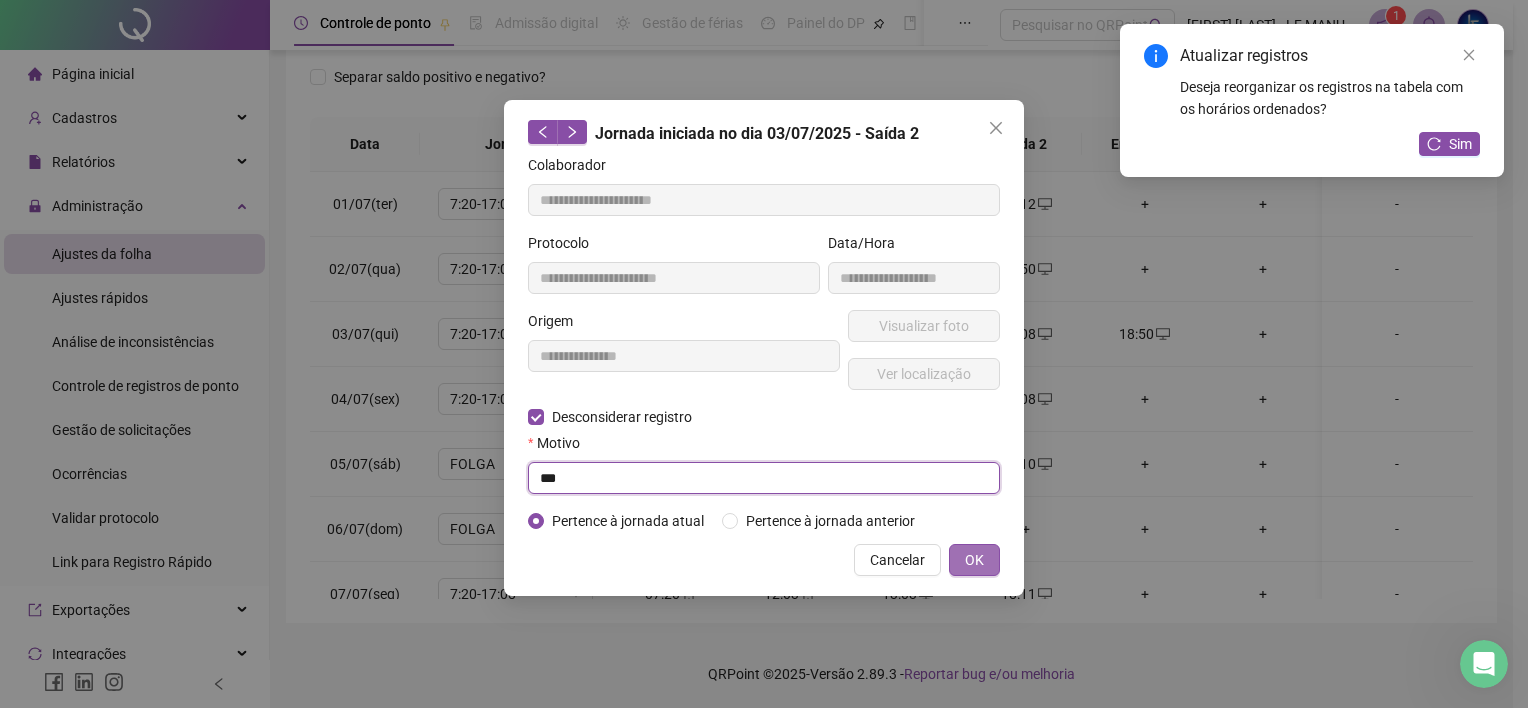 type on "***" 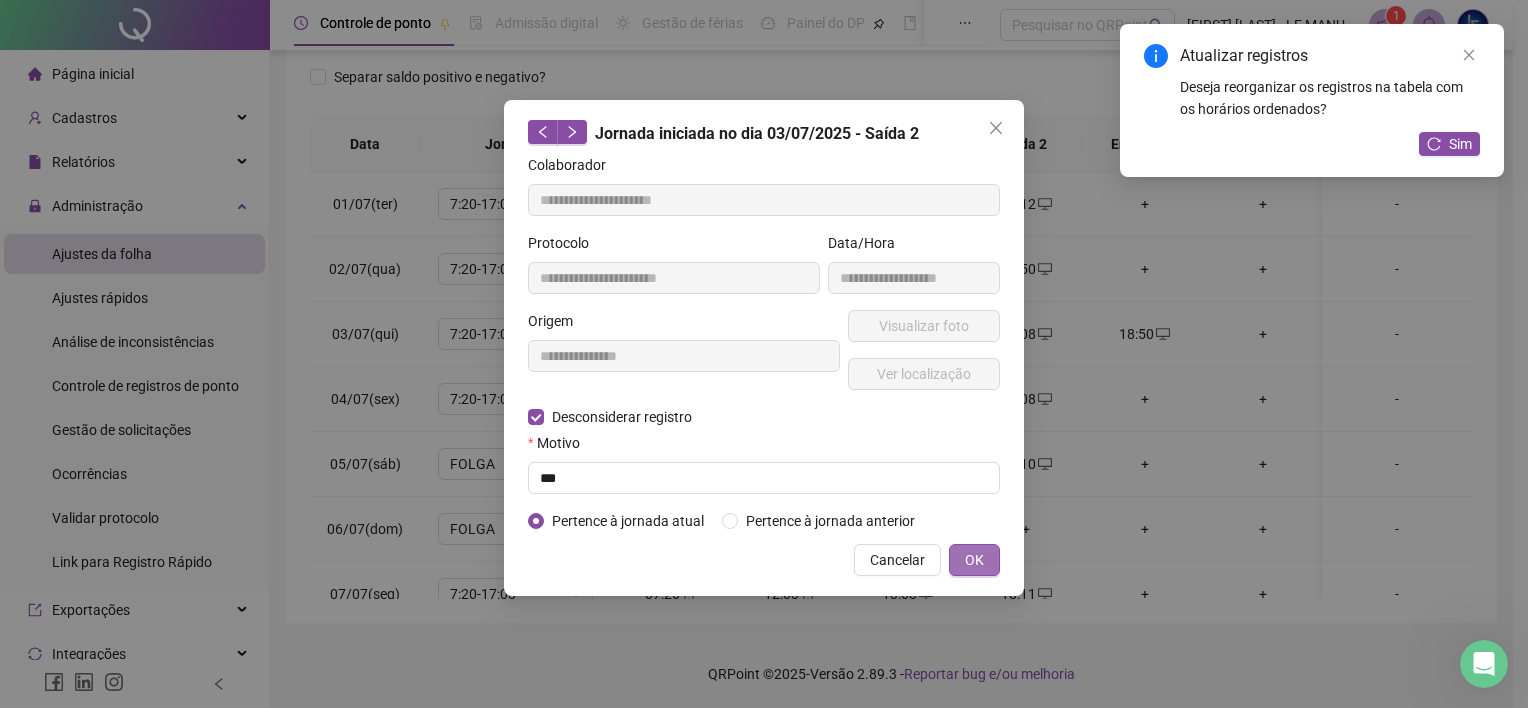 click on "OK" at bounding box center [974, 560] 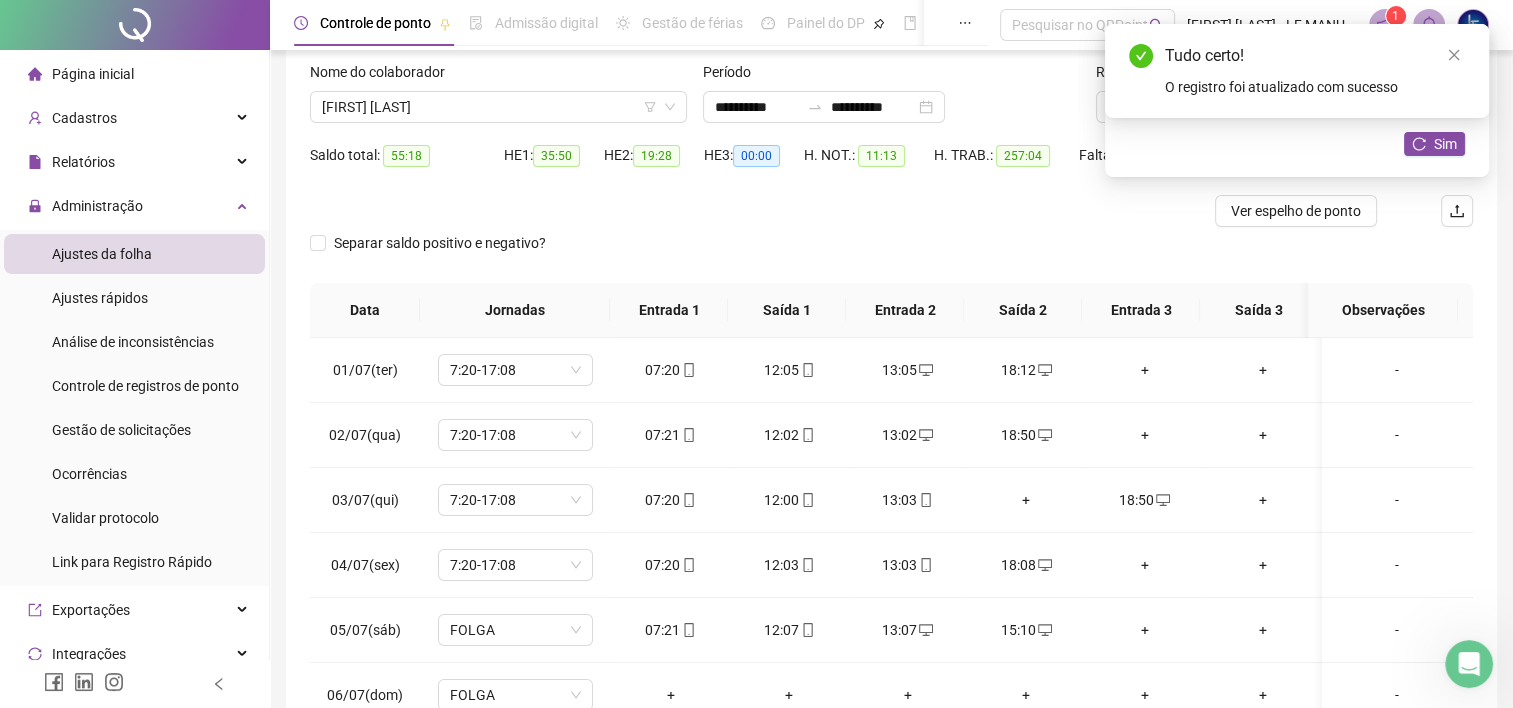 scroll, scrollTop: 122, scrollLeft: 0, axis: vertical 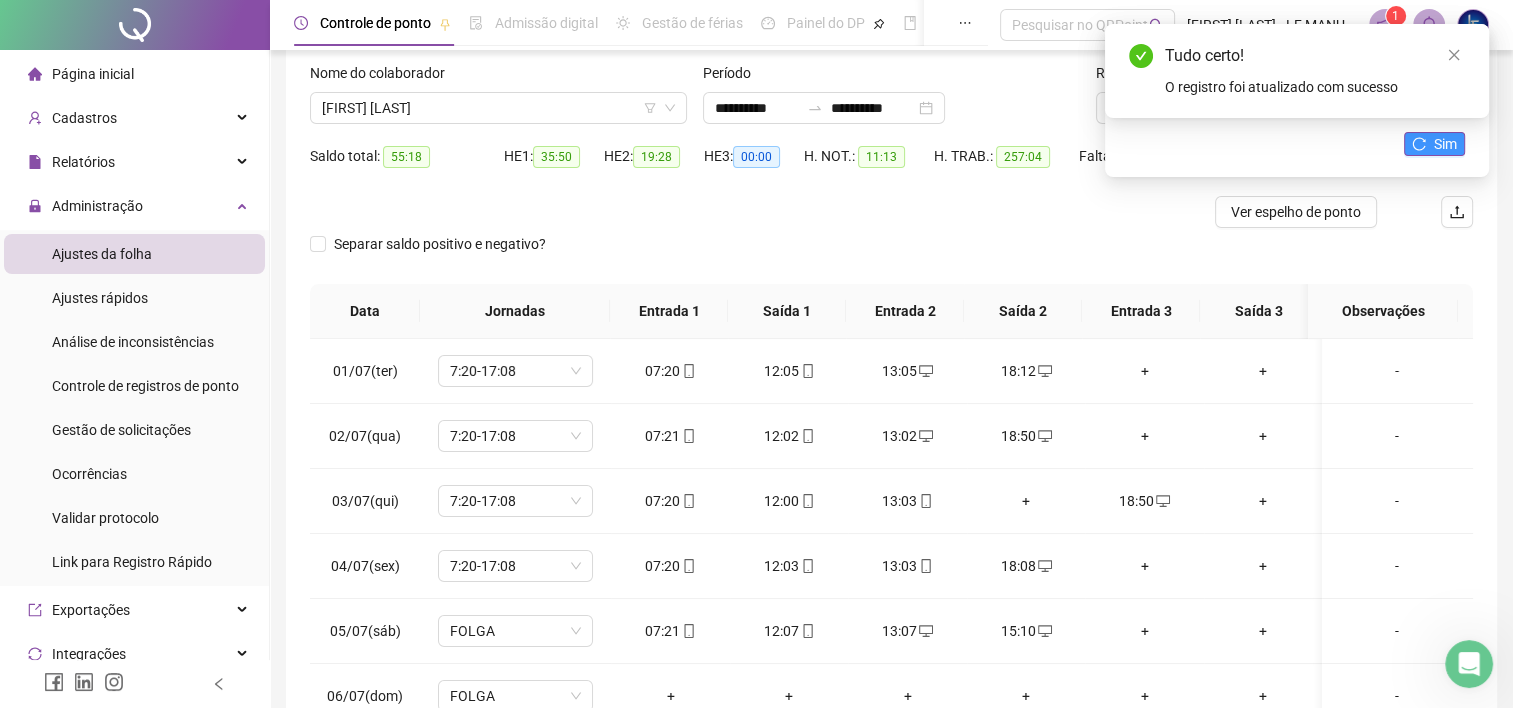 click on "Sim" at bounding box center [1434, 144] 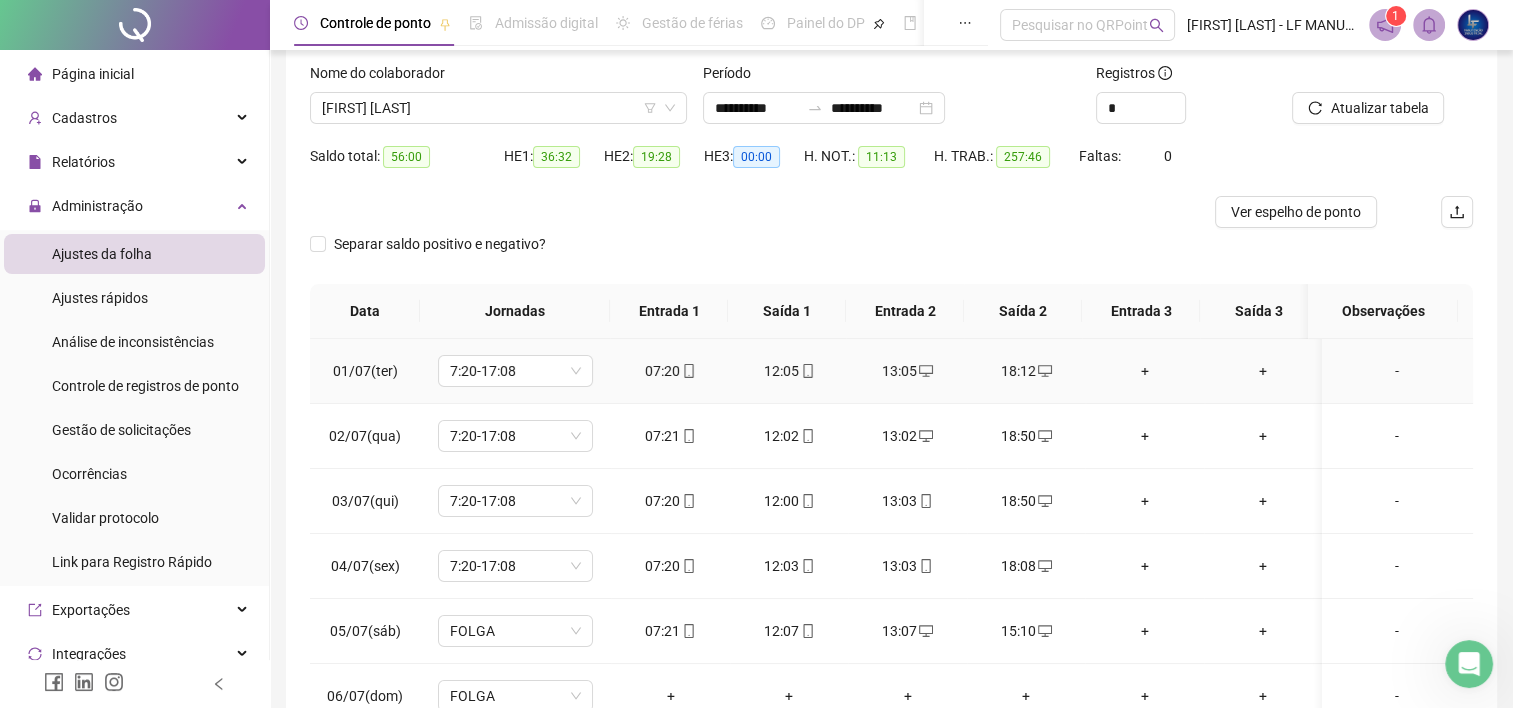 click on "+" at bounding box center (1144, 371) 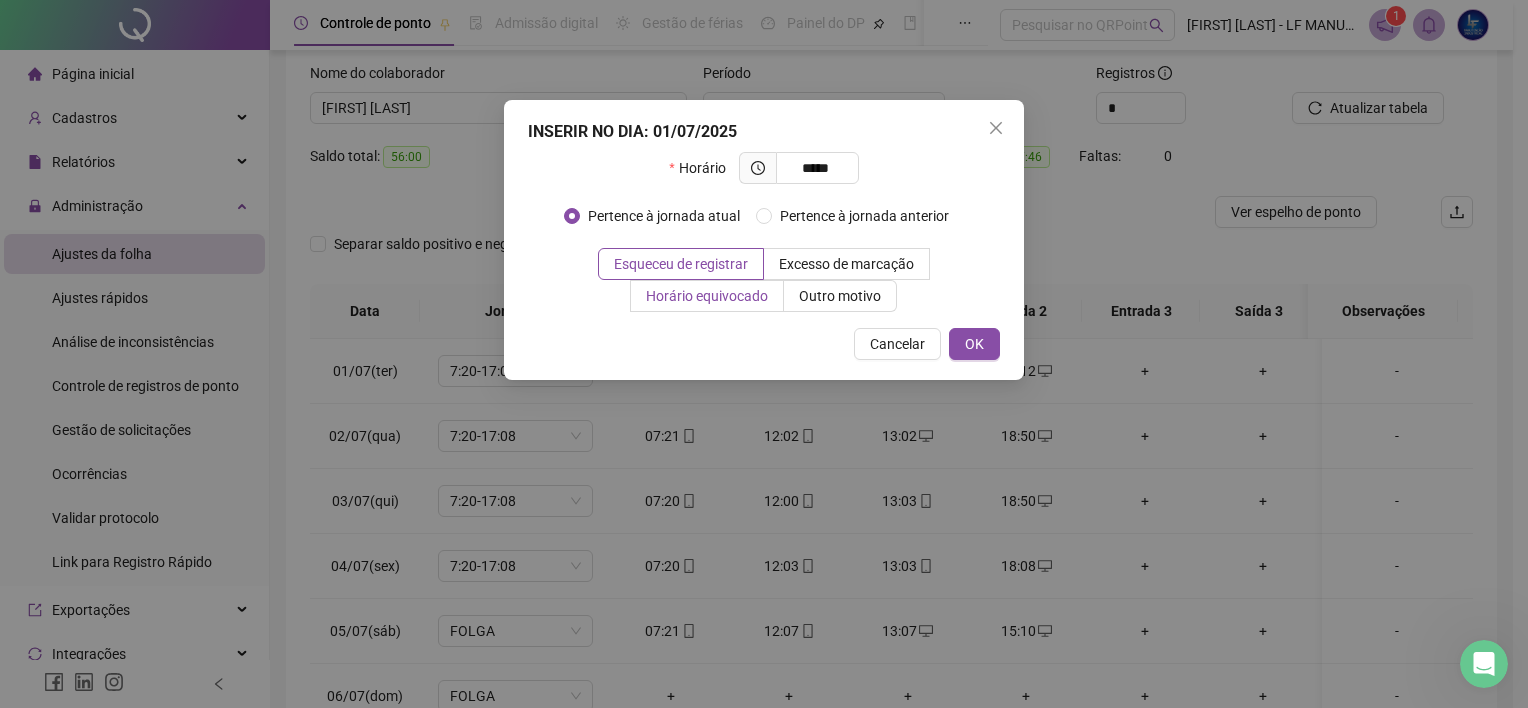 type on "*****" 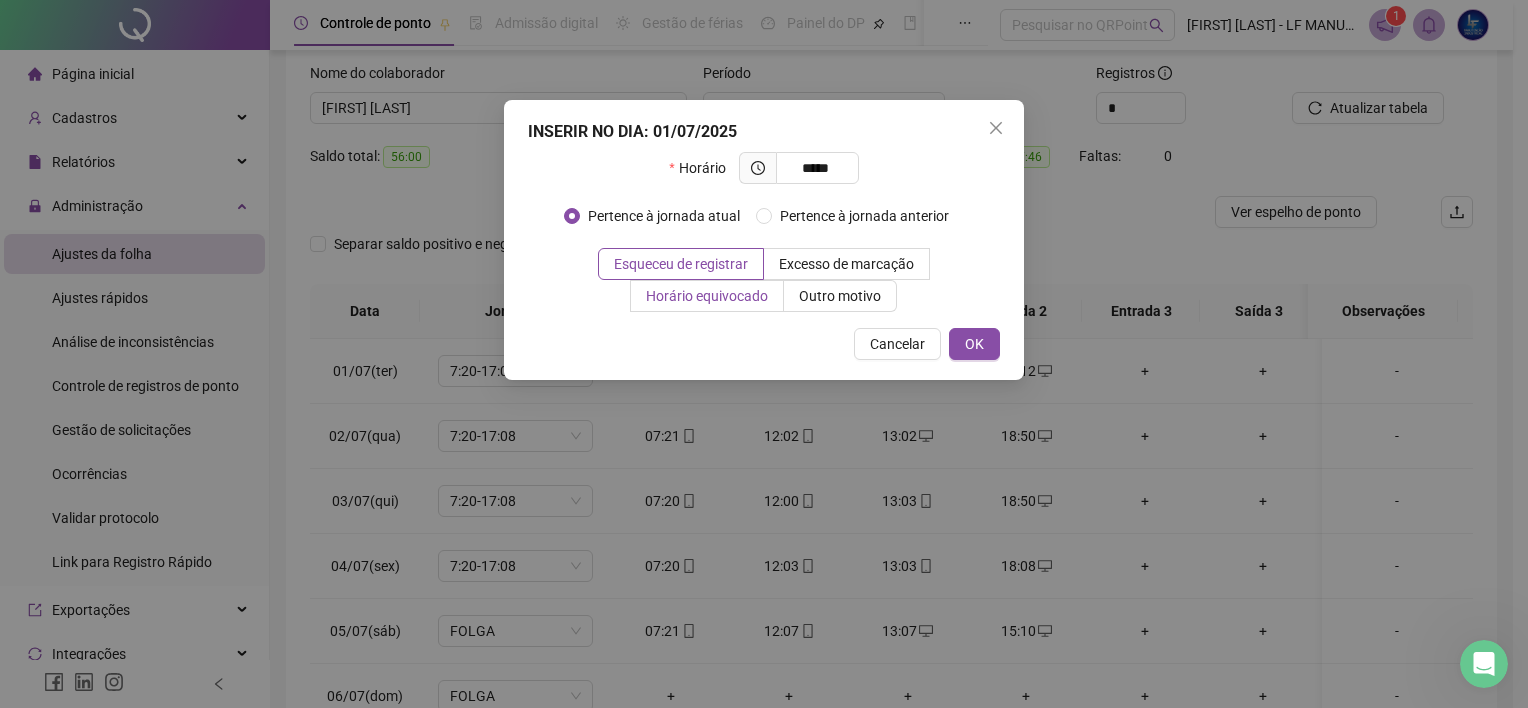 click on "Horário equivocado" at bounding box center (707, 296) 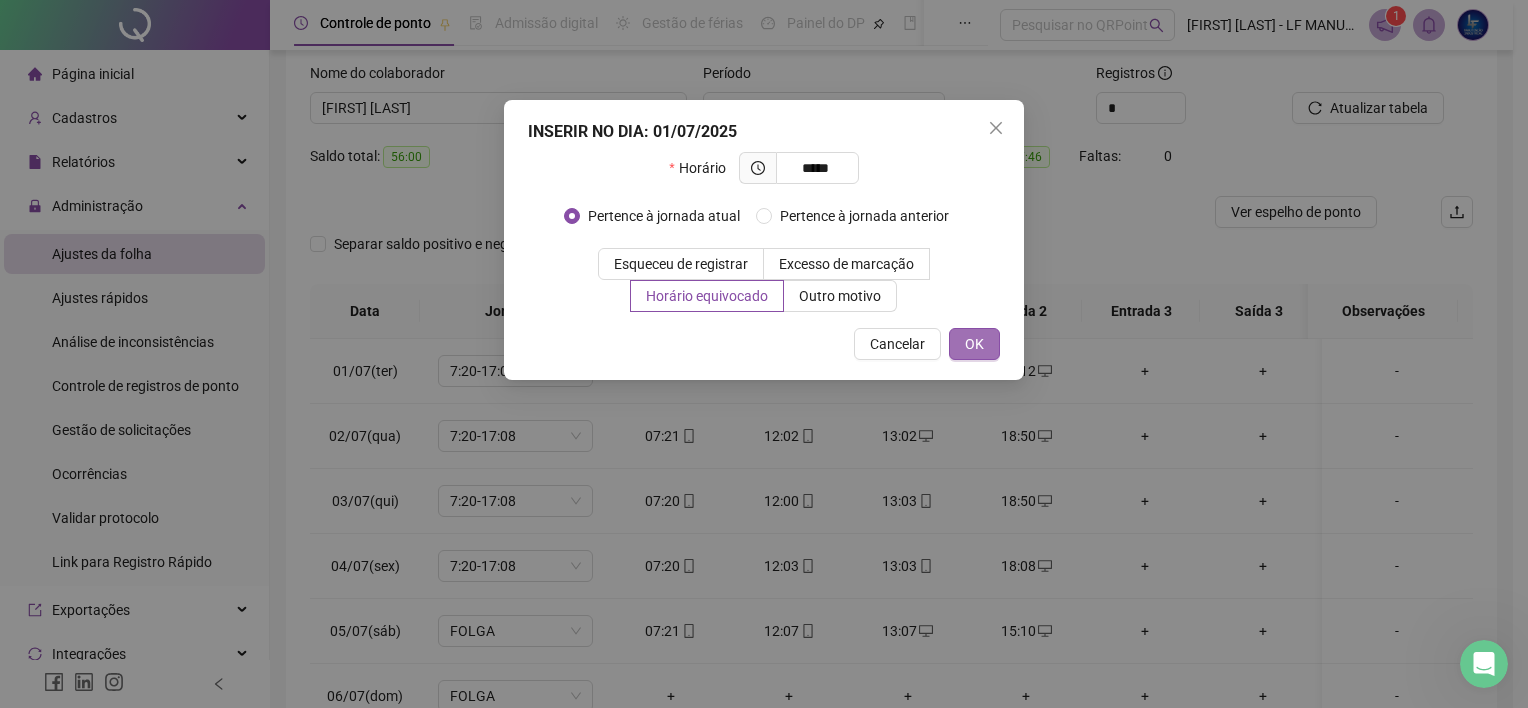 click on "OK" at bounding box center (974, 344) 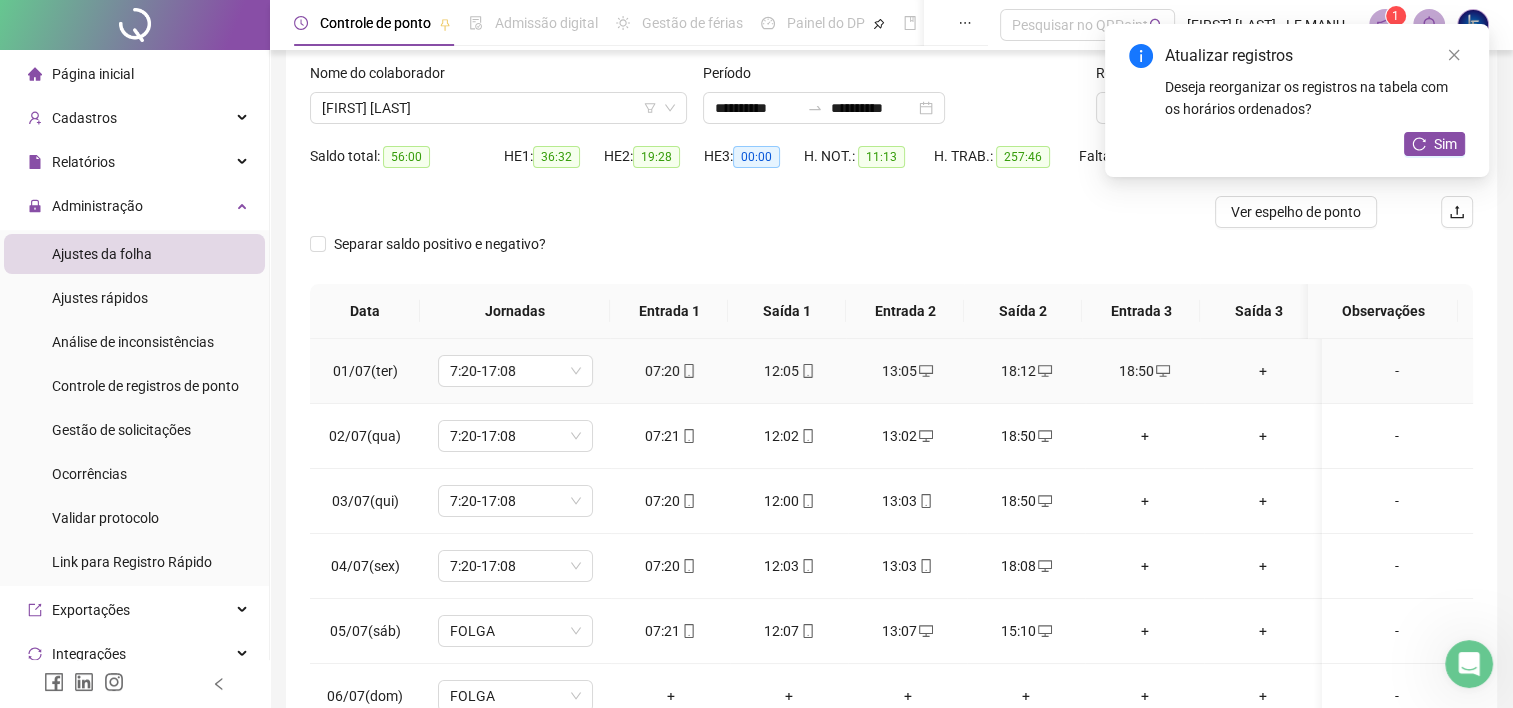 click on "18:12" at bounding box center [1026, 371] 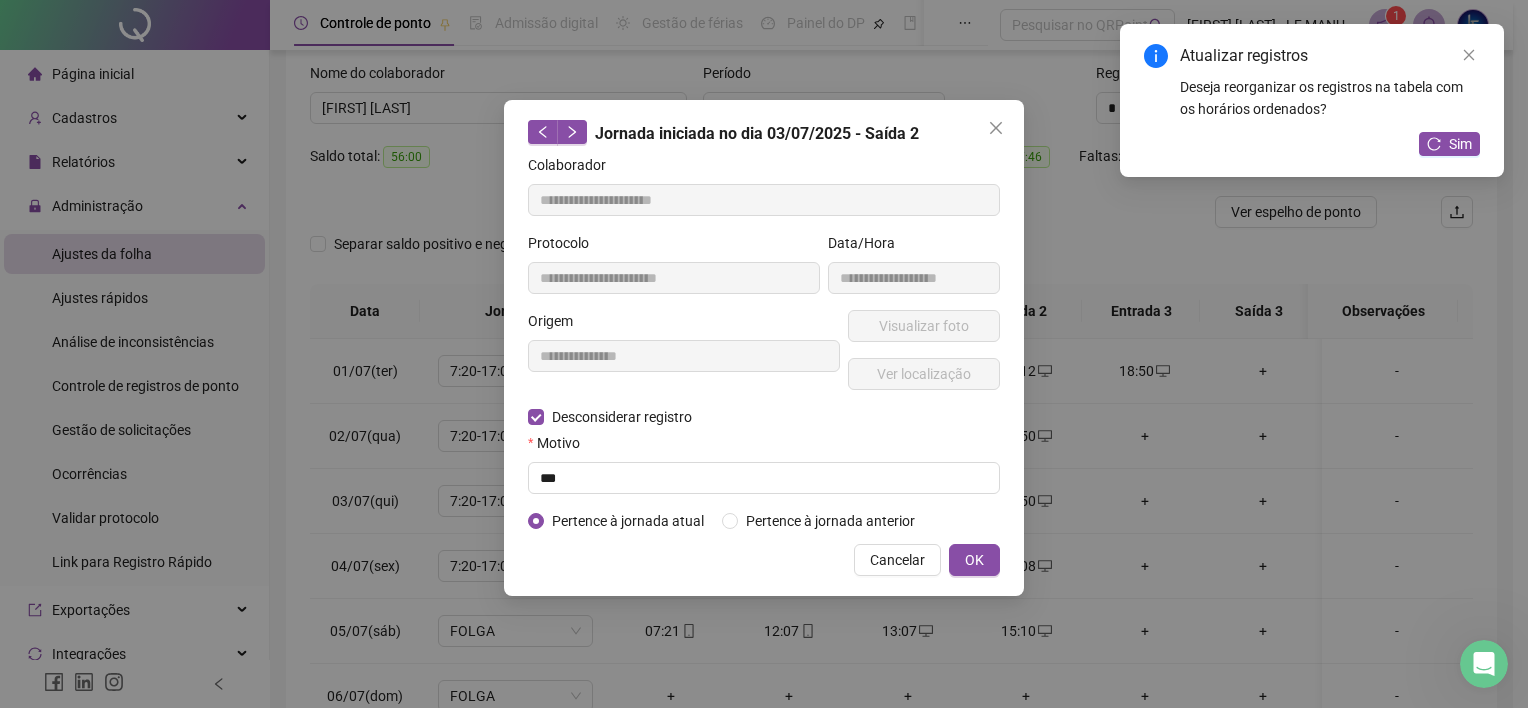 type on "**********" 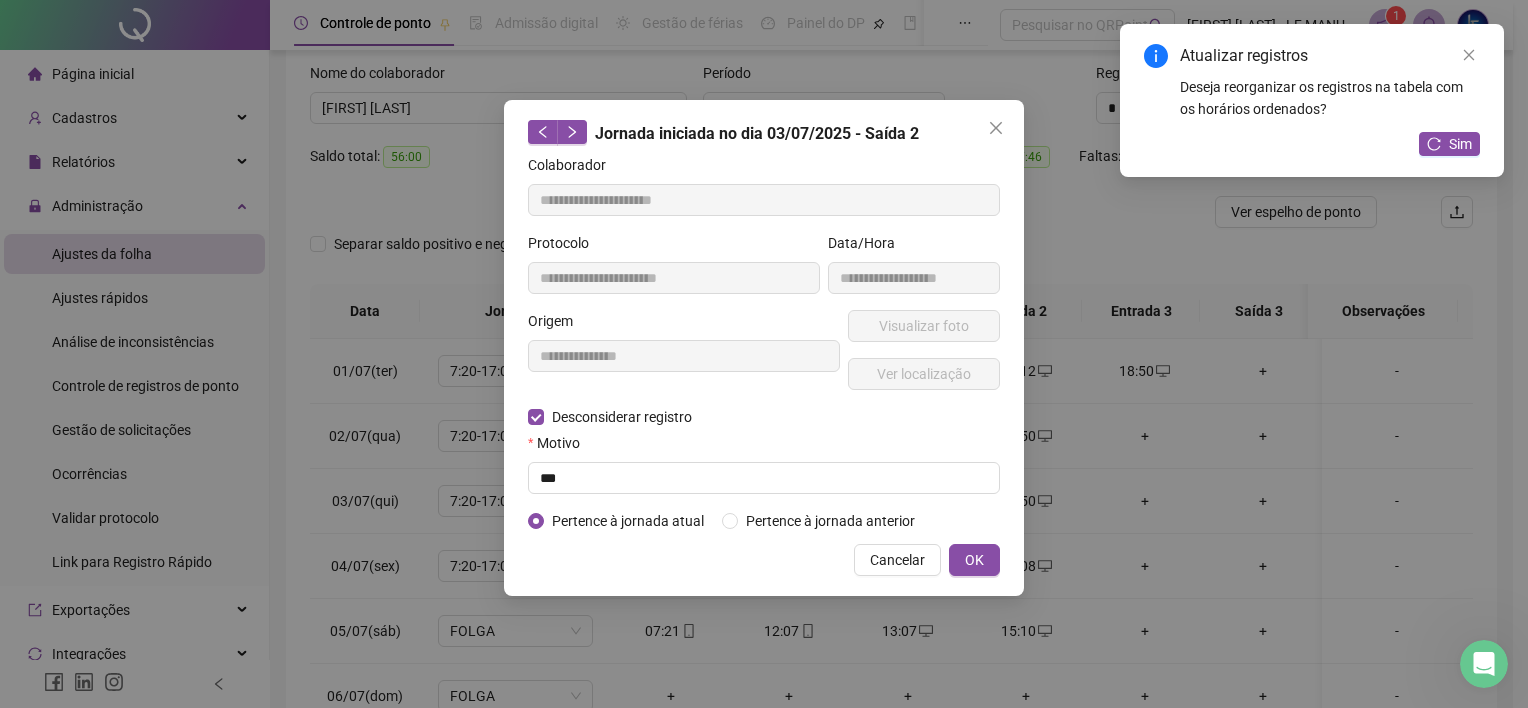 type on "**********" 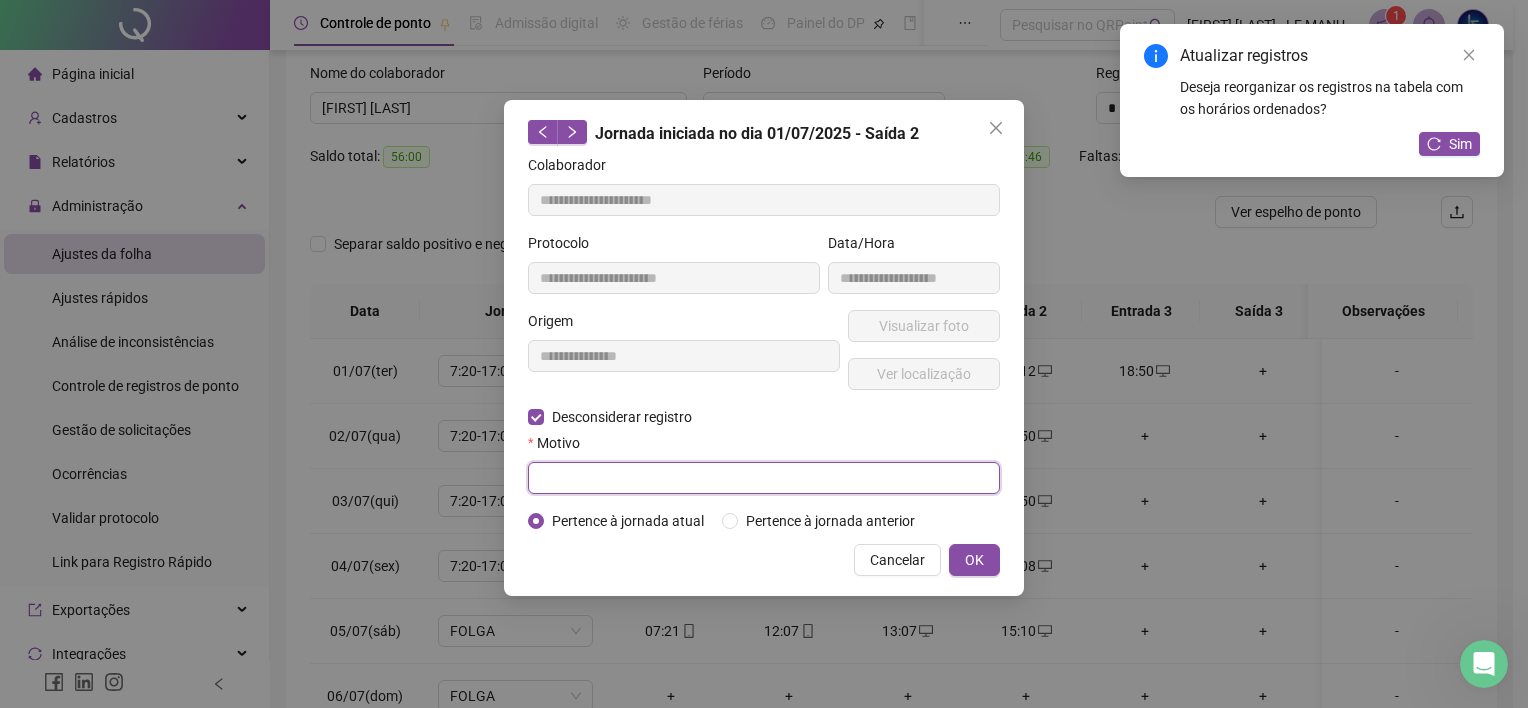 click at bounding box center [764, 478] 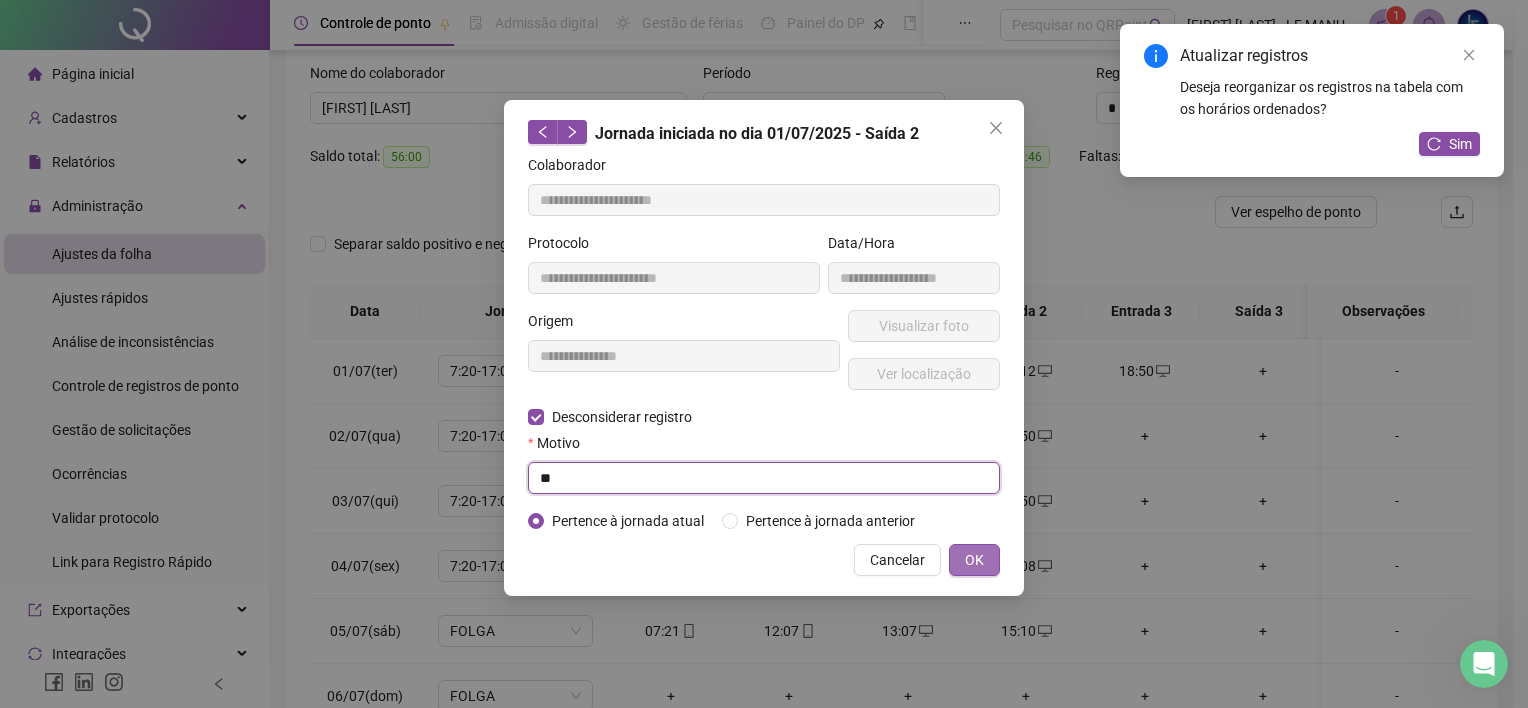 type on "**" 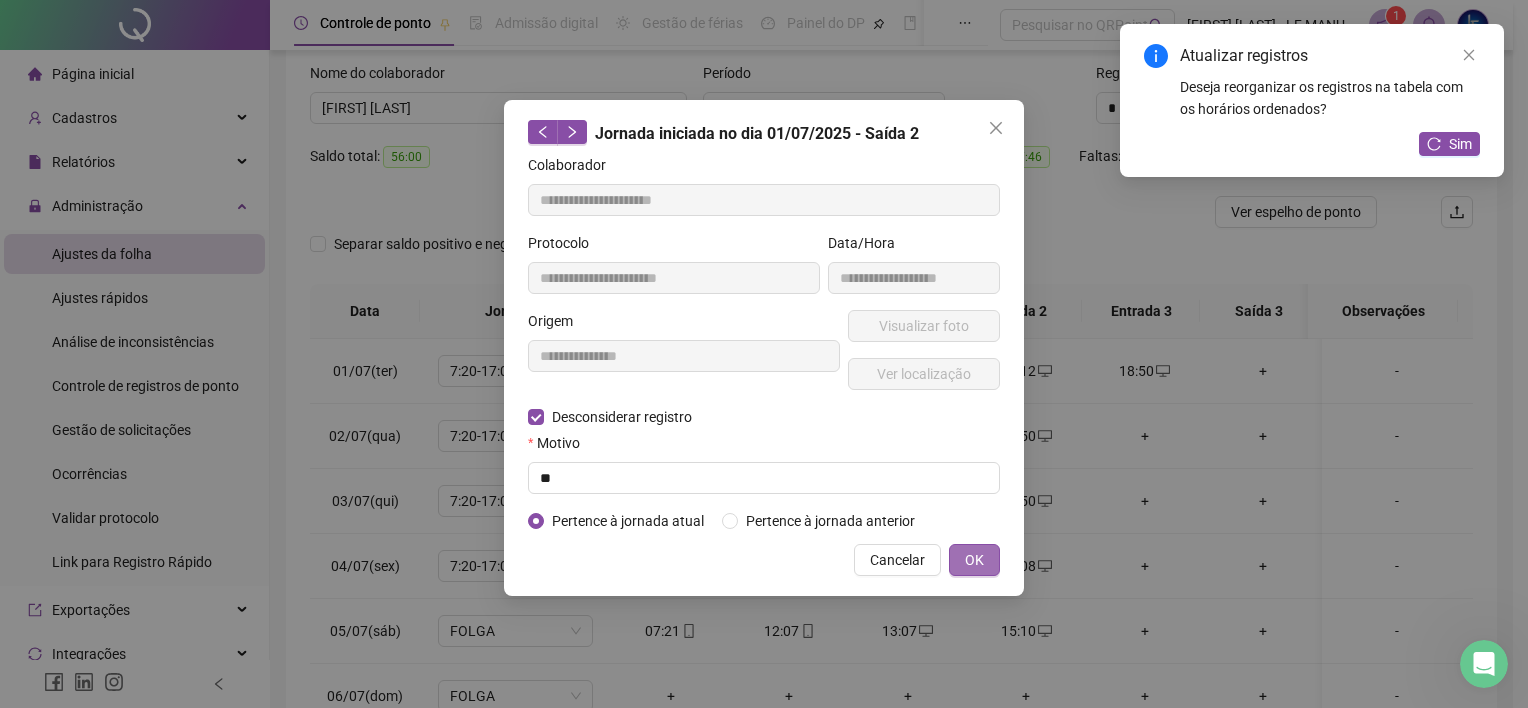 click on "OK" at bounding box center [974, 560] 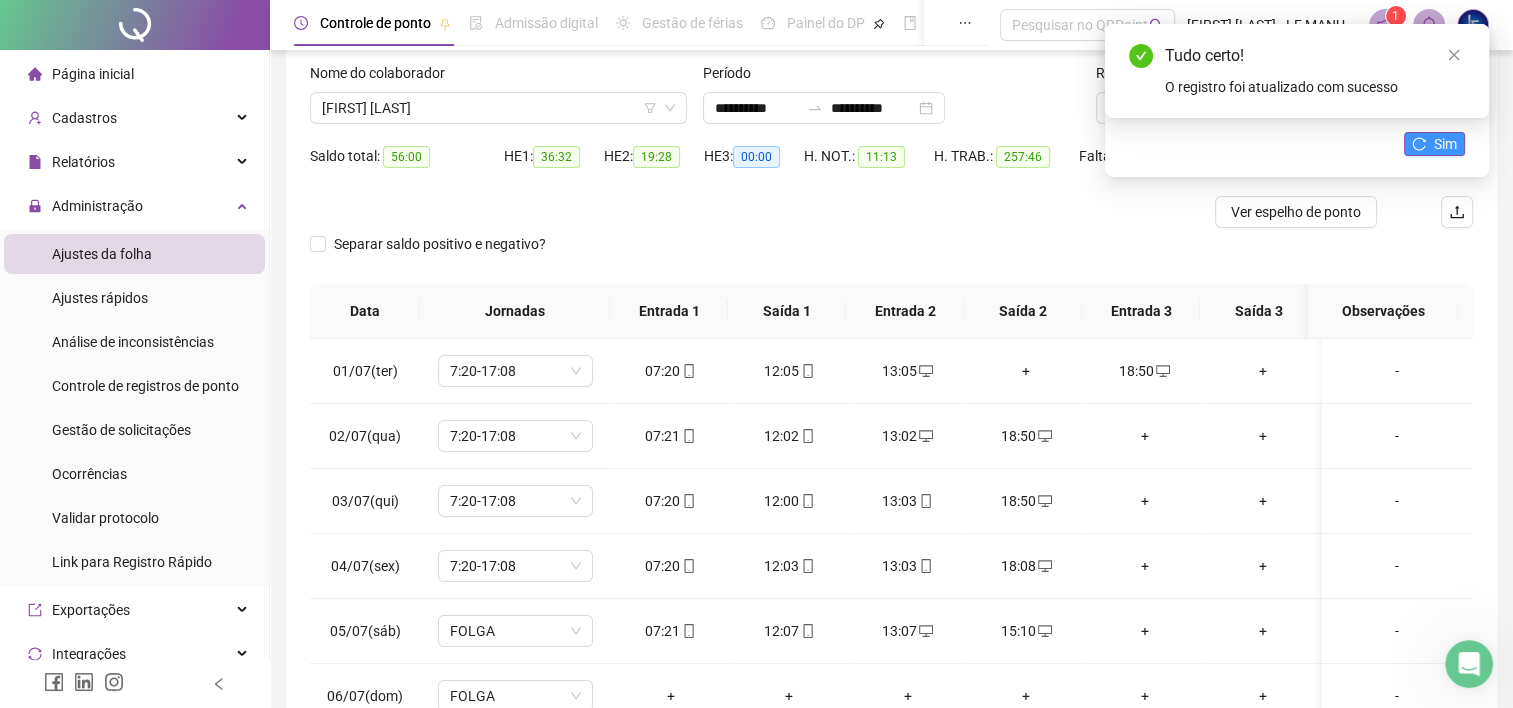 click 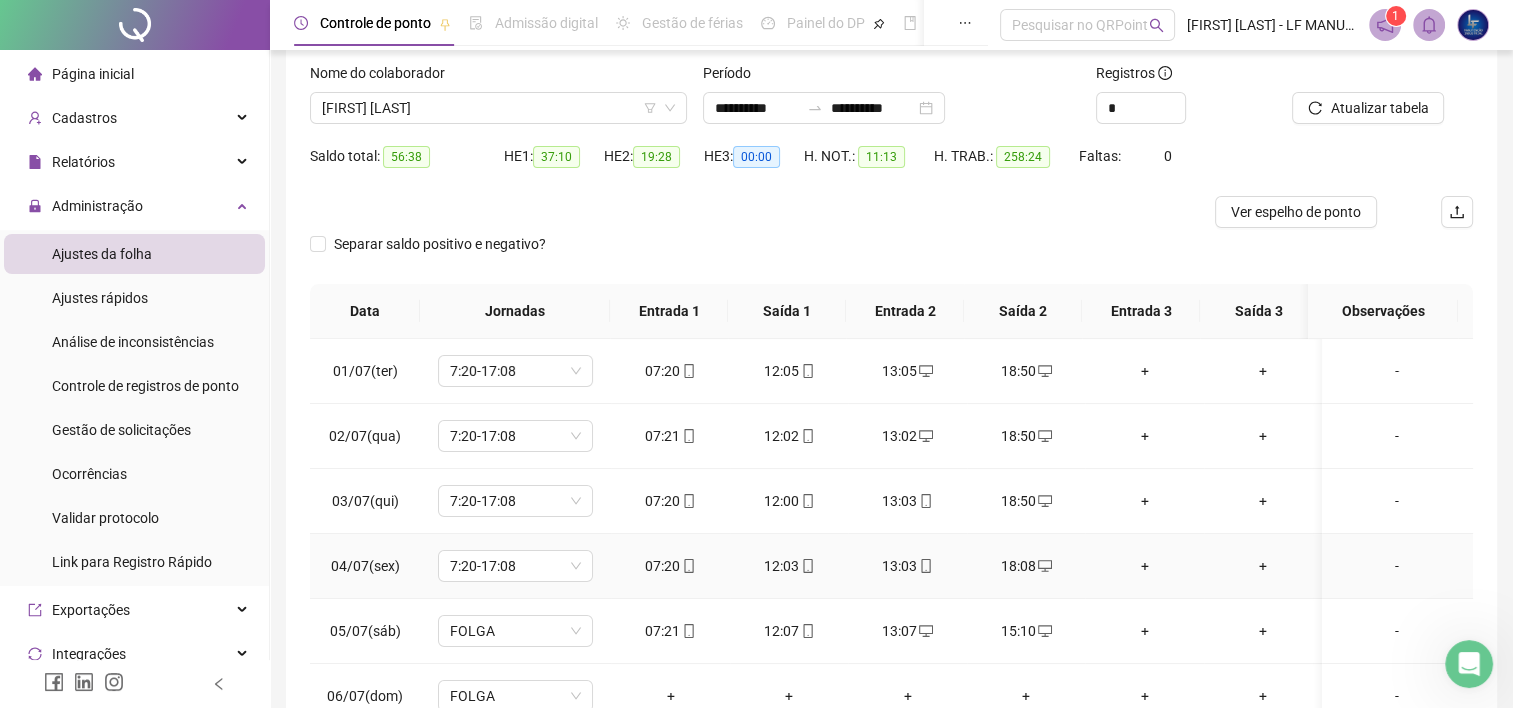 click on "+" at bounding box center [1144, 566] 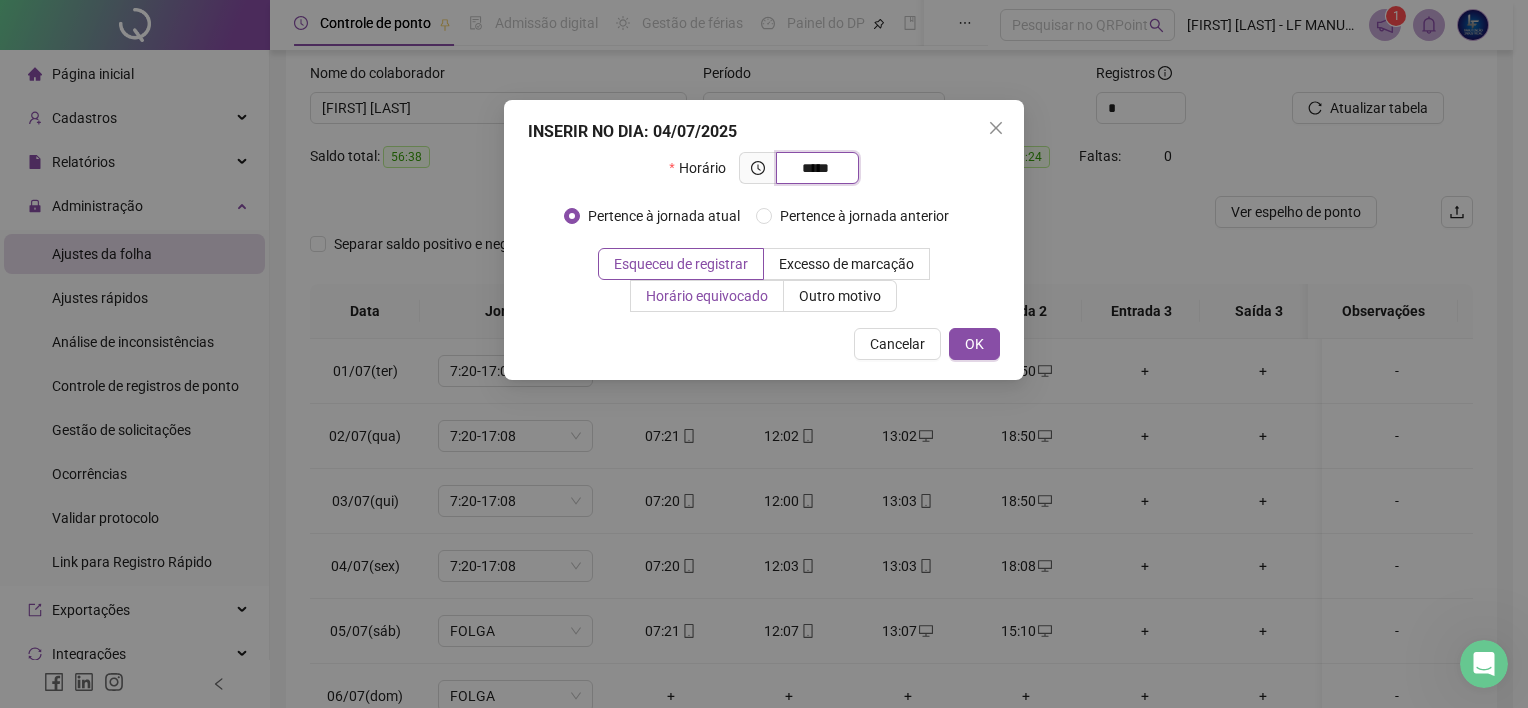 type on "*****" 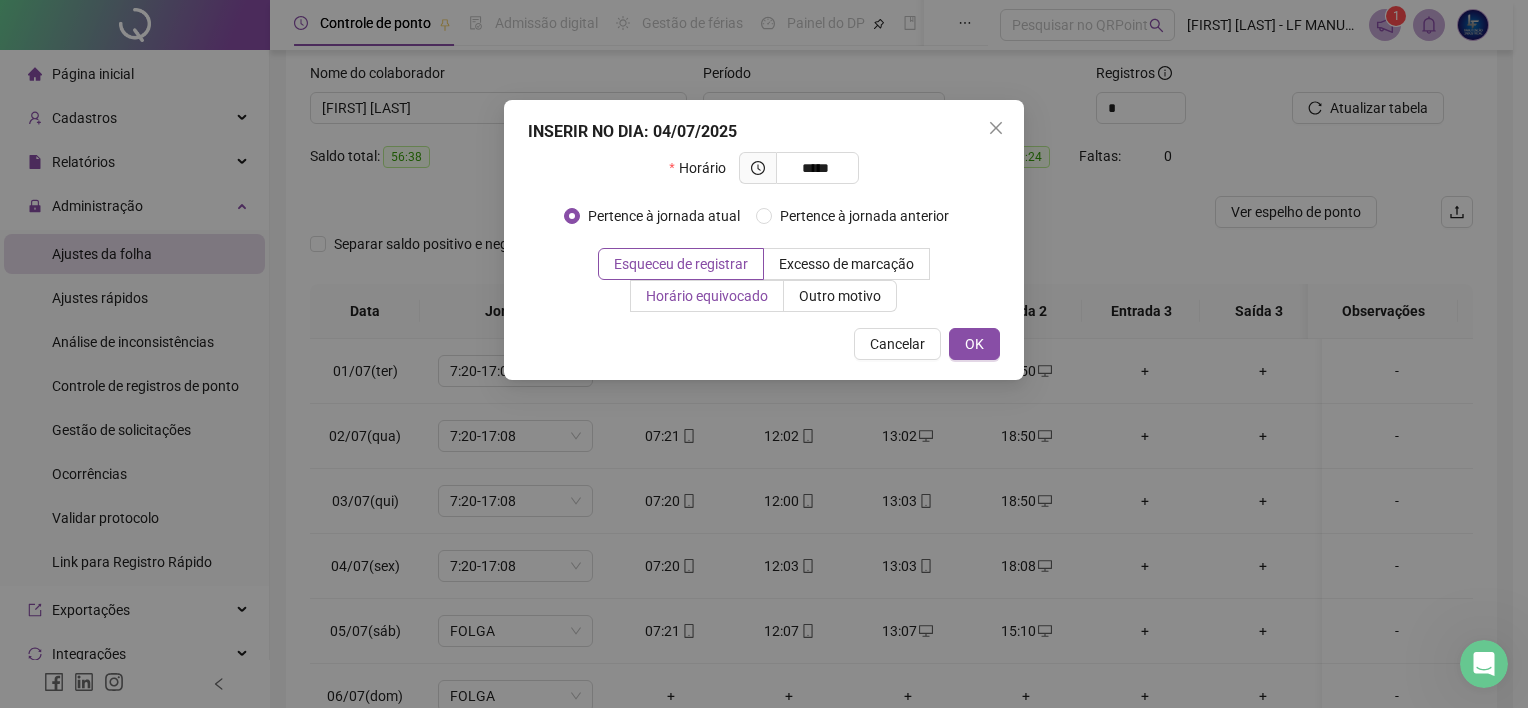 click on "Horário equivocado" at bounding box center (707, 296) 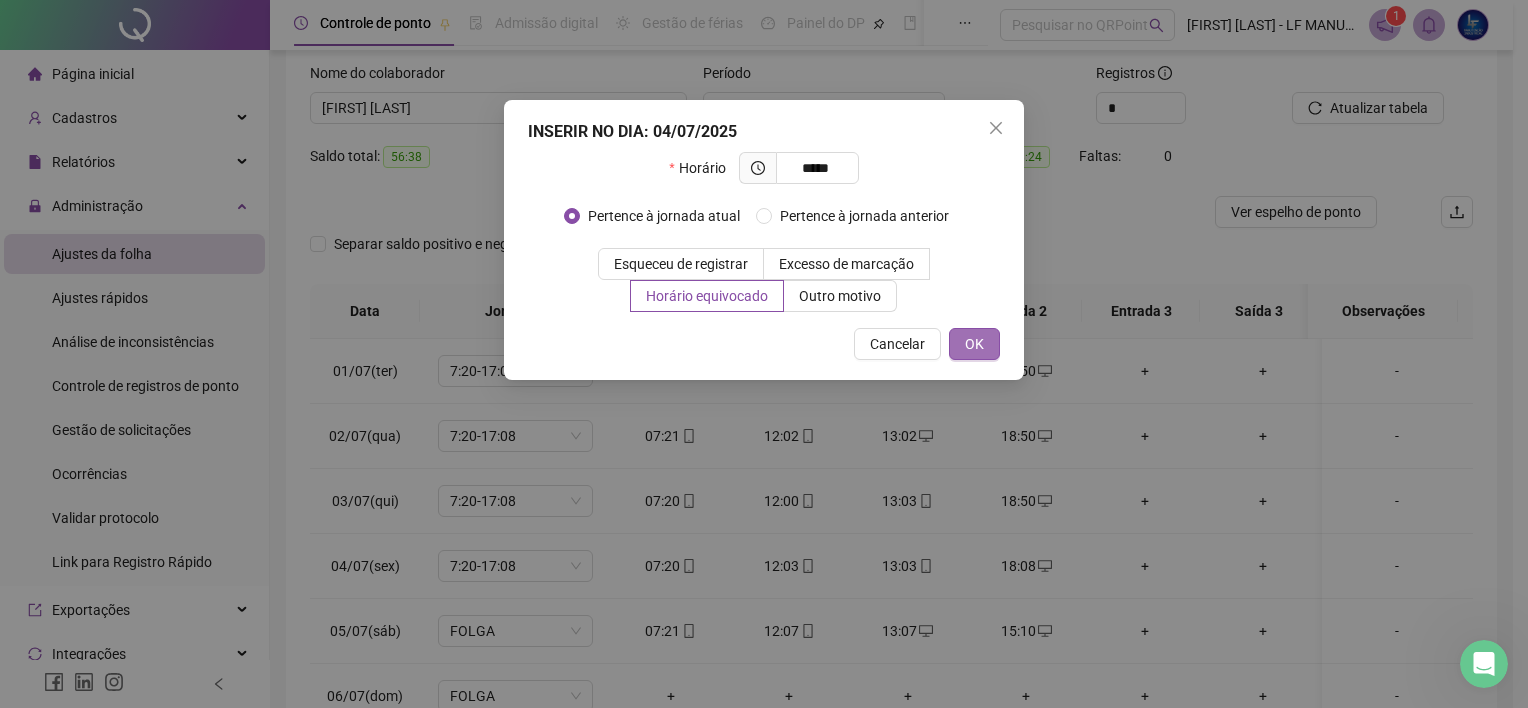 click on "OK" at bounding box center [974, 344] 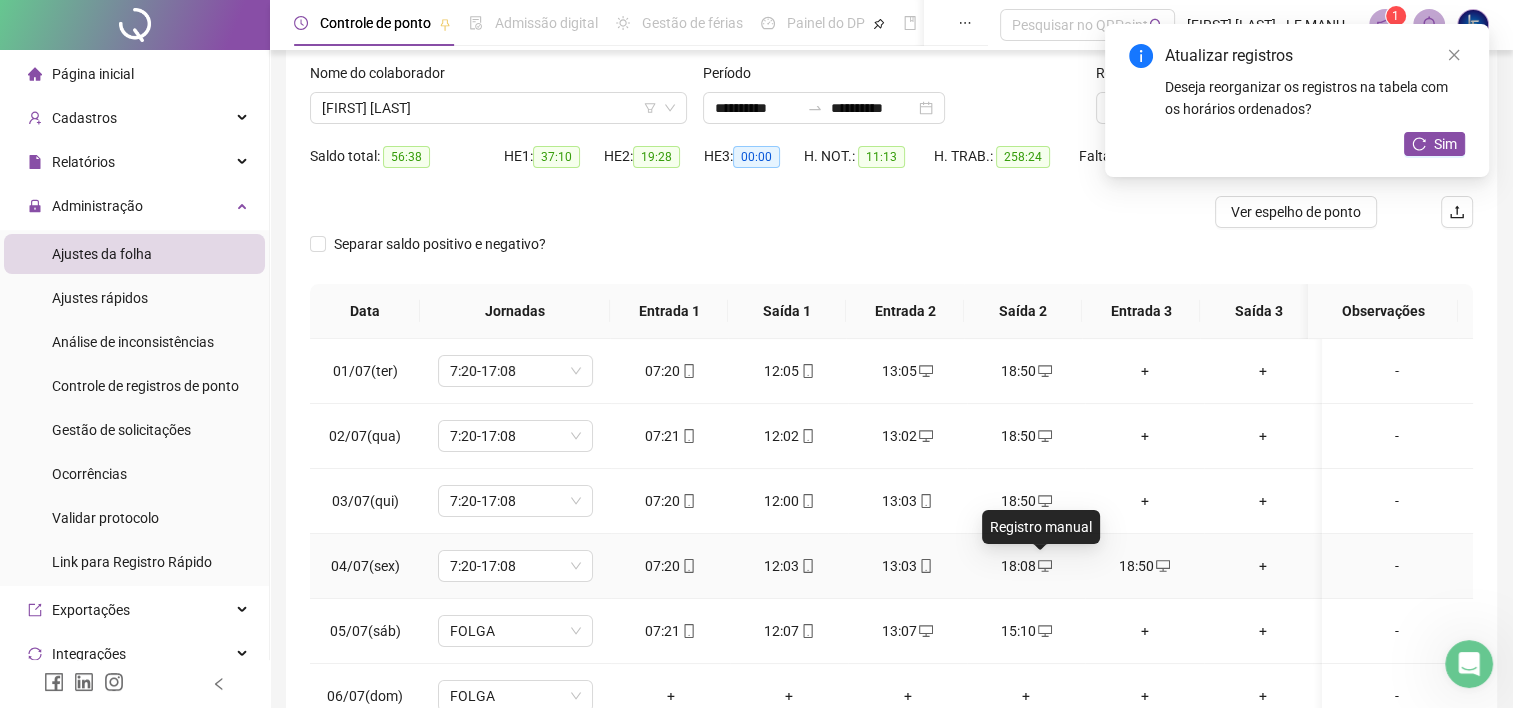 click 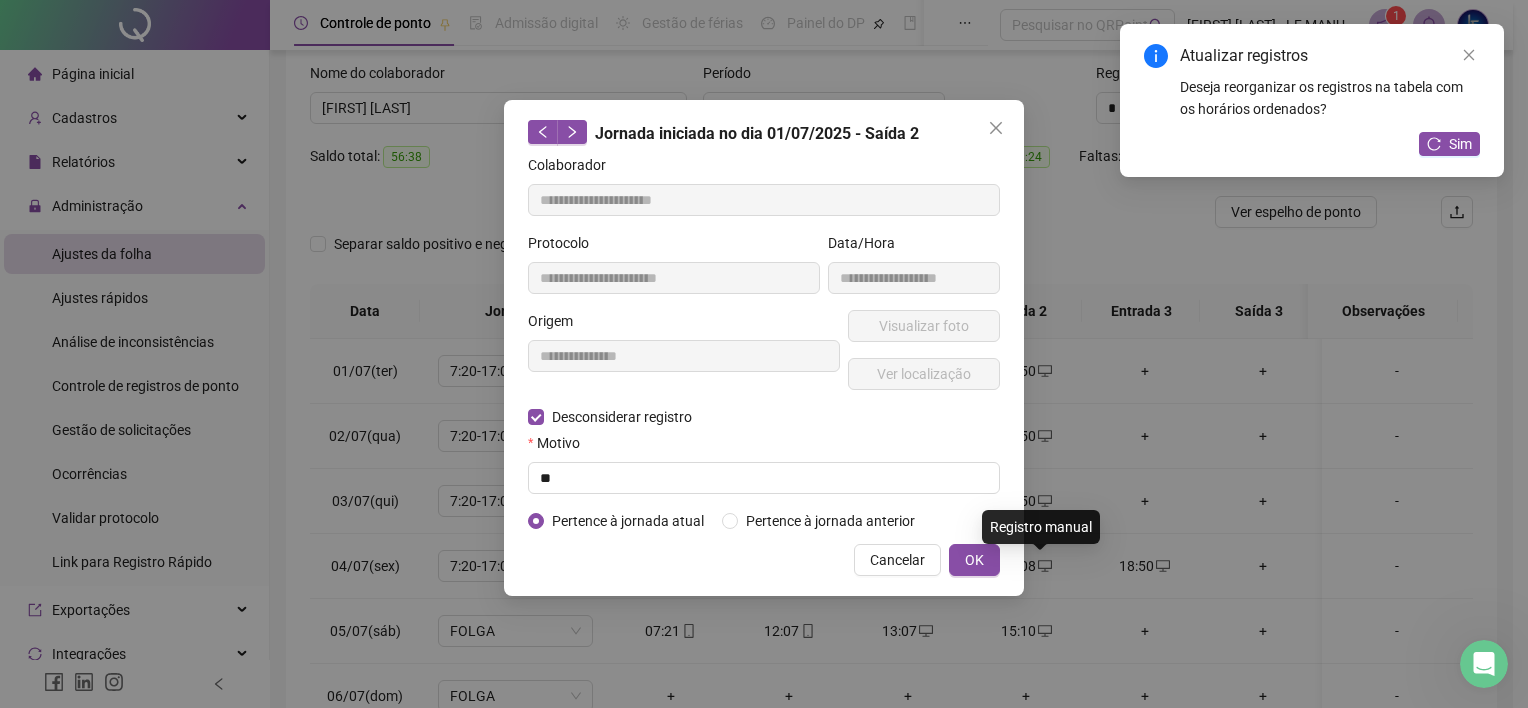 type on "**********" 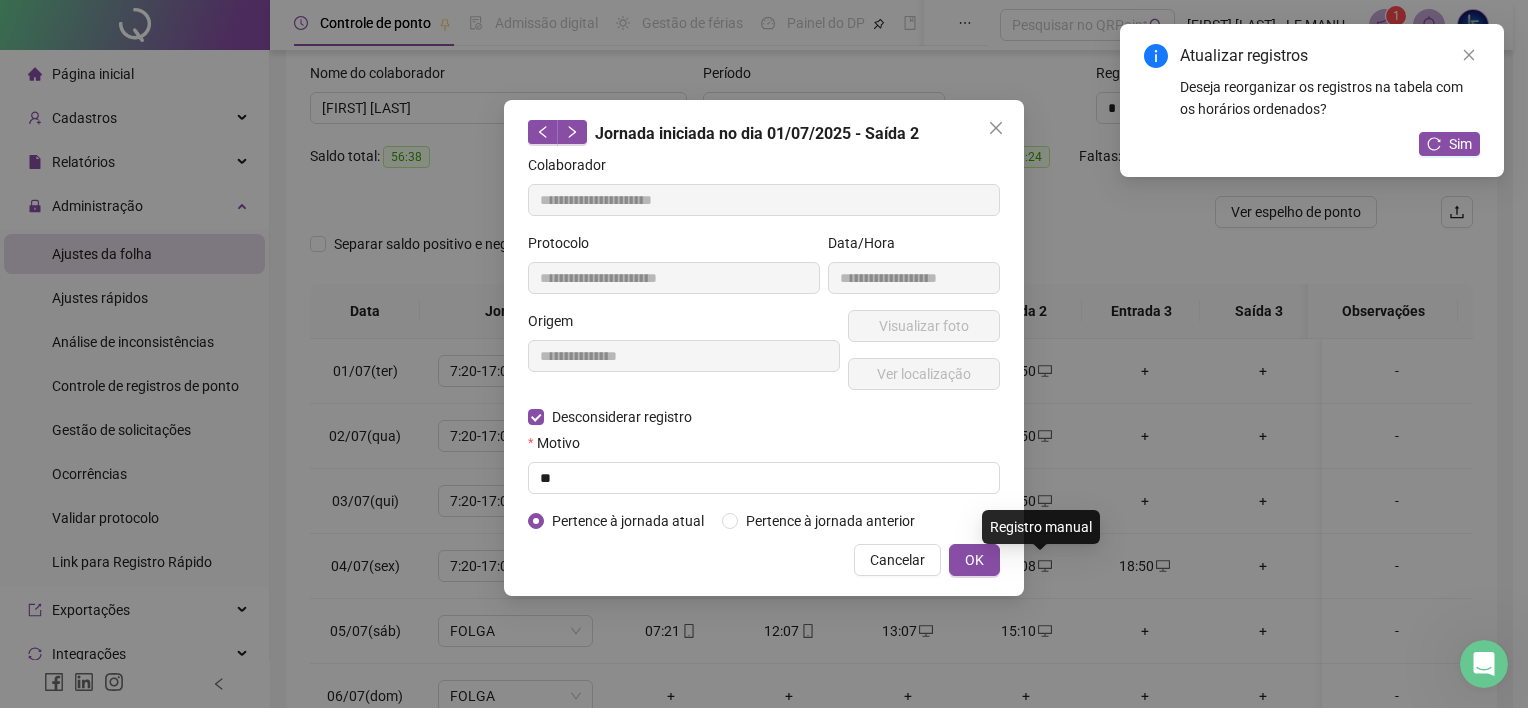 type on "**********" 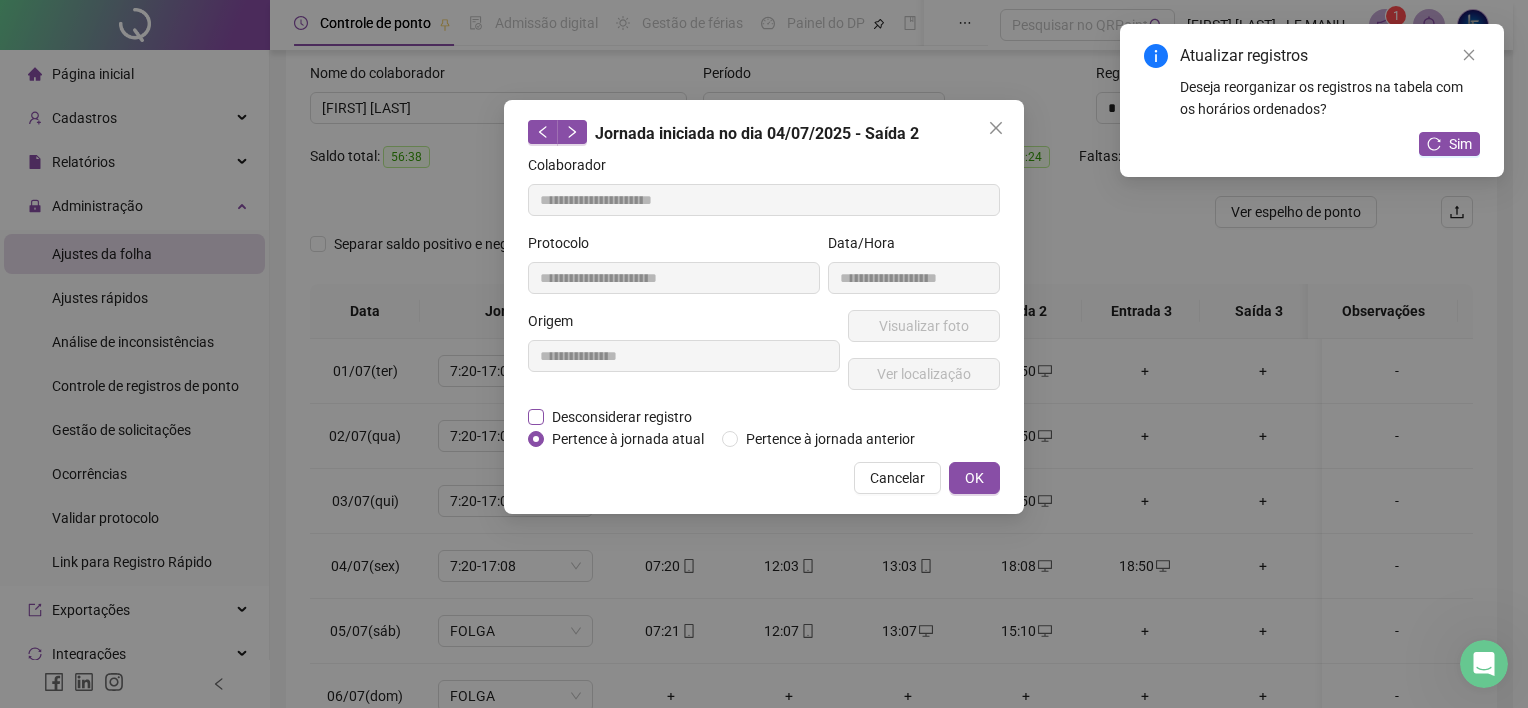 click on "Desconsiderar registro" at bounding box center [622, 417] 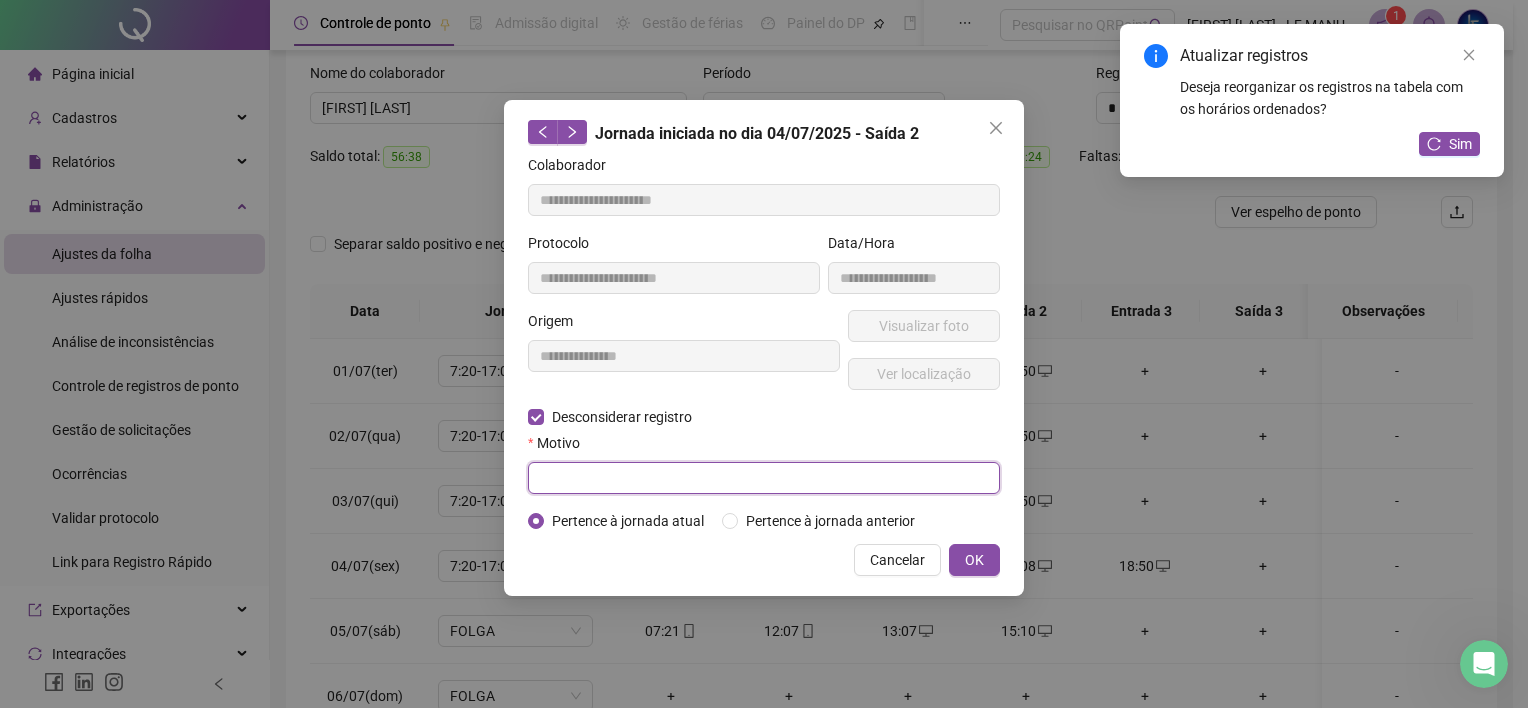 click at bounding box center (764, 478) 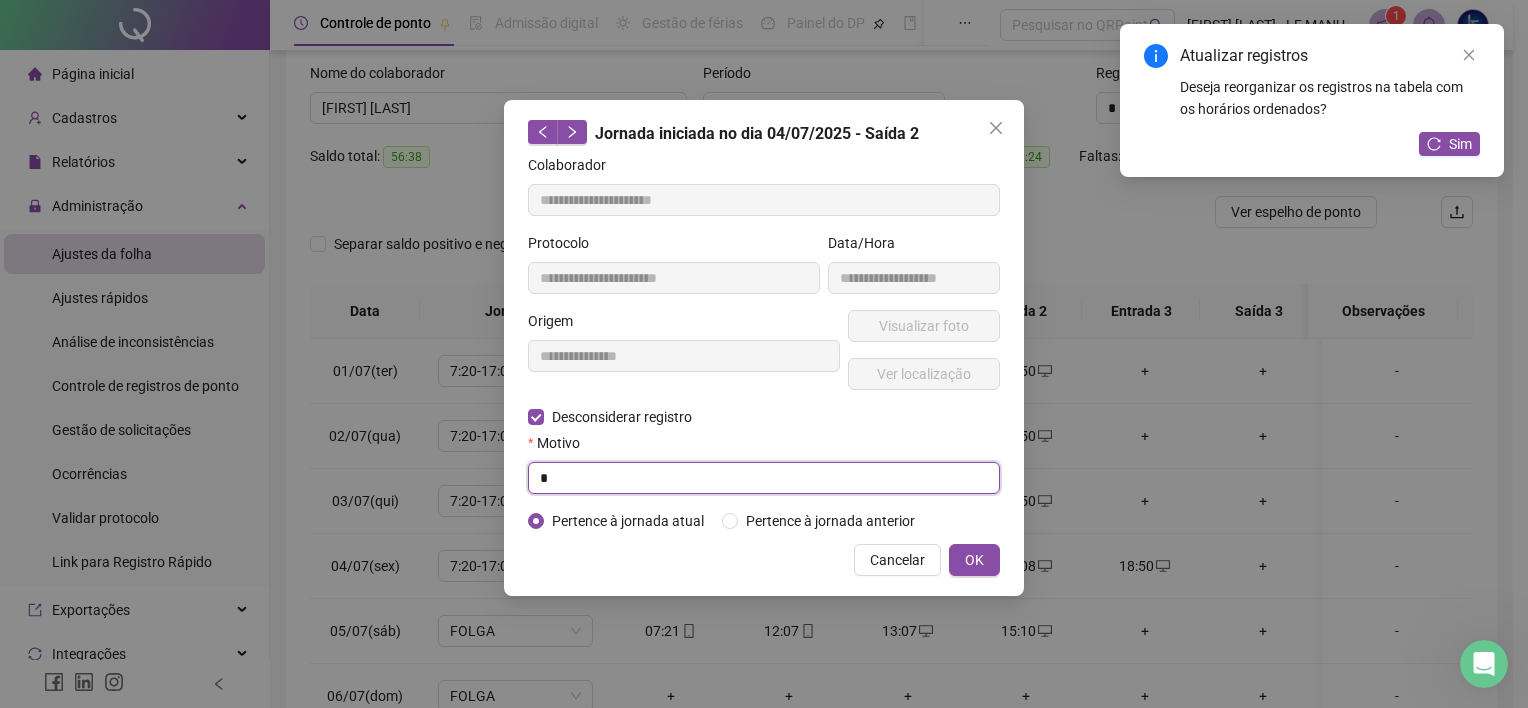 click on "*" at bounding box center [764, 478] 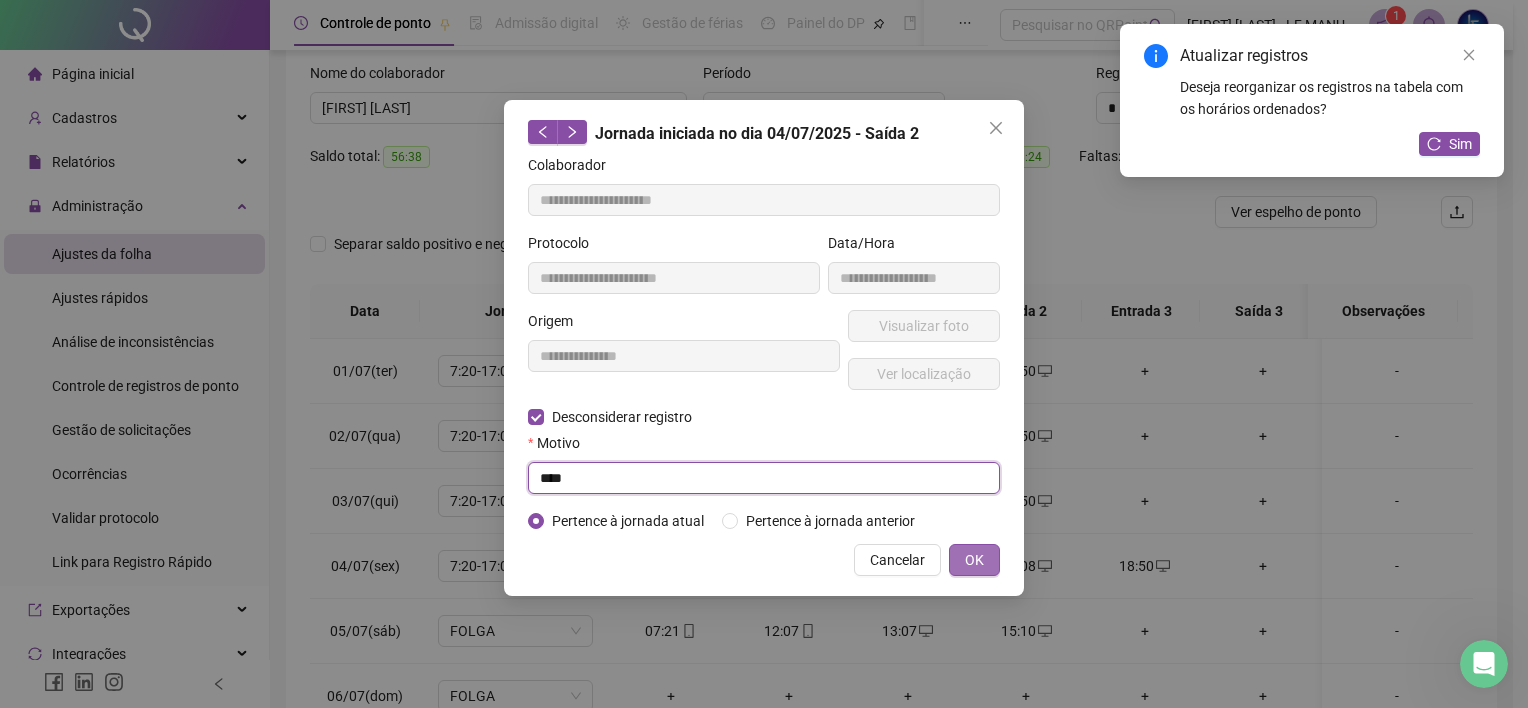 type on "****" 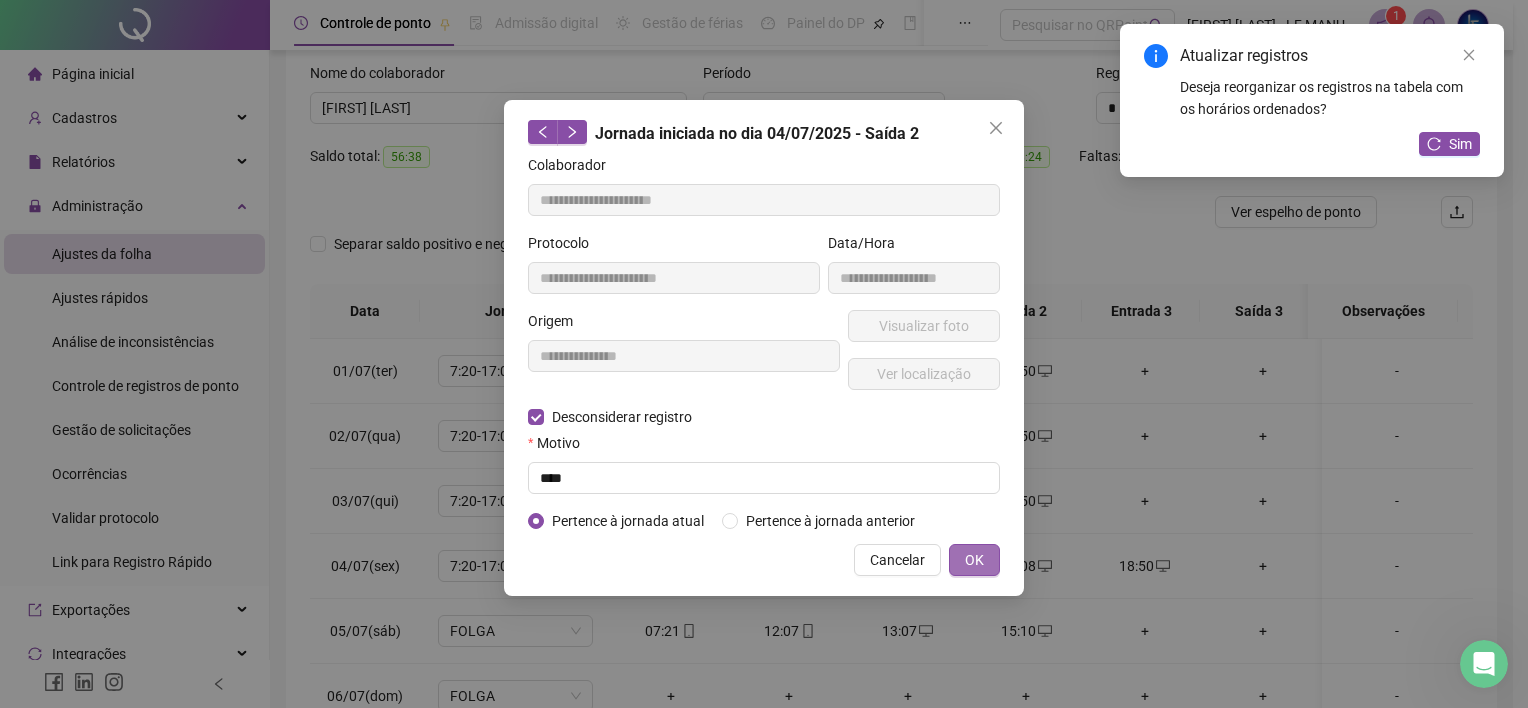 click on "OK" at bounding box center [974, 560] 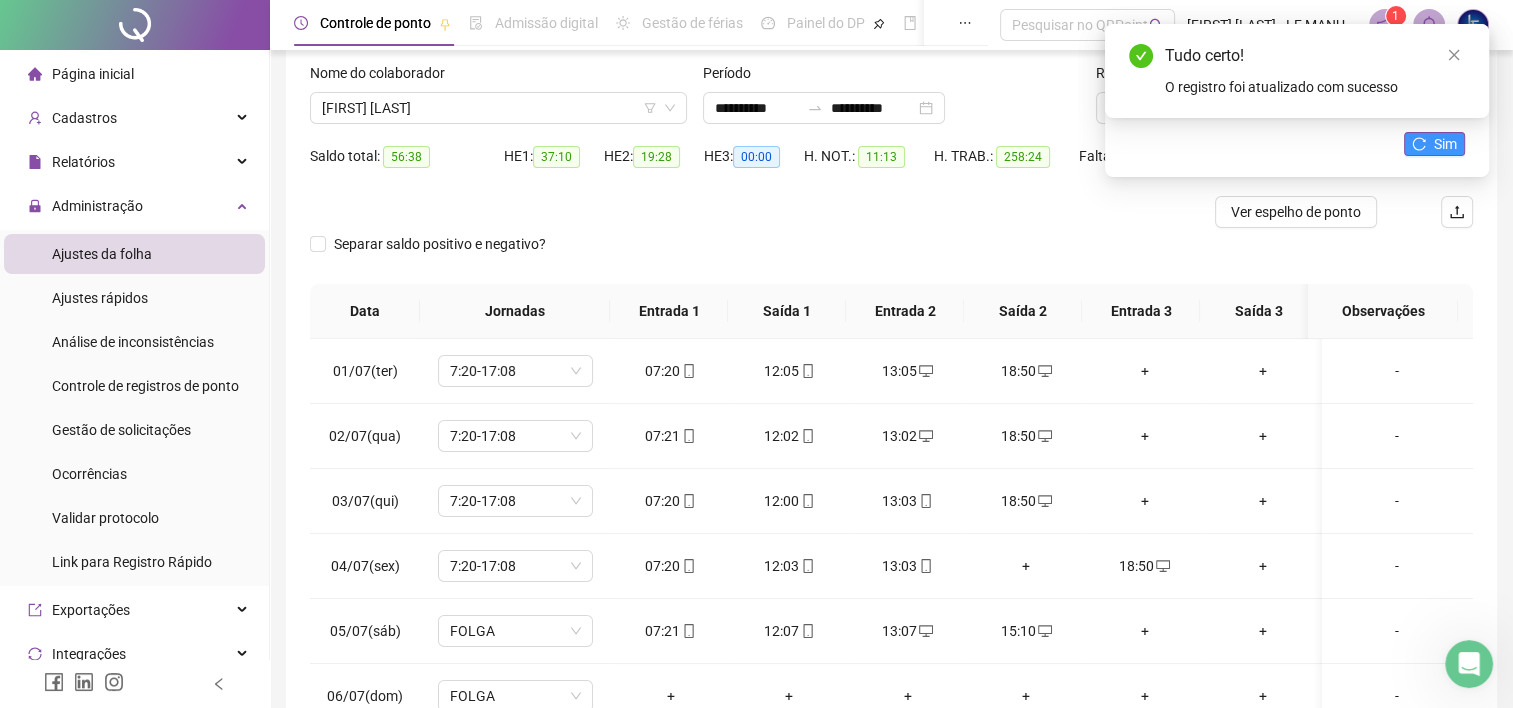 click 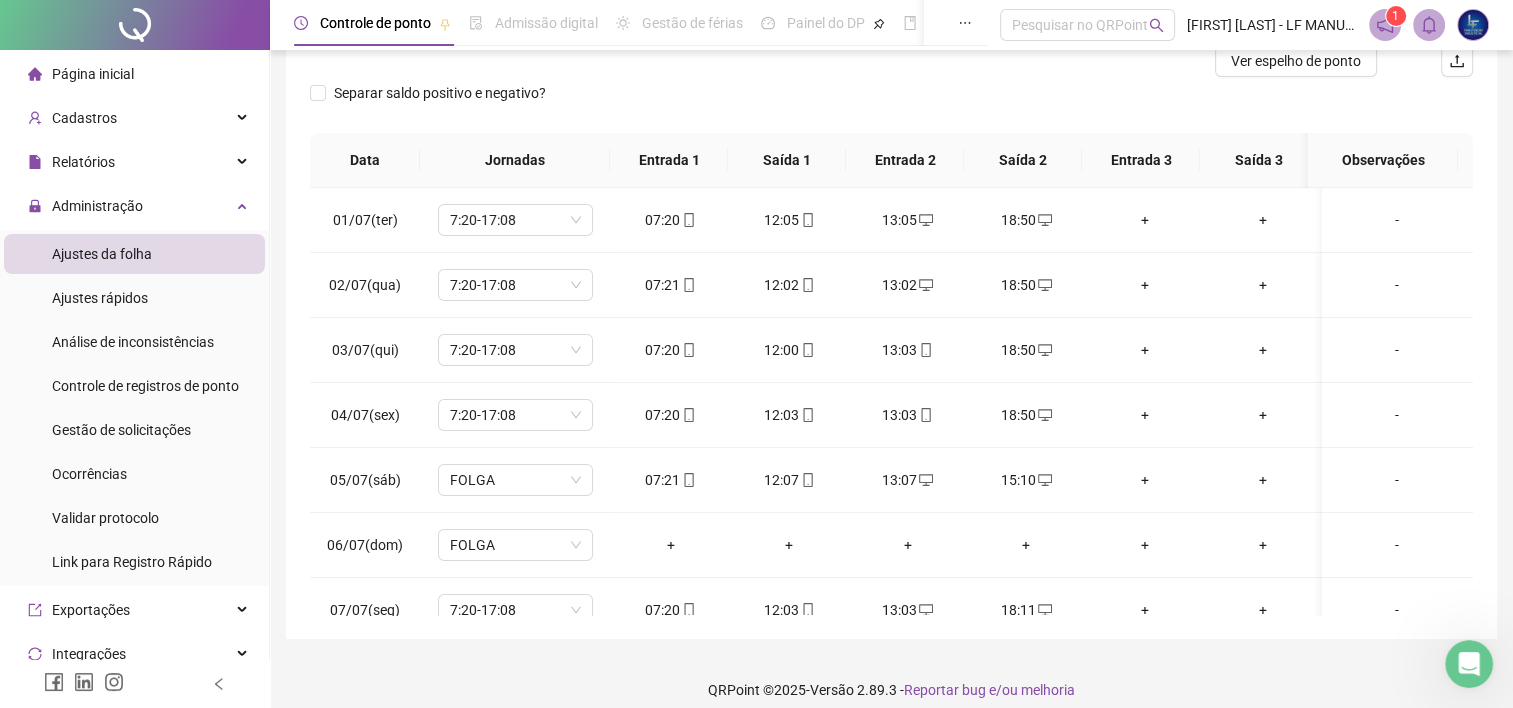 scroll, scrollTop: 289, scrollLeft: 0, axis: vertical 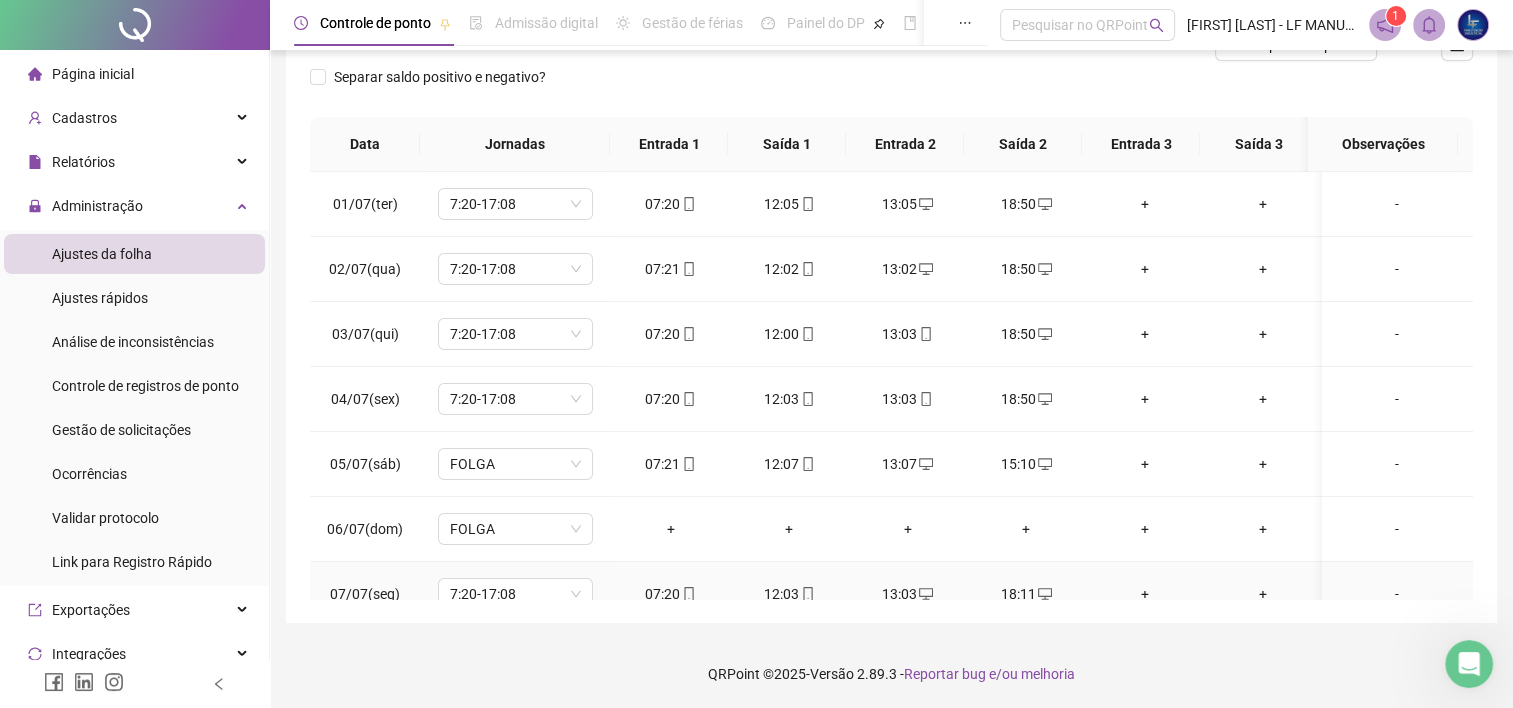 click on "+" at bounding box center (1144, 594) 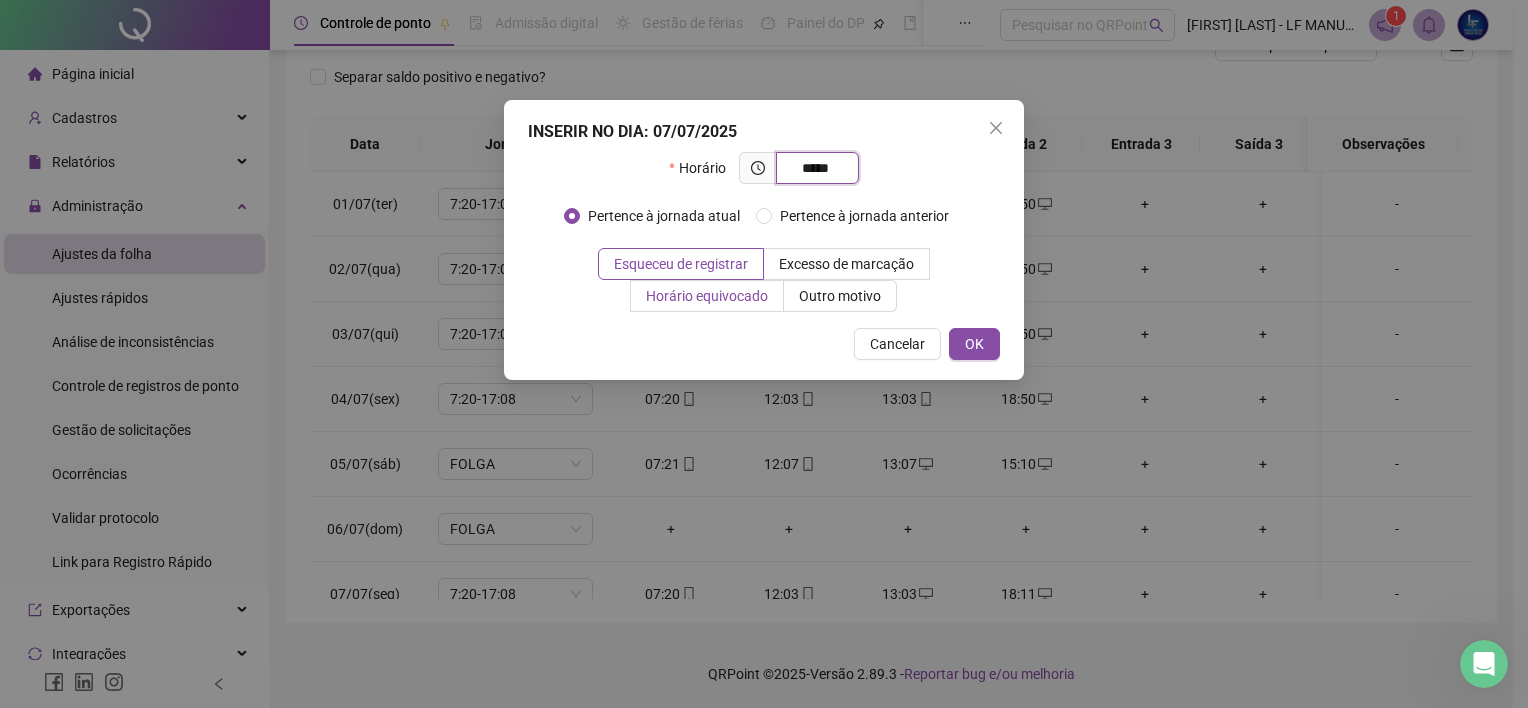 type on "*****" 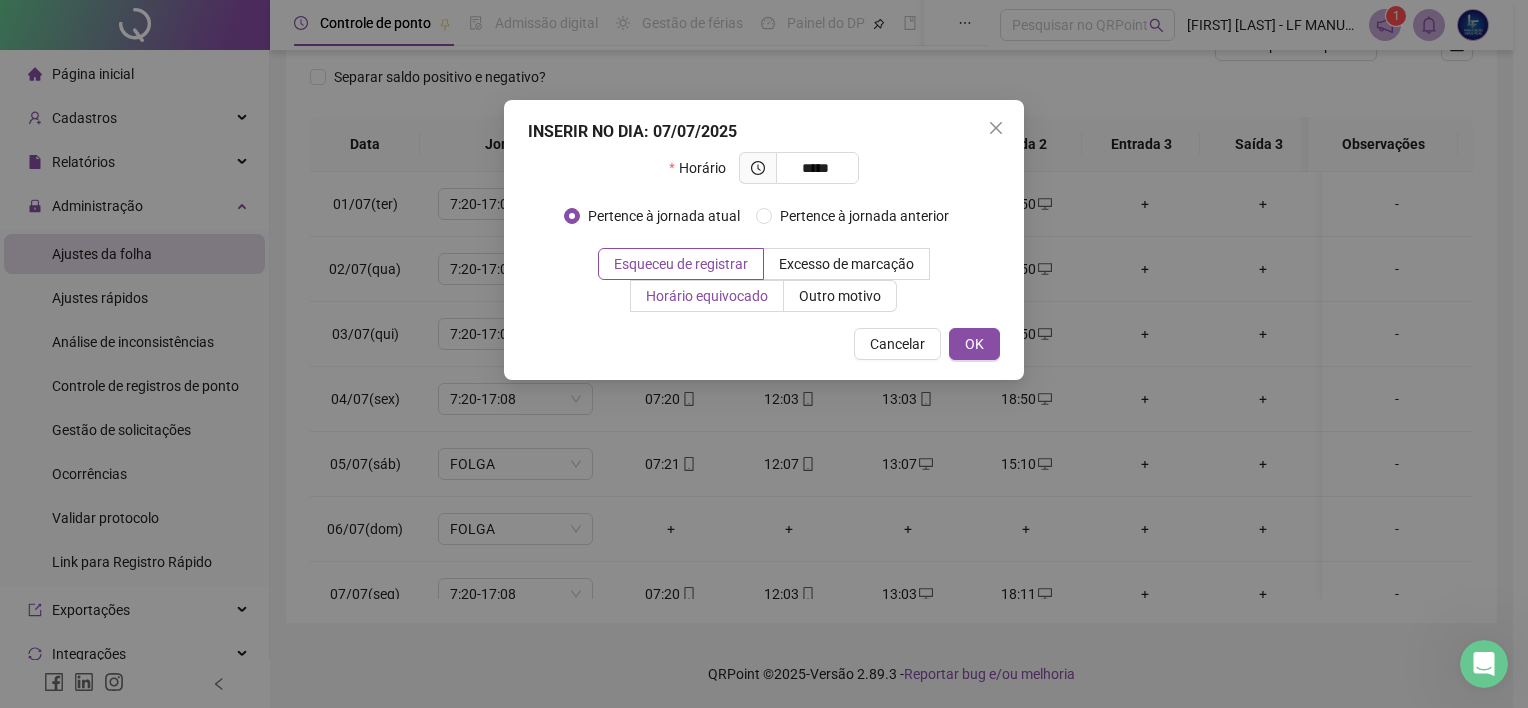 click on "Horário equivocado" at bounding box center (707, 296) 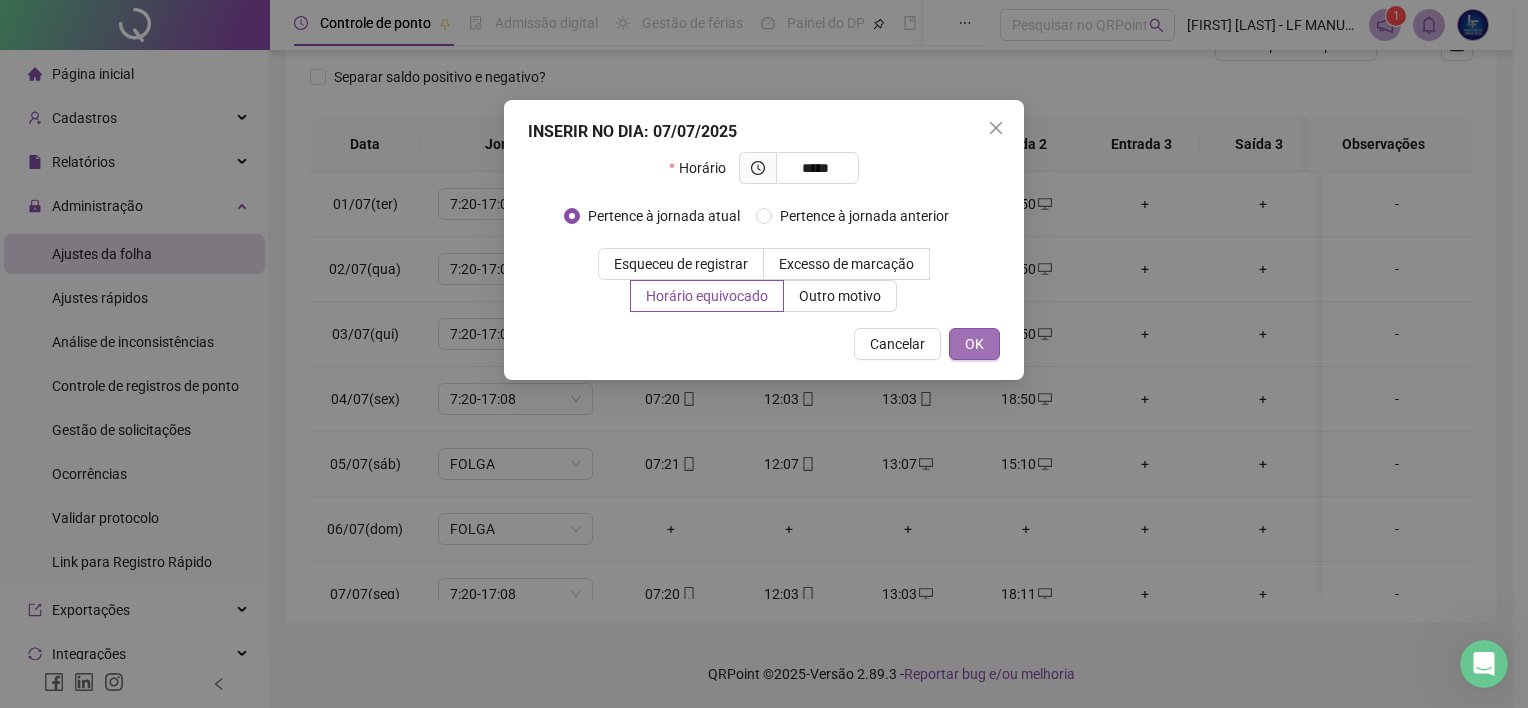 click on "OK" at bounding box center (974, 344) 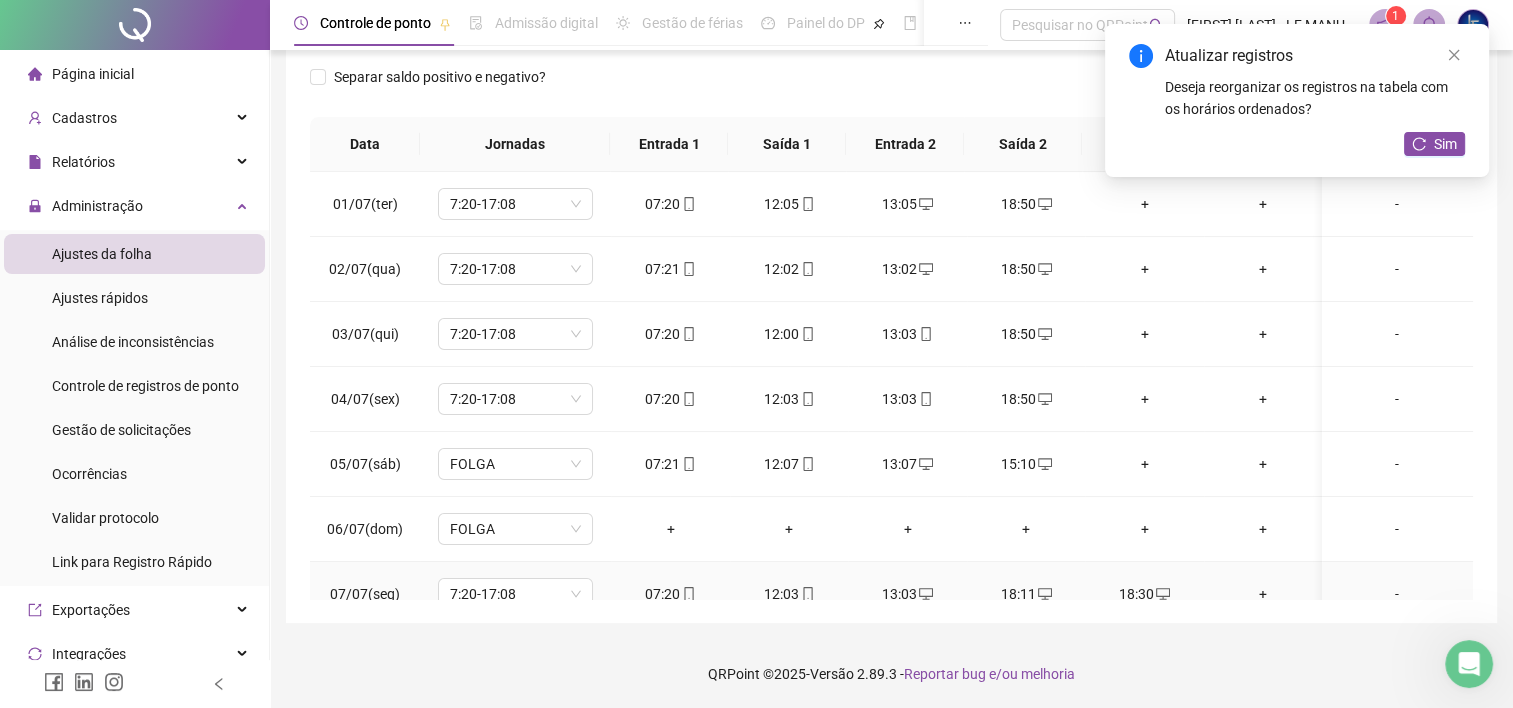 click on "18:11" at bounding box center (1026, 594) 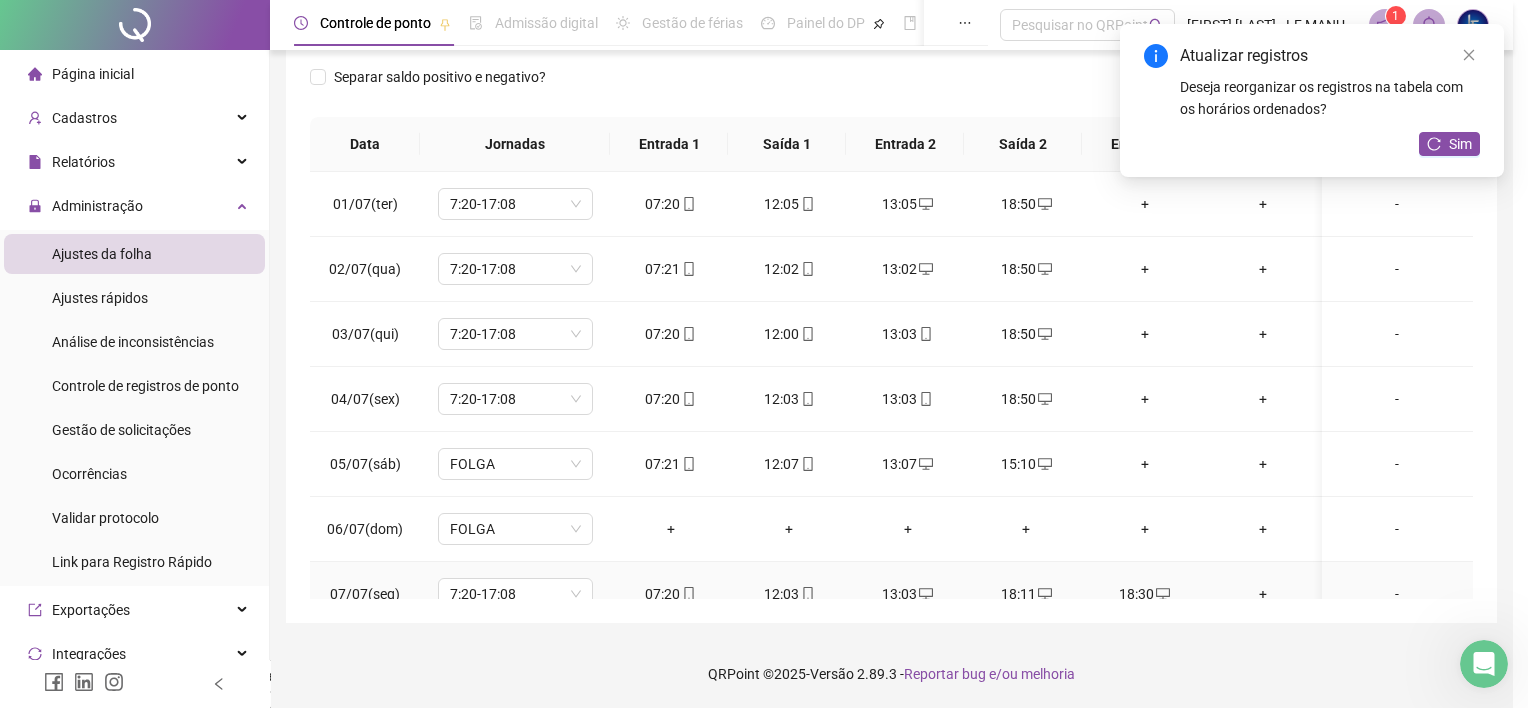 type on "**********" 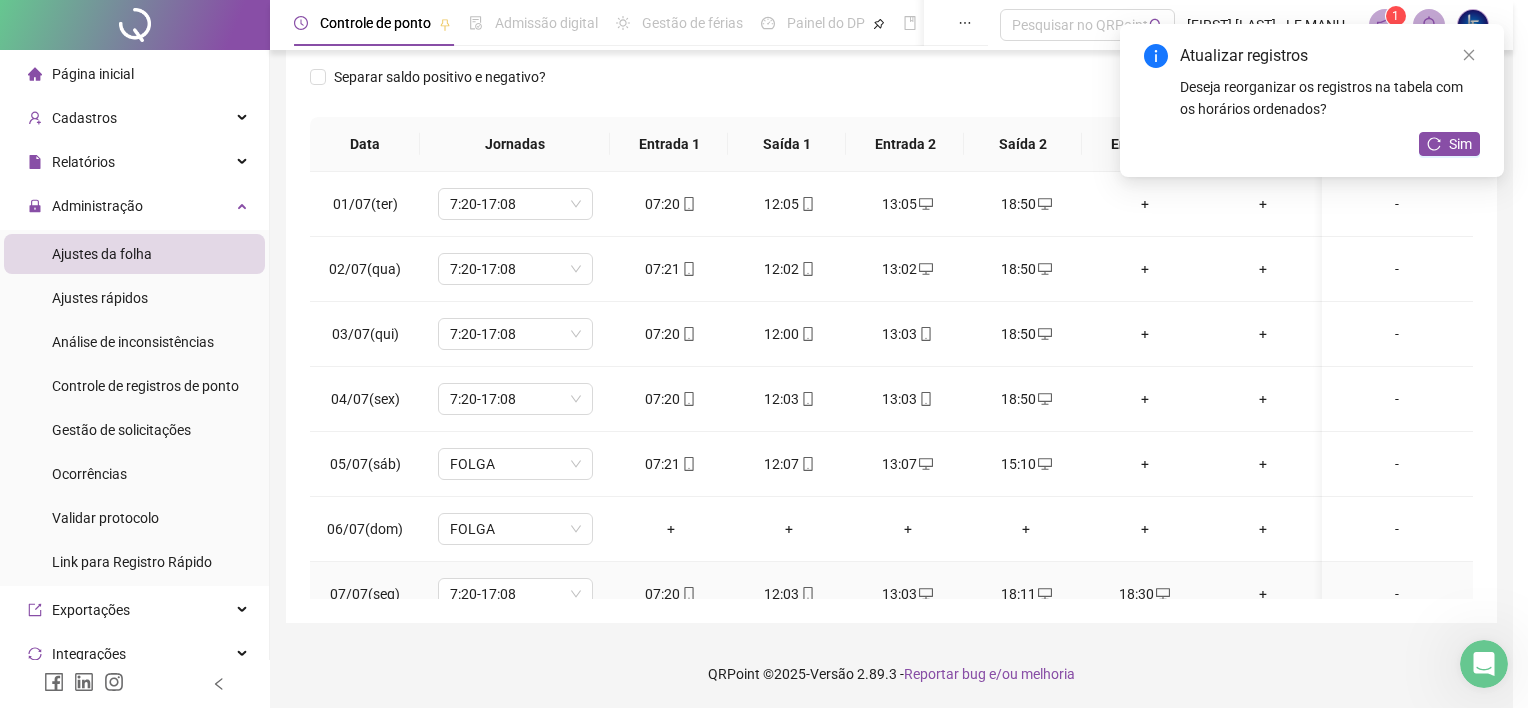 type on "**********" 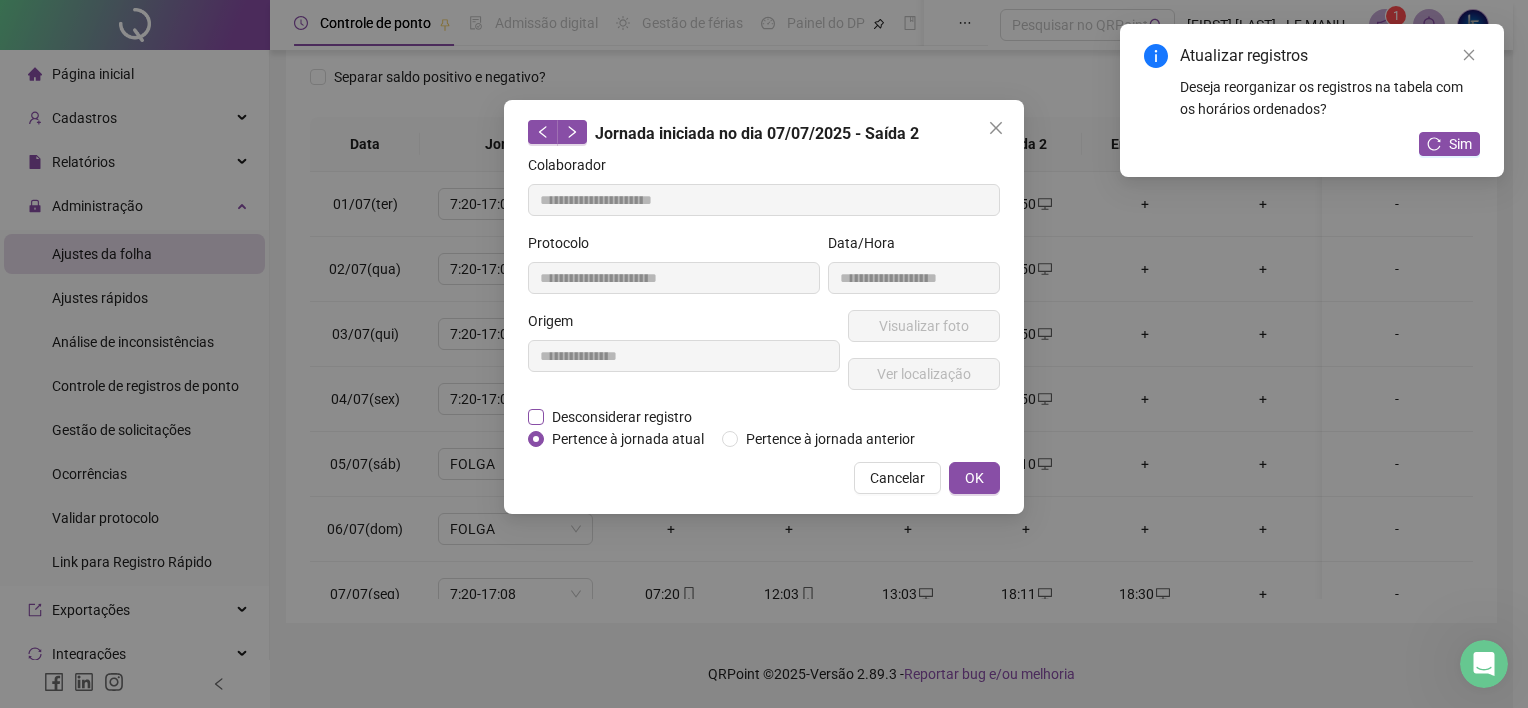 click on "Desconsiderar registro" at bounding box center [622, 417] 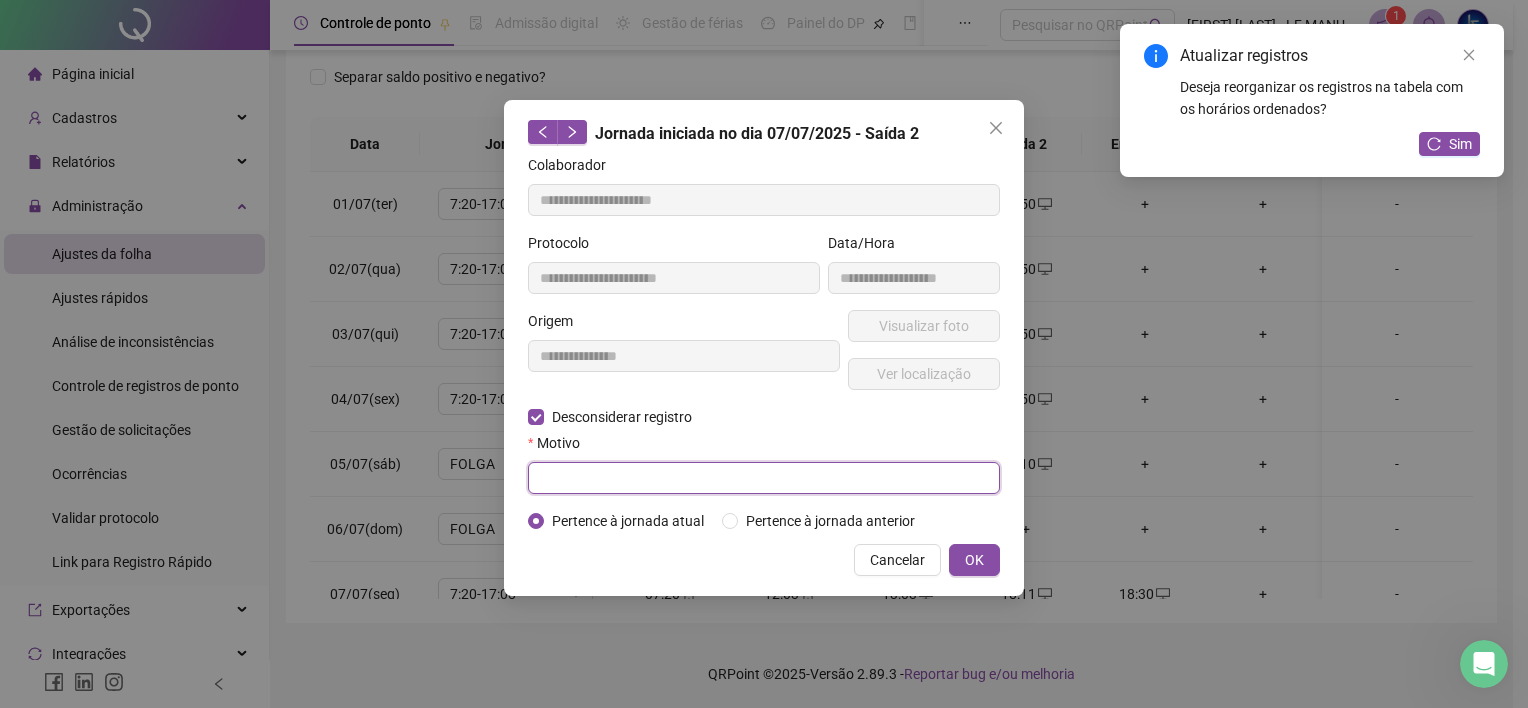 click at bounding box center [764, 478] 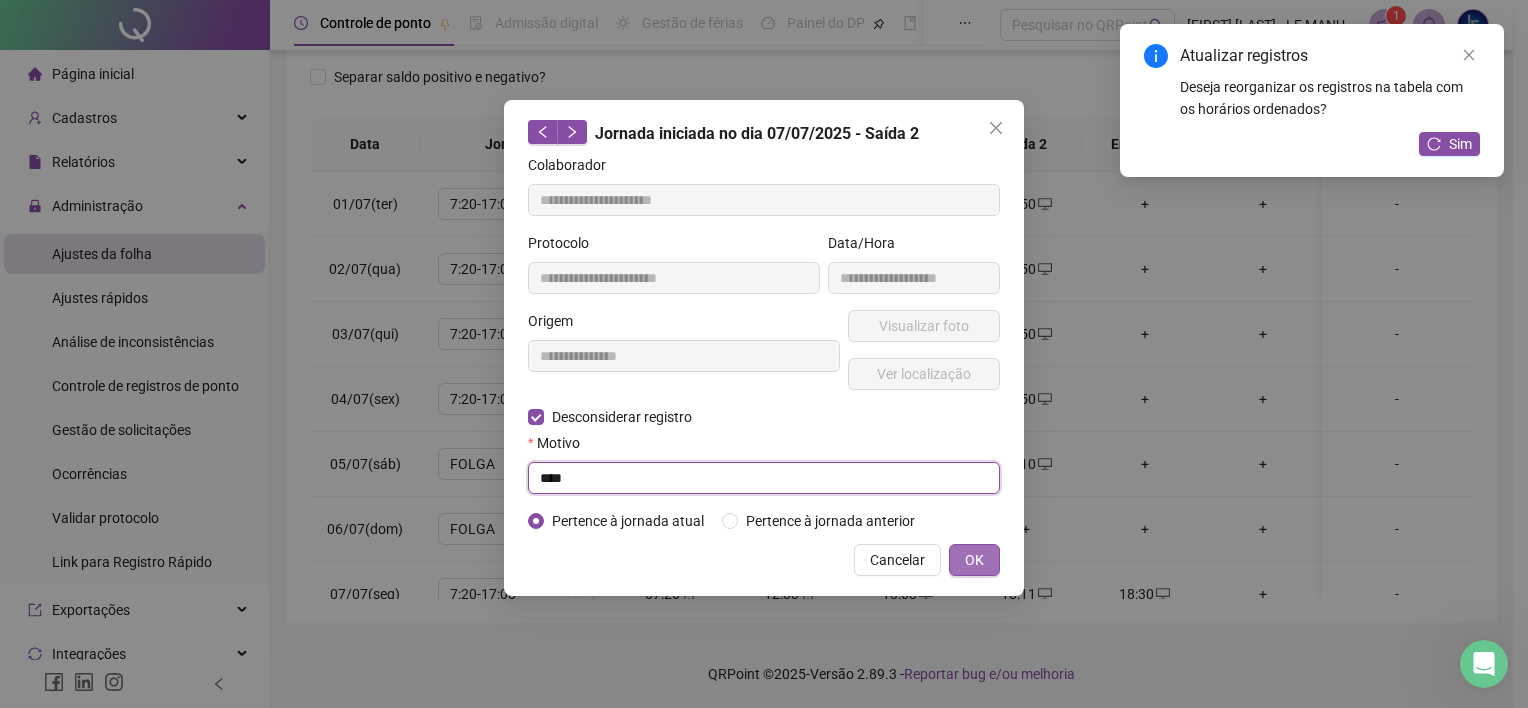 type on "****" 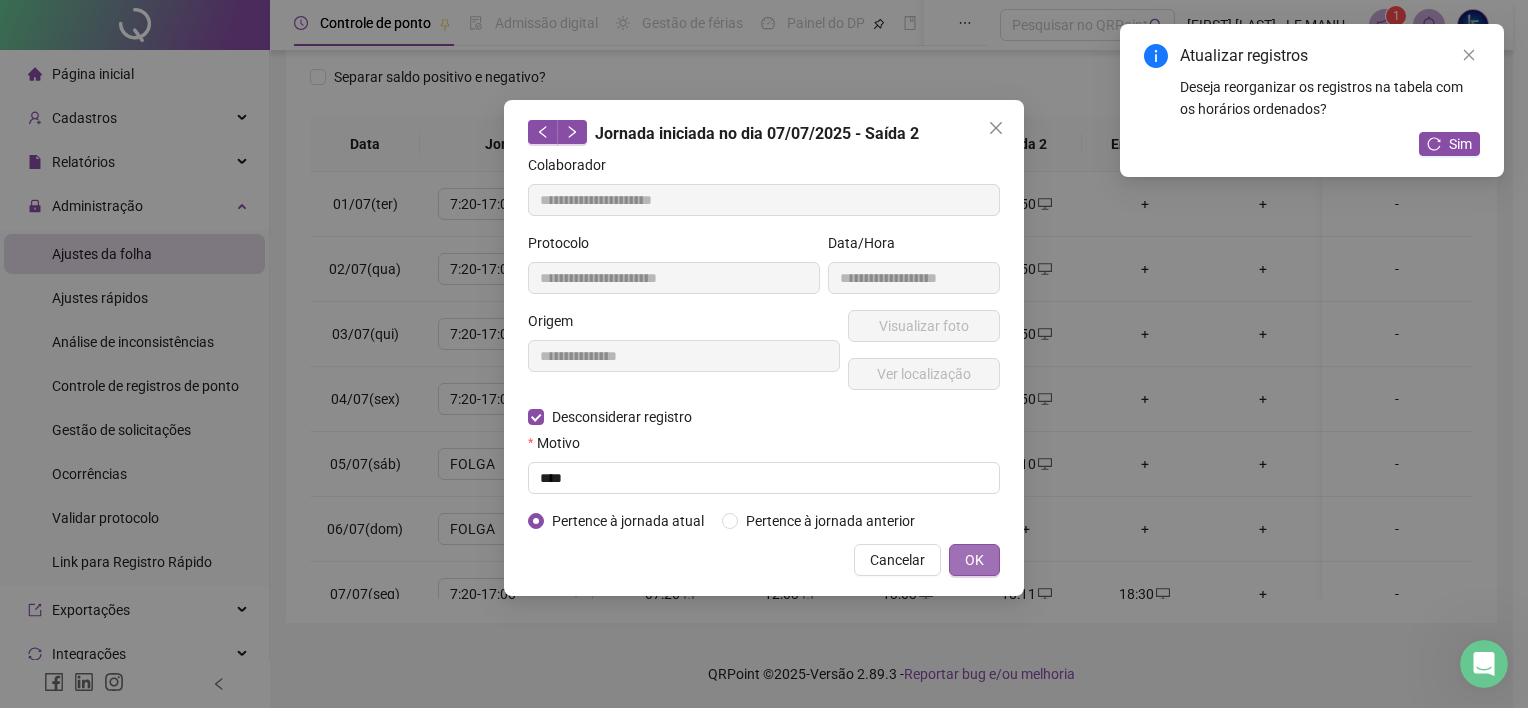 click on "OK" at bounding box center (974, 560) 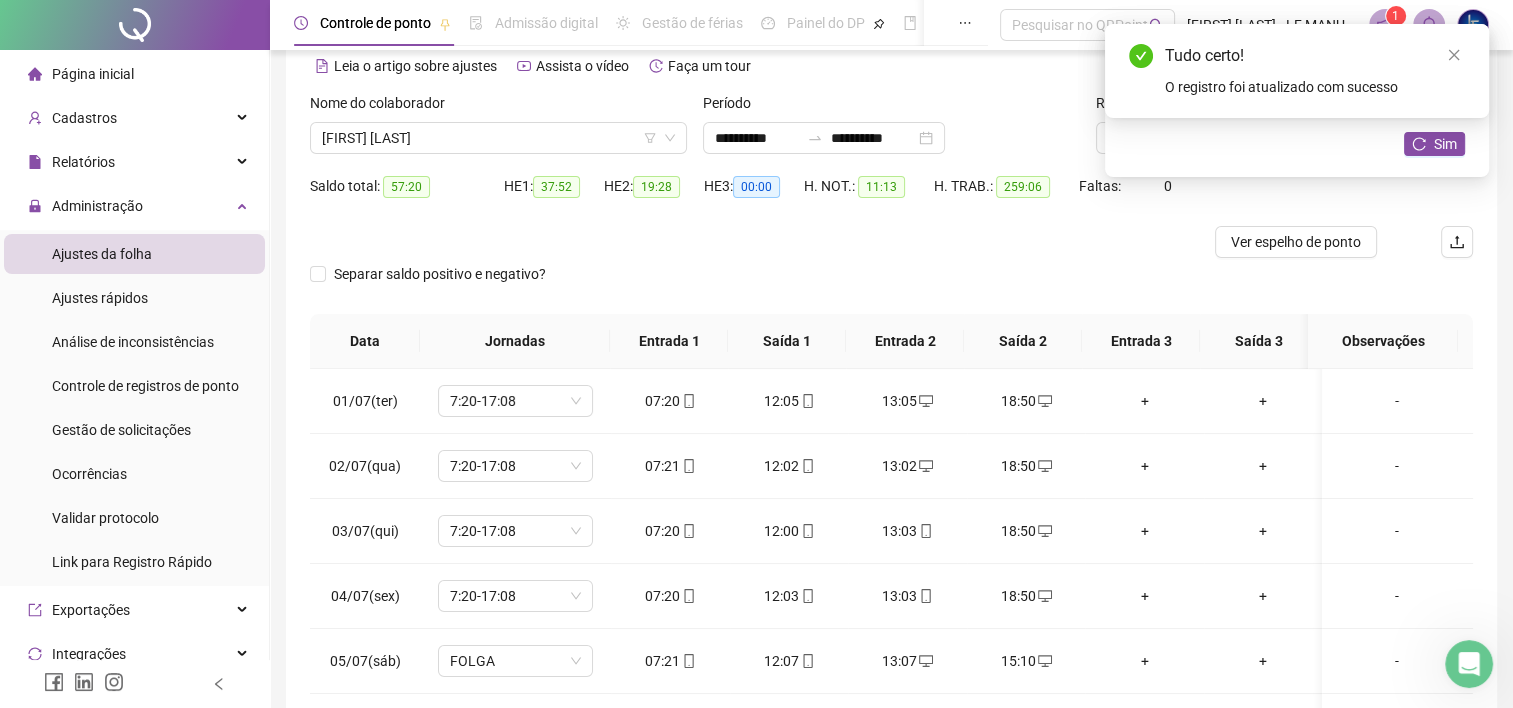 scroll, scrollTop: 82, scrollLeft: 0, axis: vertical 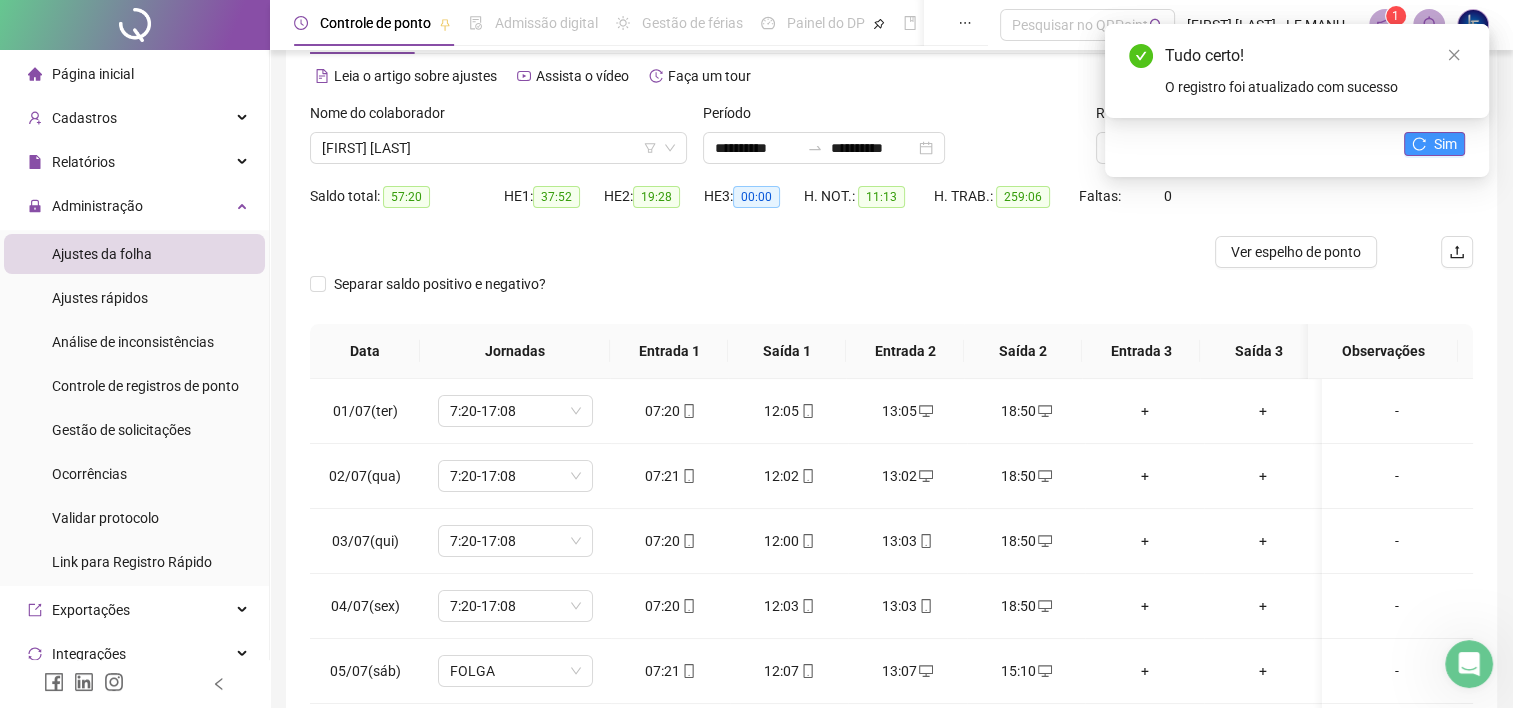 click on "Sim" at bounding box center [1445, 144] 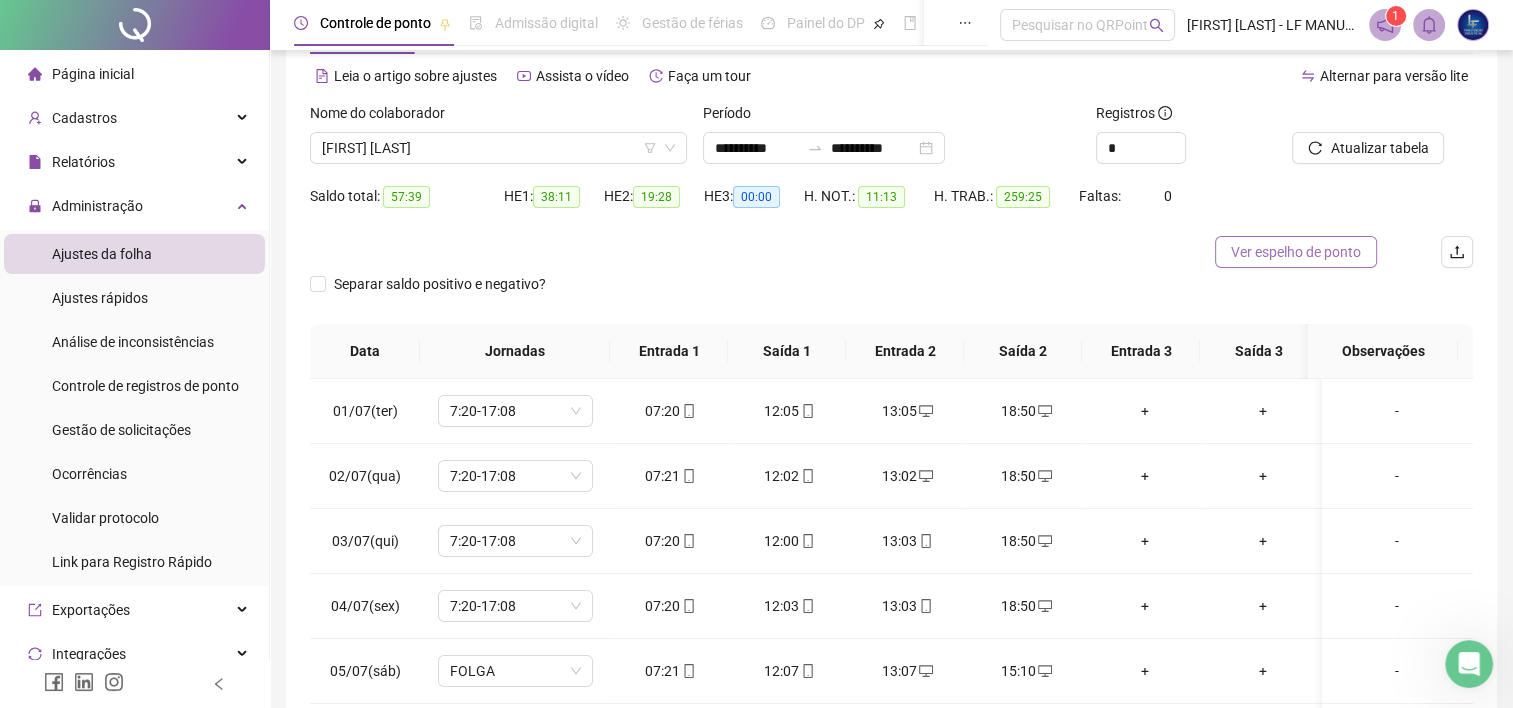 click on "Ver espelho de ponto" at bounding box center (1296, 252) 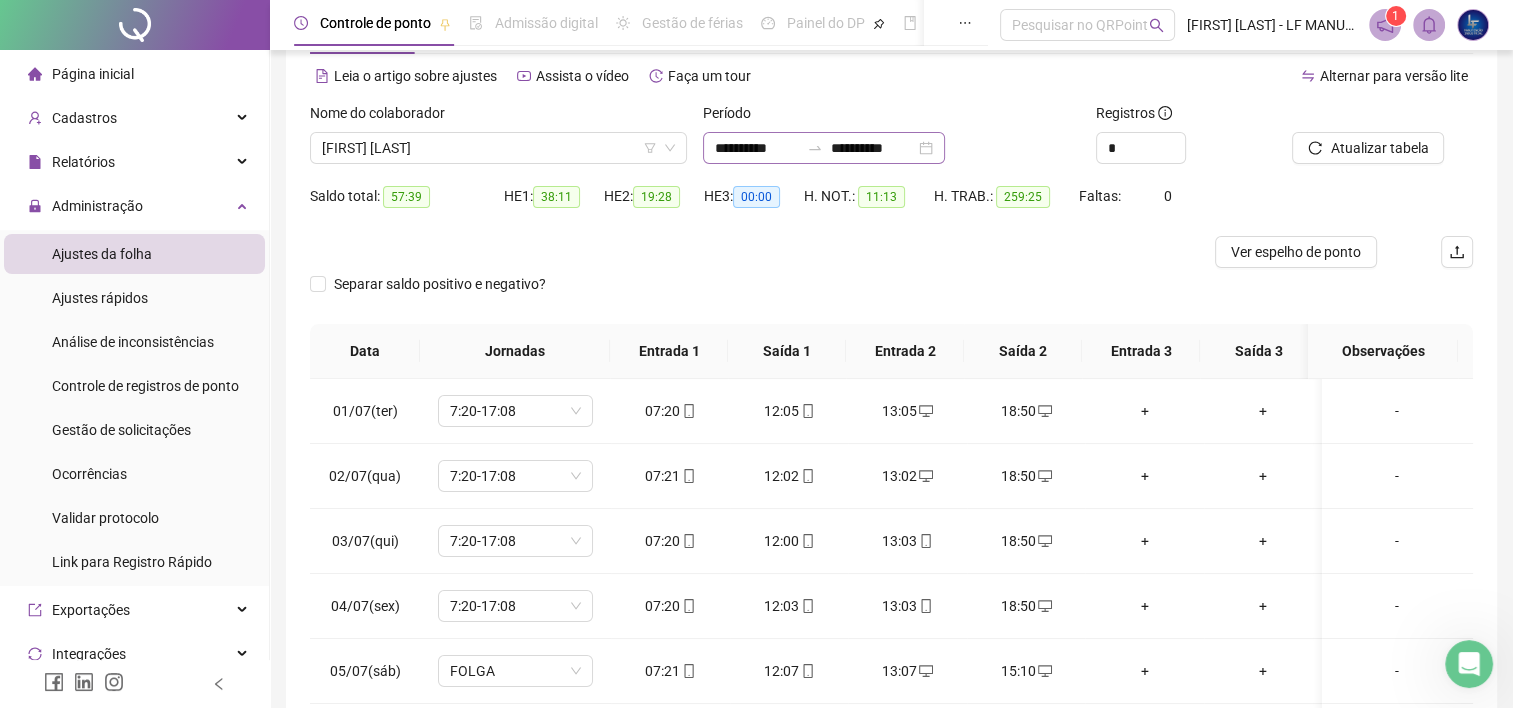click on "**********" at bounding box center (824, 148) 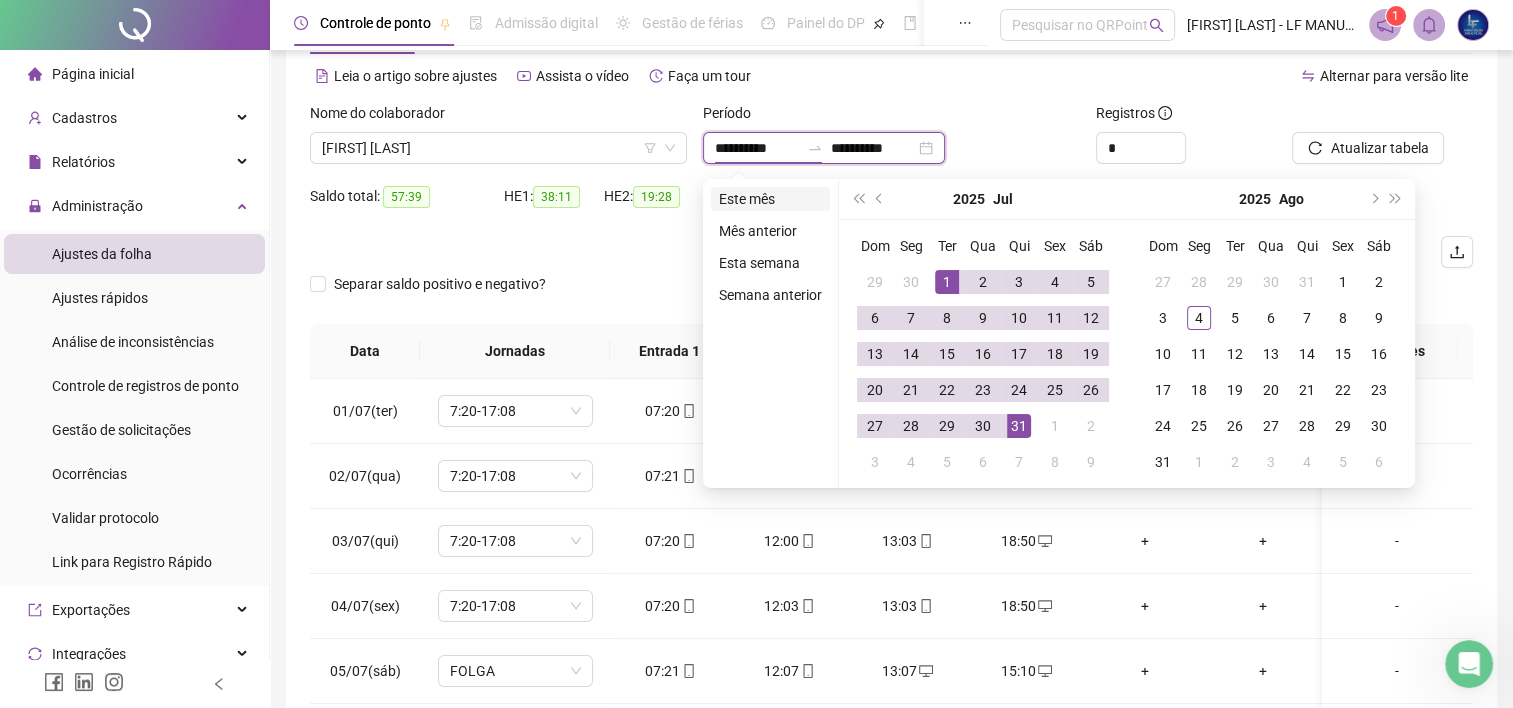 type on "**********" 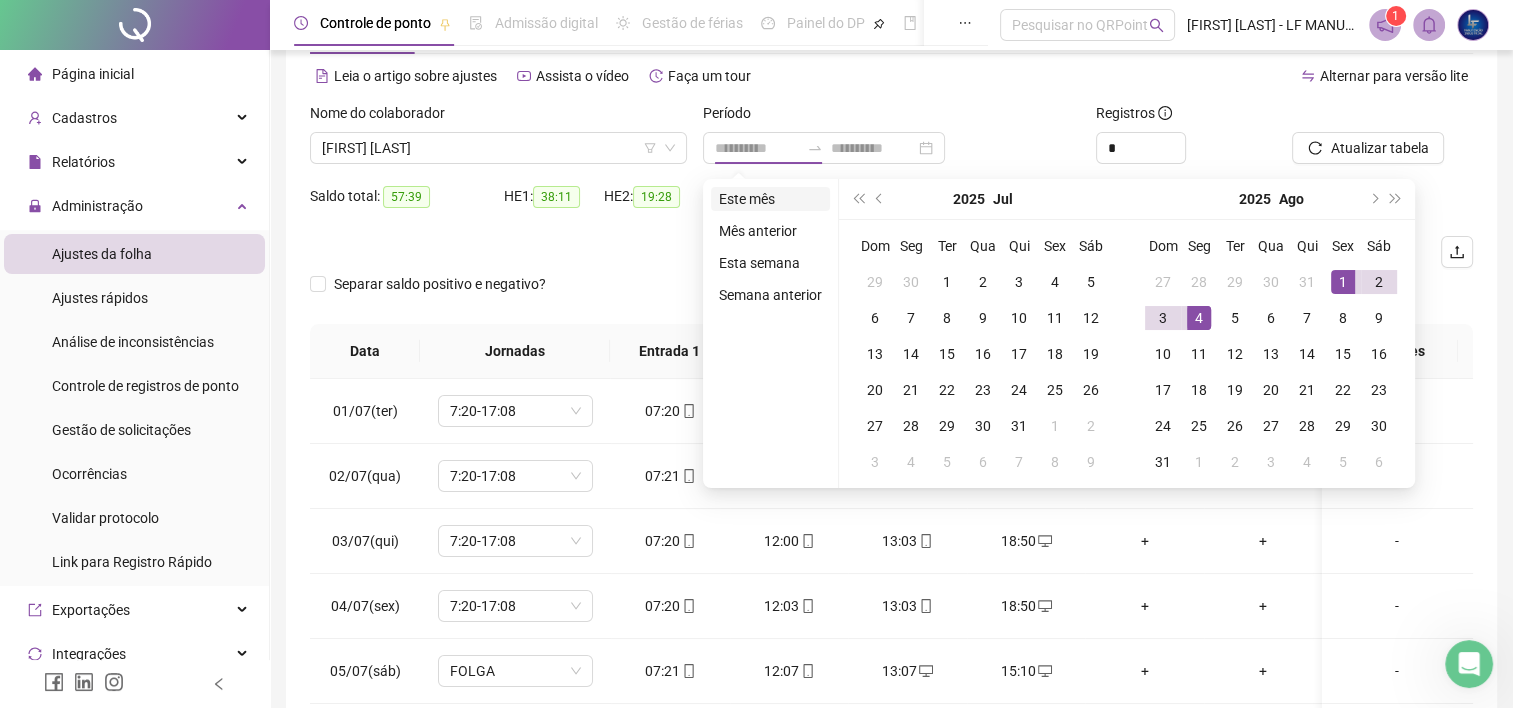 click on "Este mês" at bounding box center (770, 199) 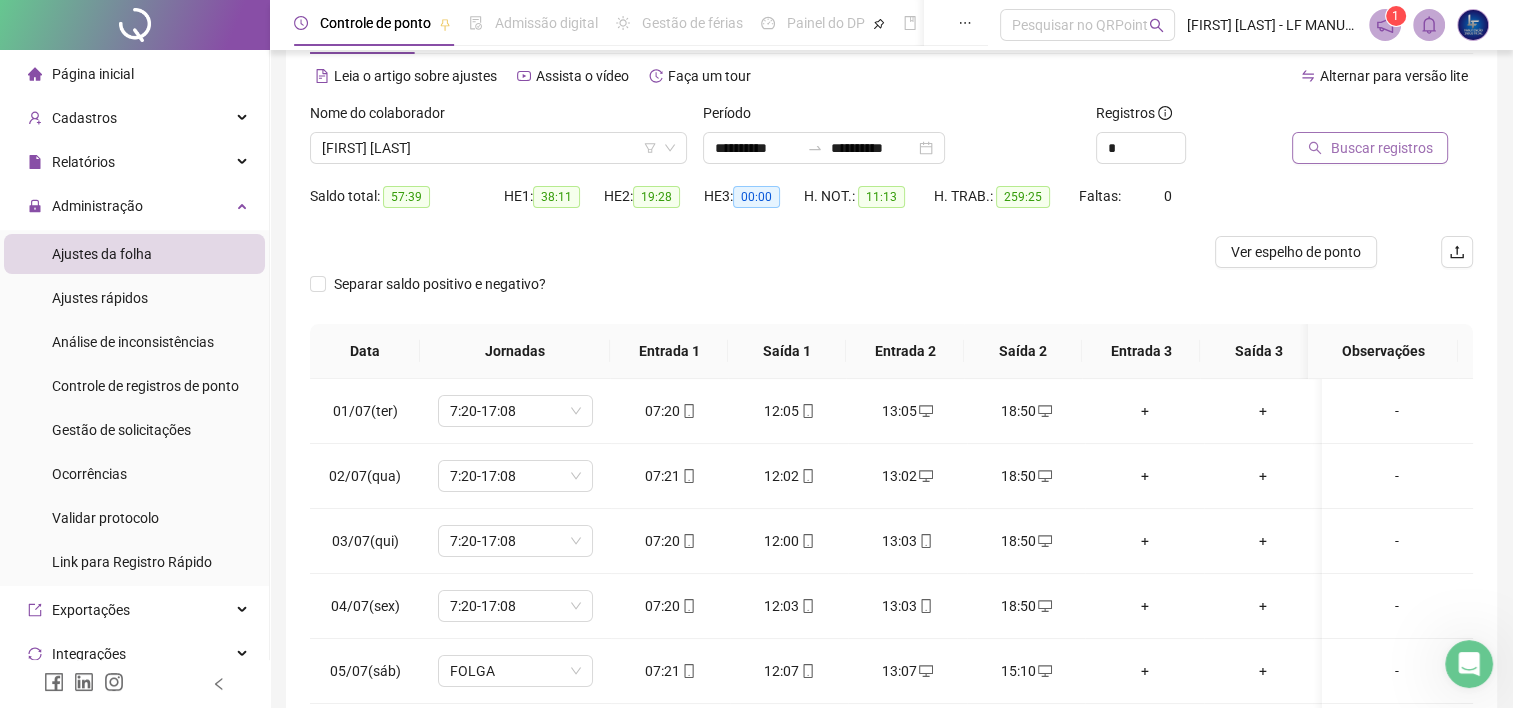 click on "Buscar registros" at bounding box center [1381, 148] 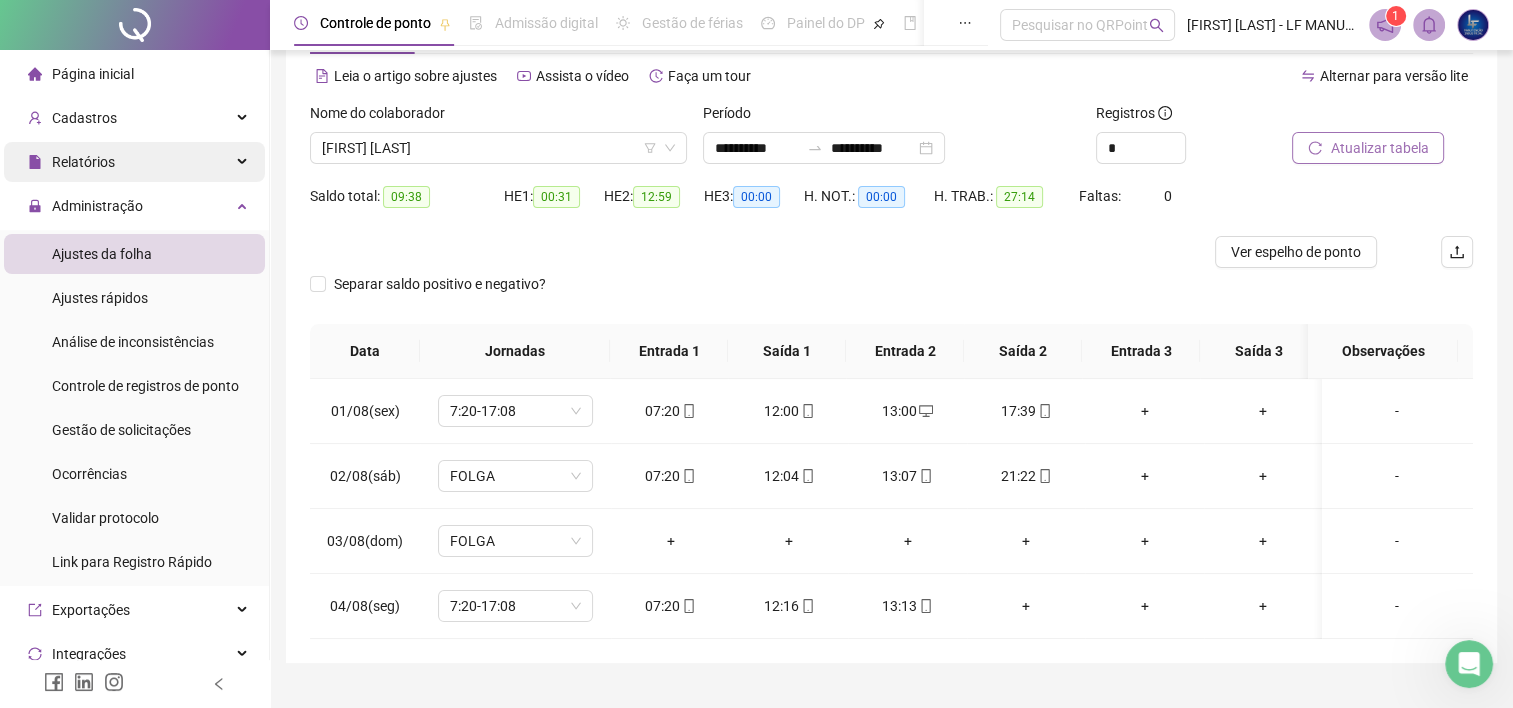 click on "Relatórios" at bounding box center [83, 162] 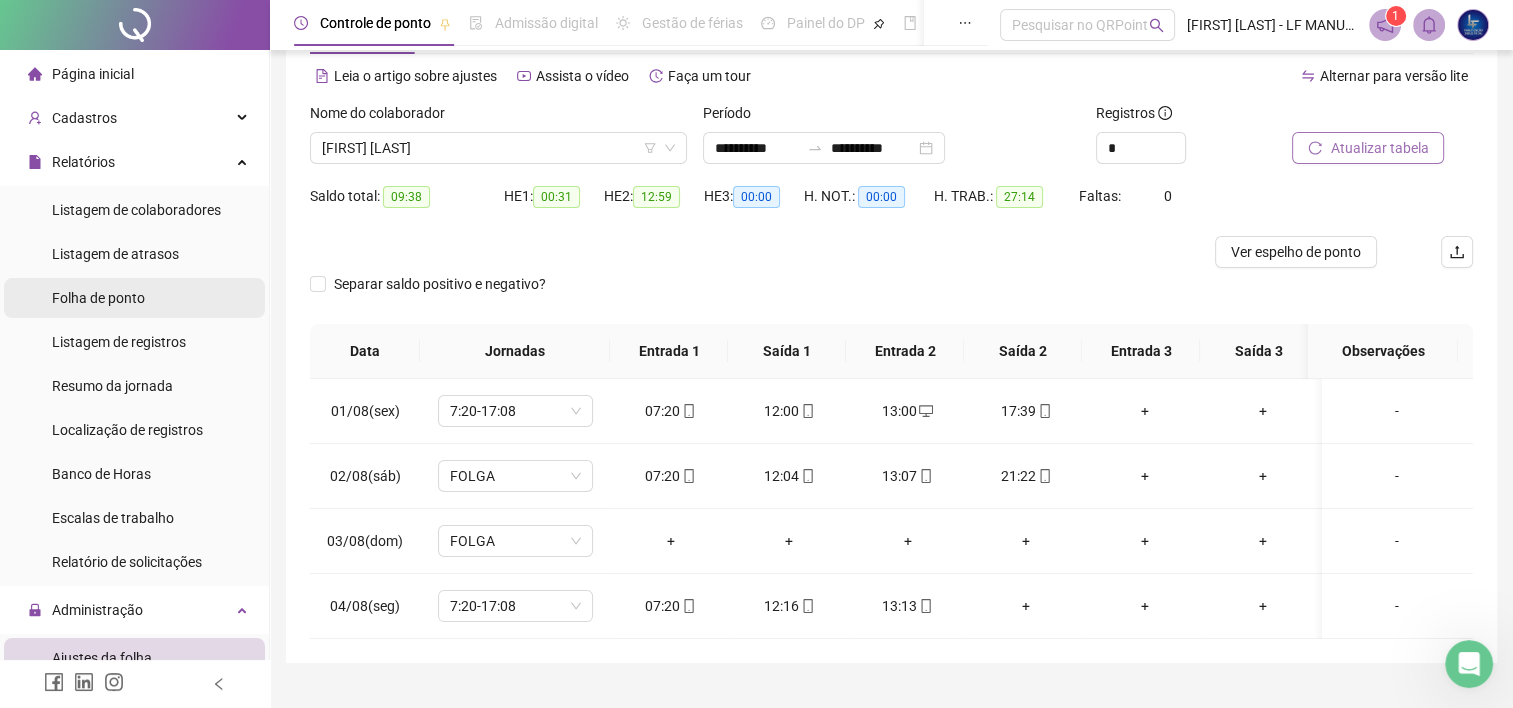 click on "Folha de ponto" at bounding box center [98, 298] 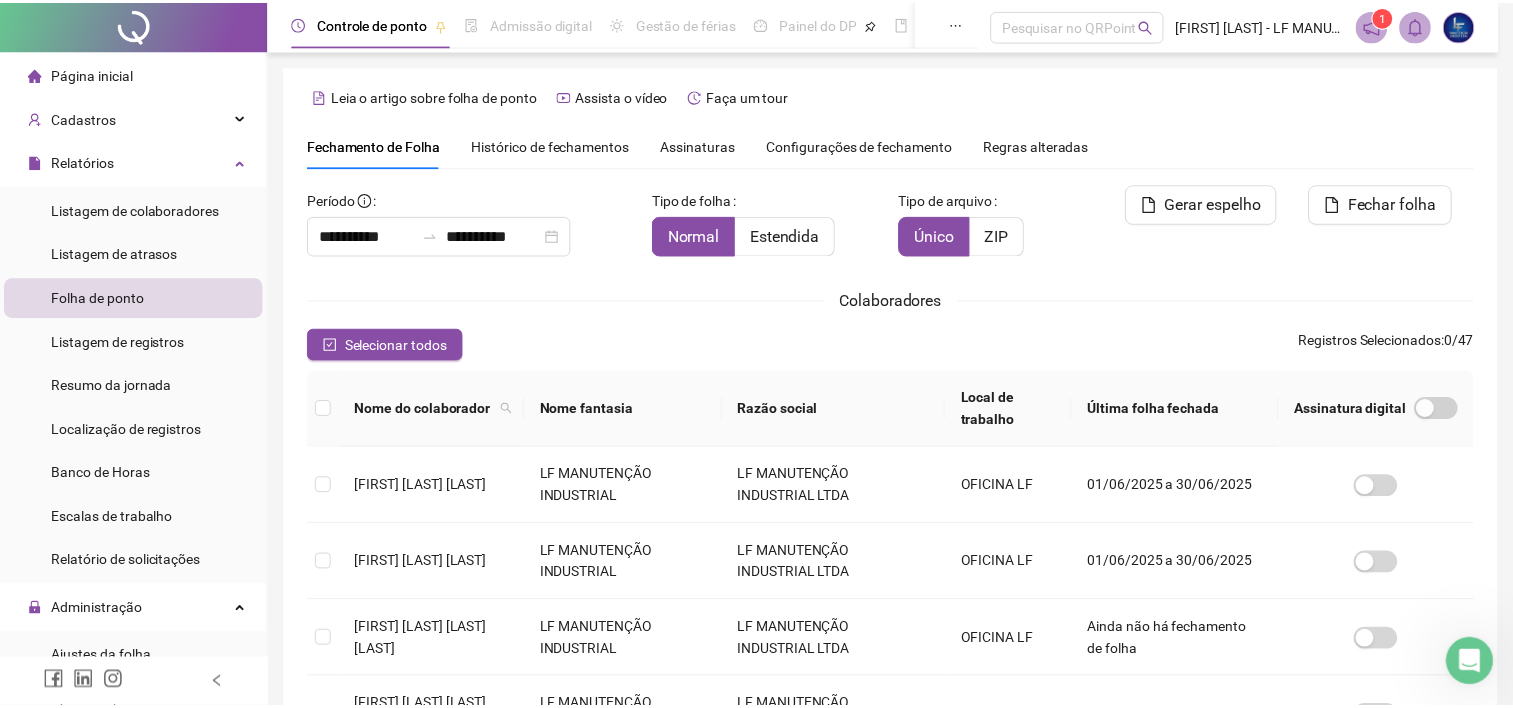 scroll, scrollTop: 55, scrollLeft: 0, axis: vertical 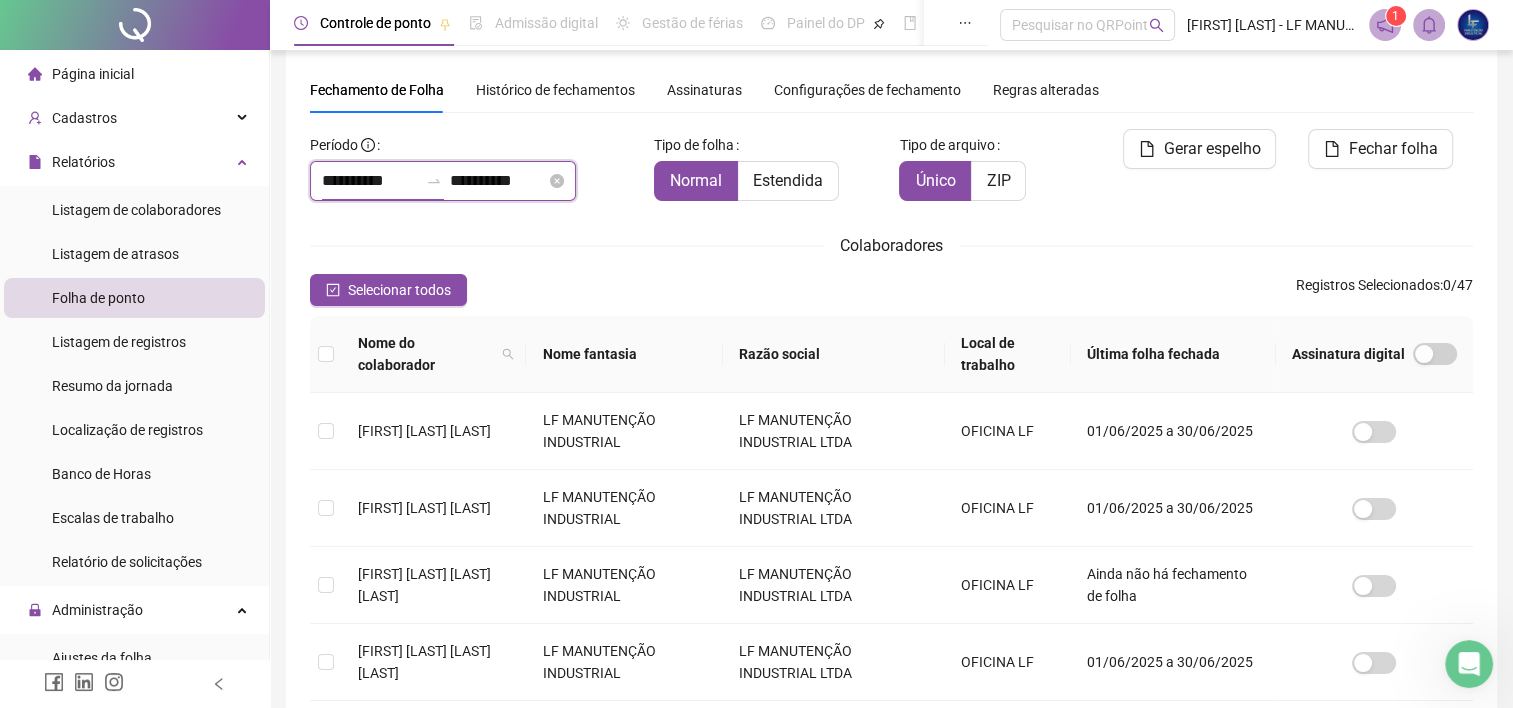 click on "**********" at bounding box center (370, 181) 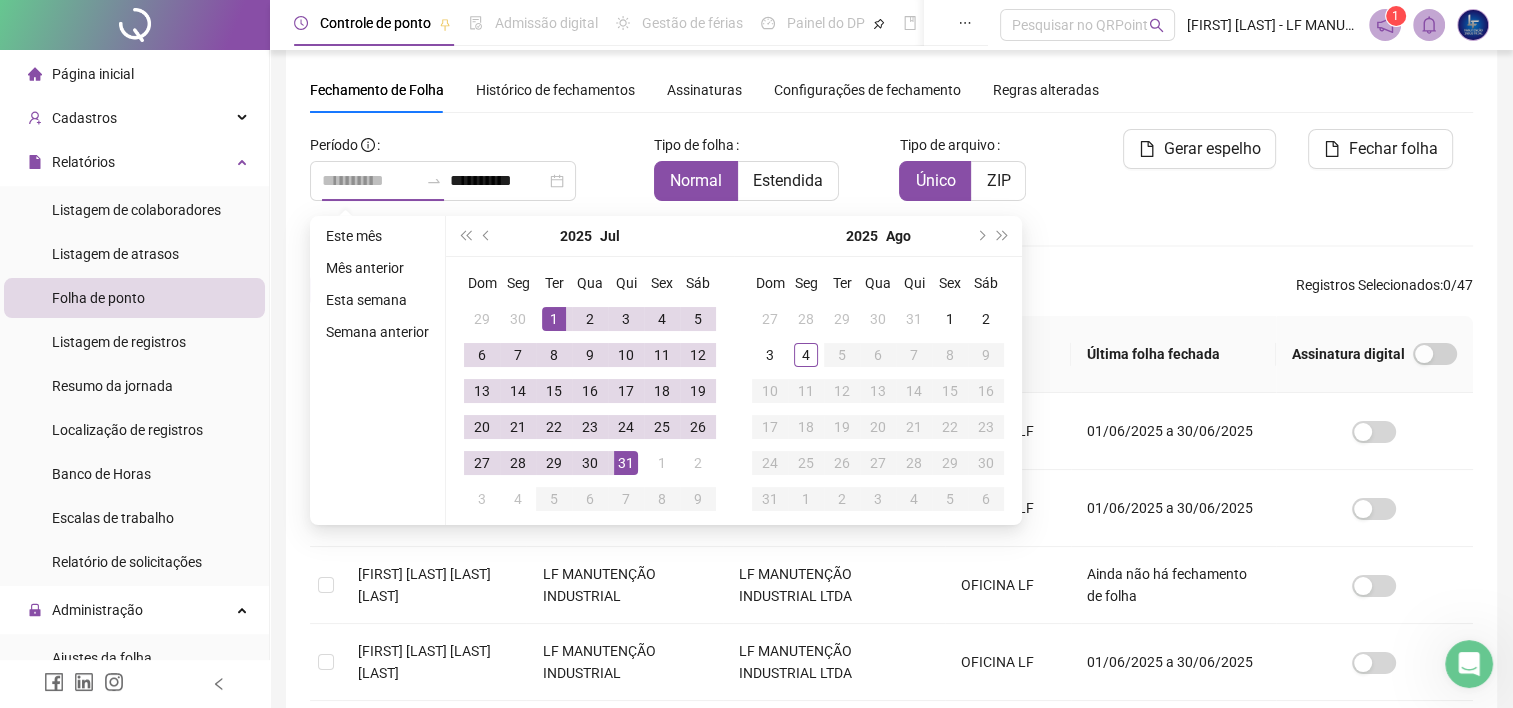 click on "1" at bounding box center (554, 319) 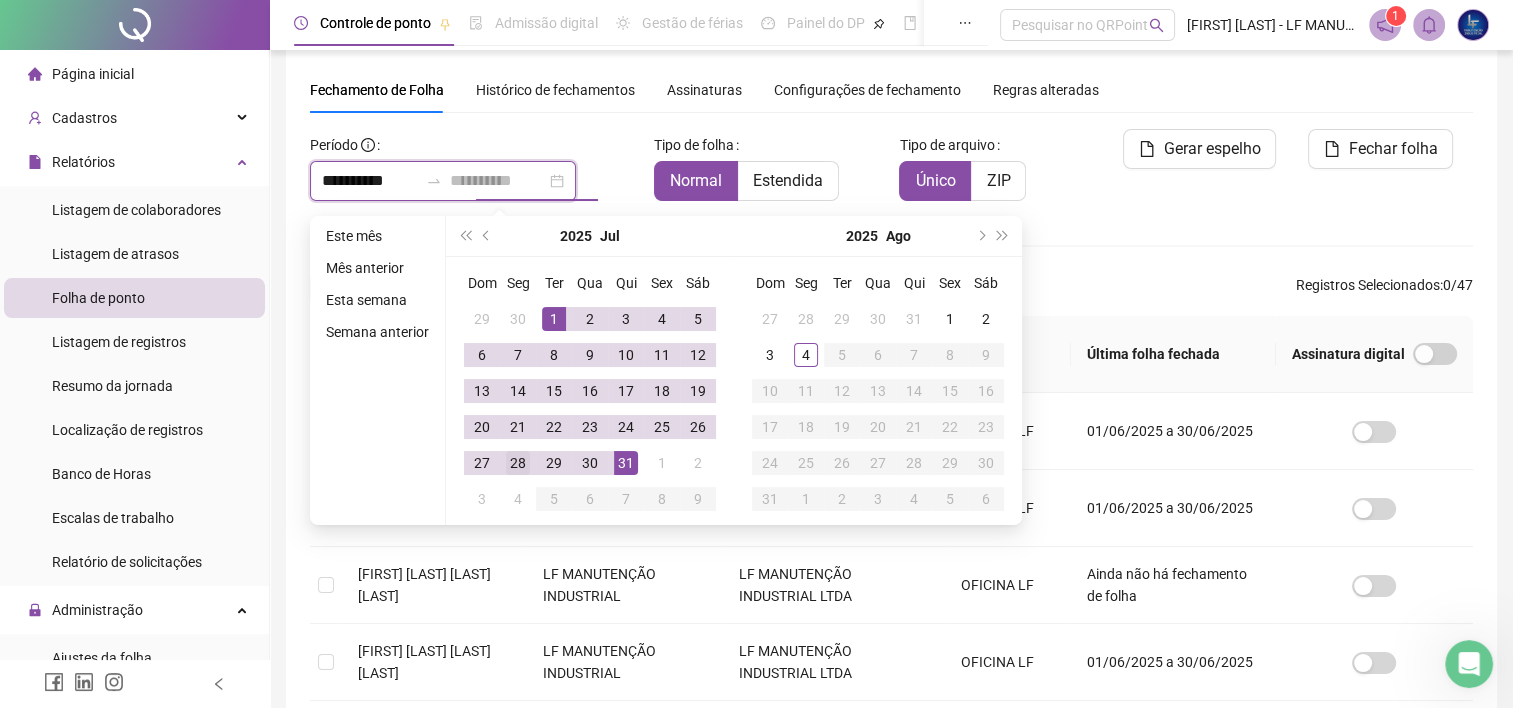 type on "**********" 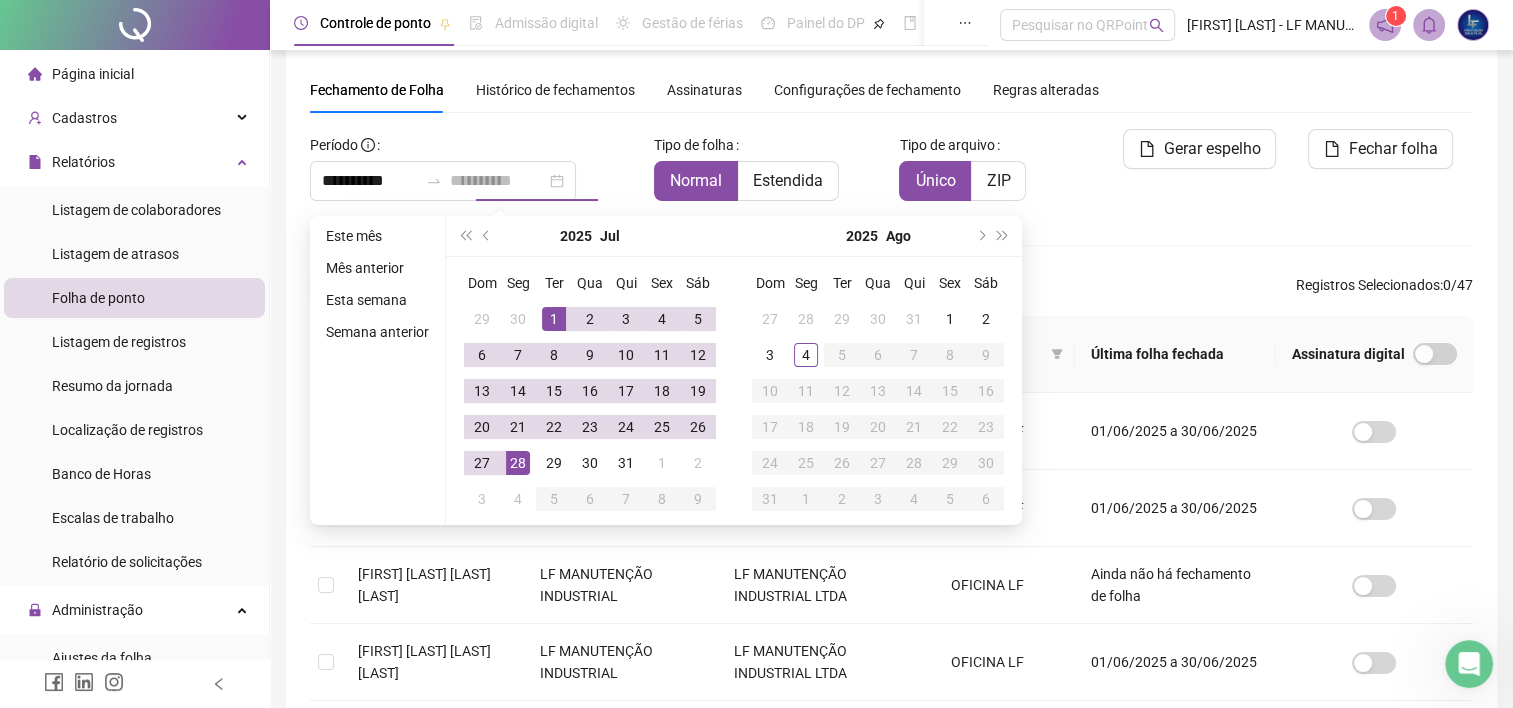 click on "28" at bounding box center [518, 463] 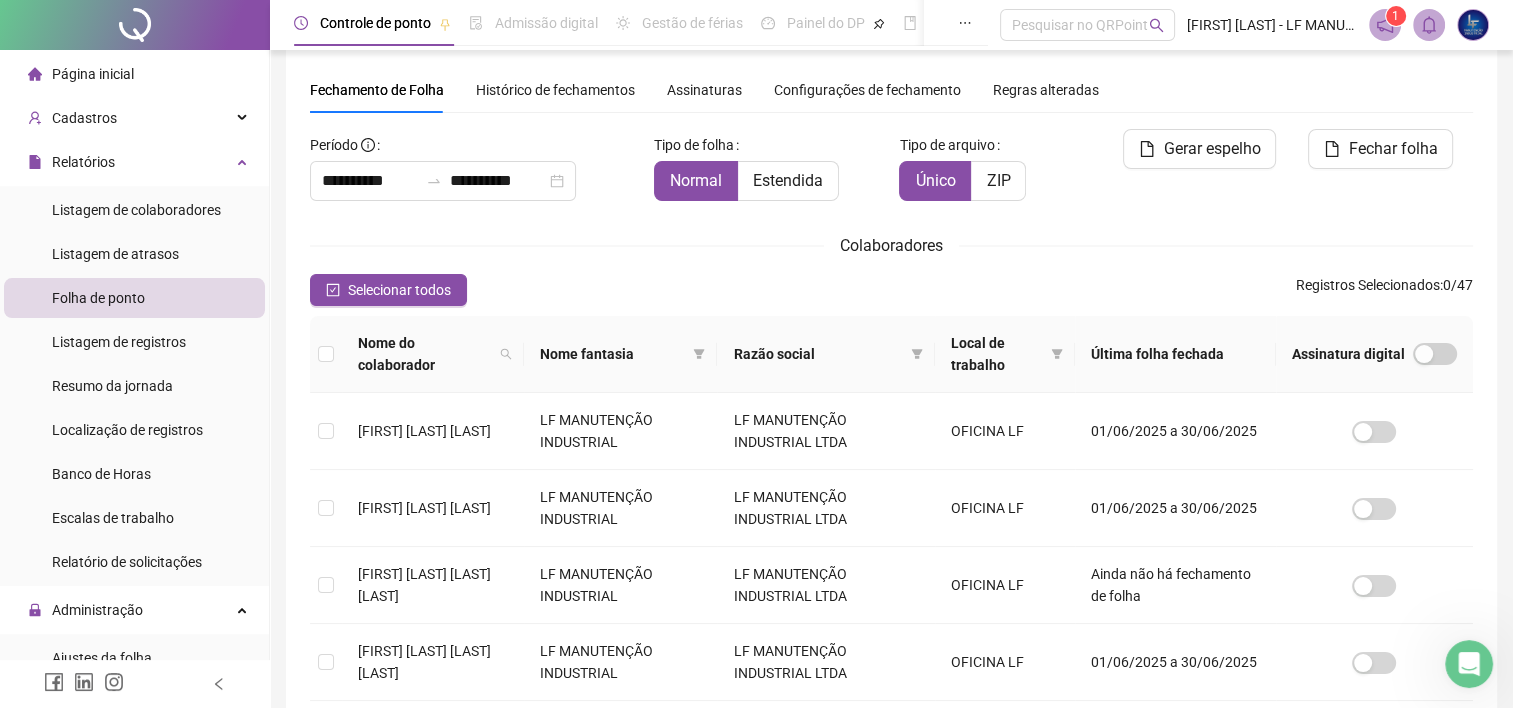 scroll, scrollTop: 674, scrollLeft: 0, axis: vertical 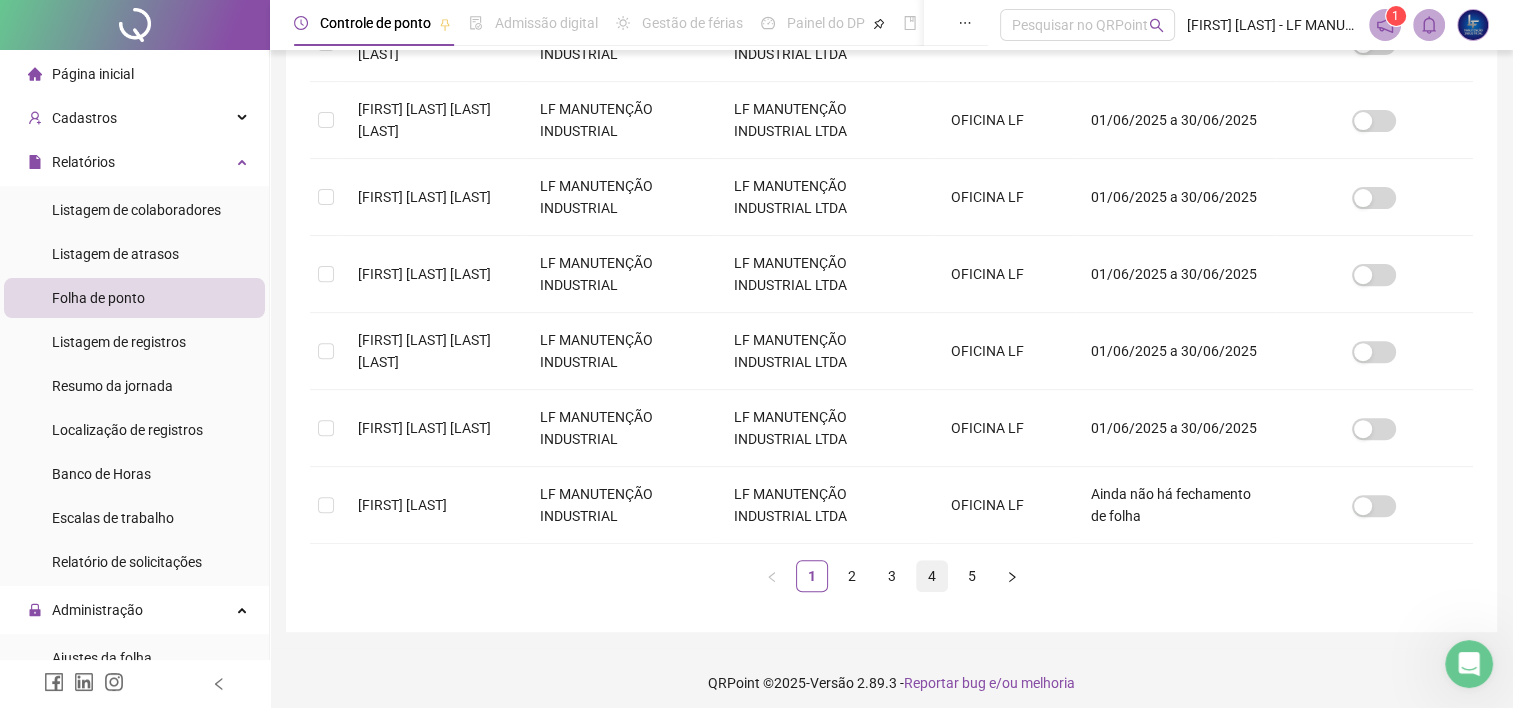 click on "4" at bounding box center [932, 576] 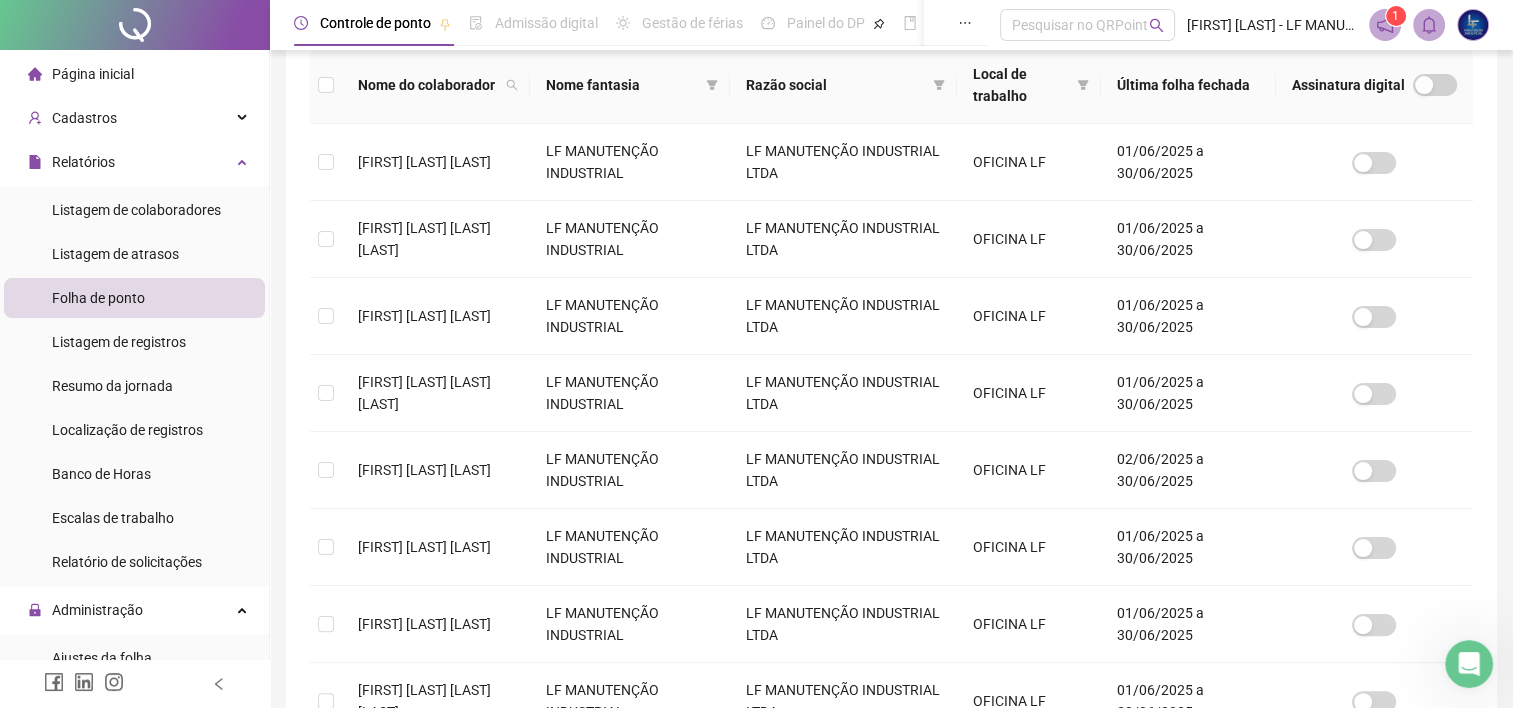 scroll, scrollTop: 331, scrollLeft: 0, axis: vertical 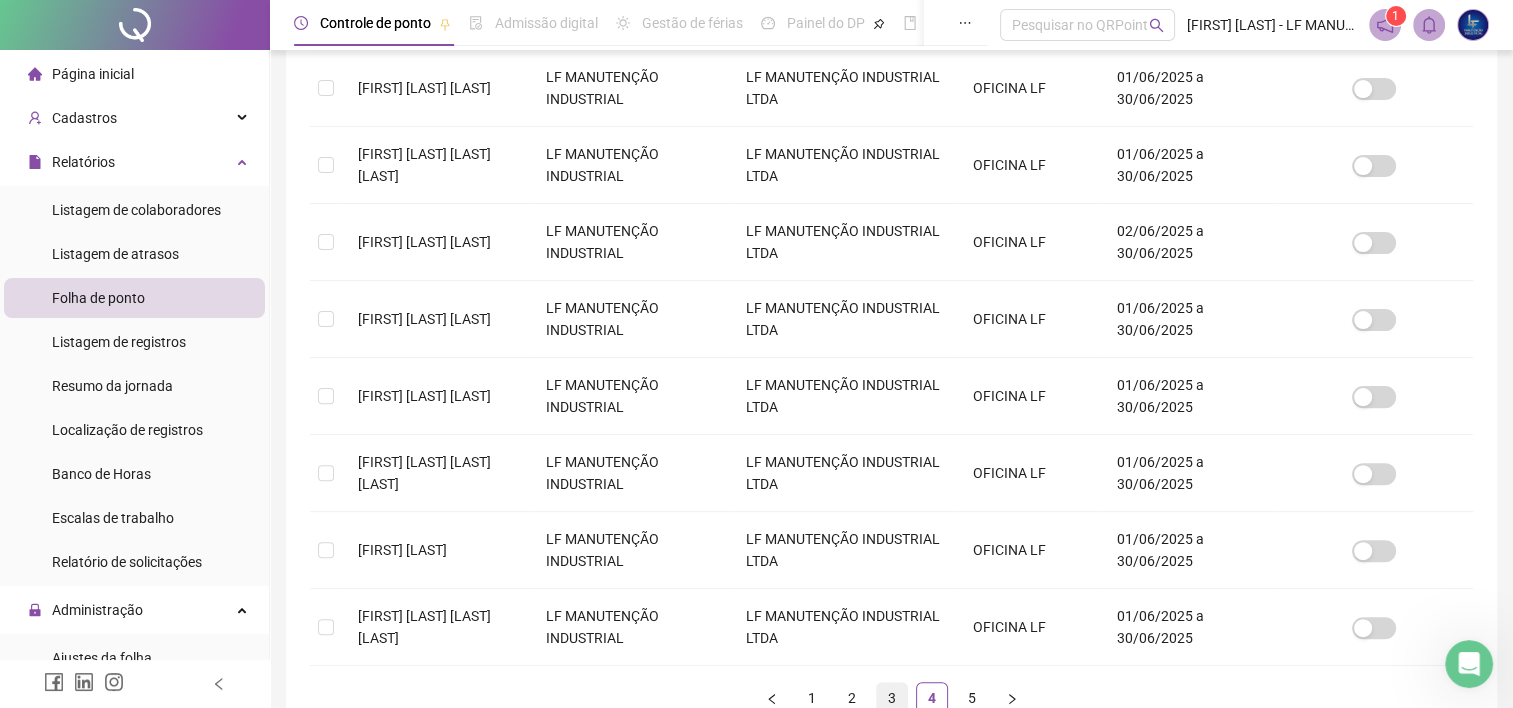click on "3" at bounding box center [892, 698] 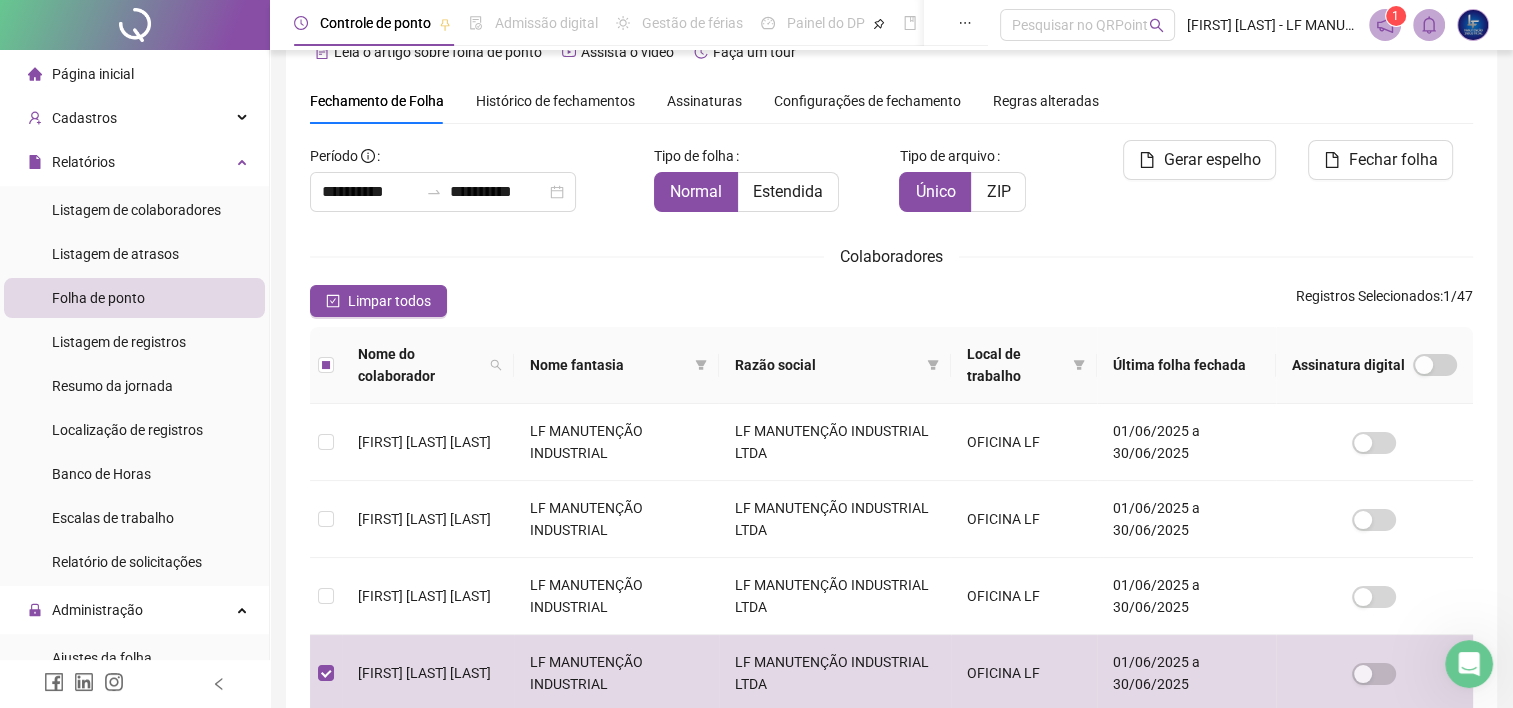 scroll, scrollTop: 47, scrollLeft: 0, axis: vertical 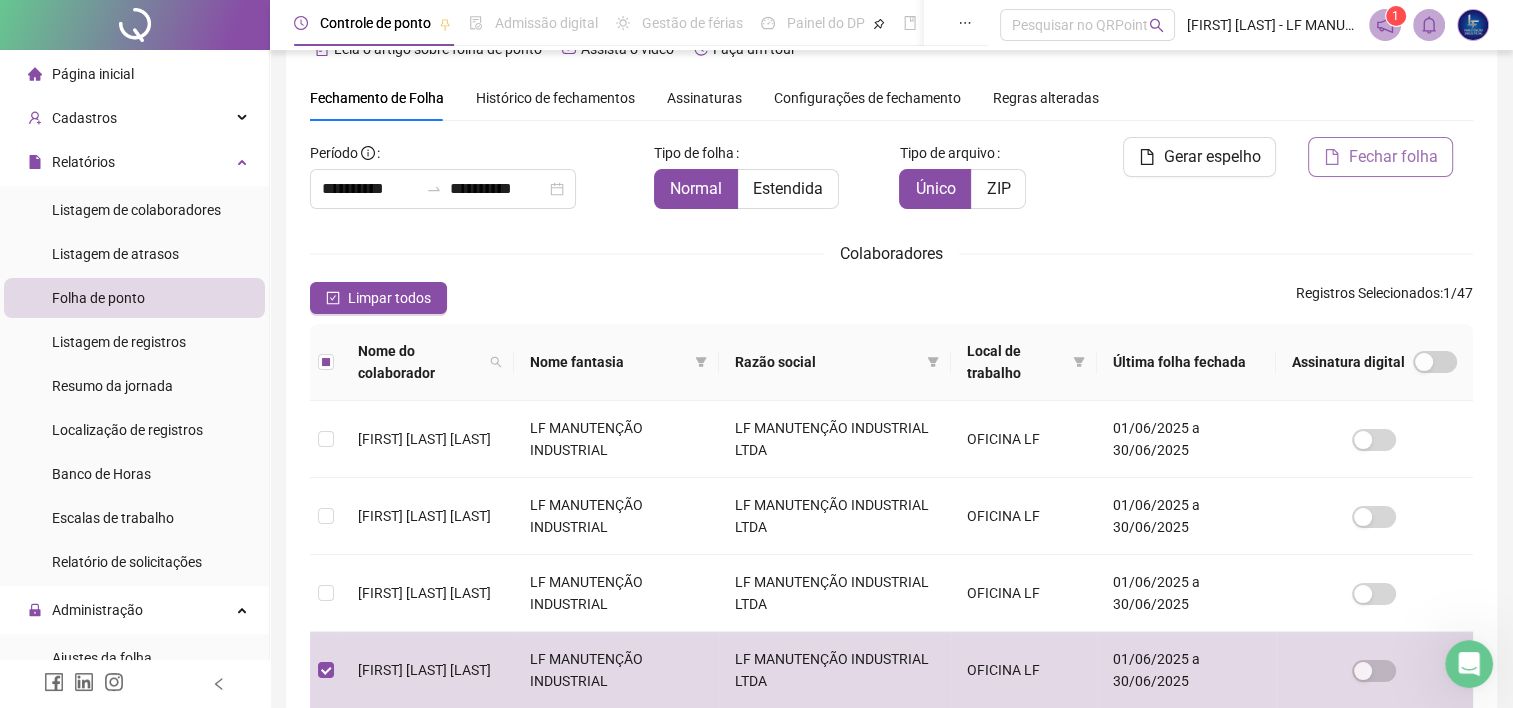 click on "Fechar folha" at bounding box center (1392, 157) 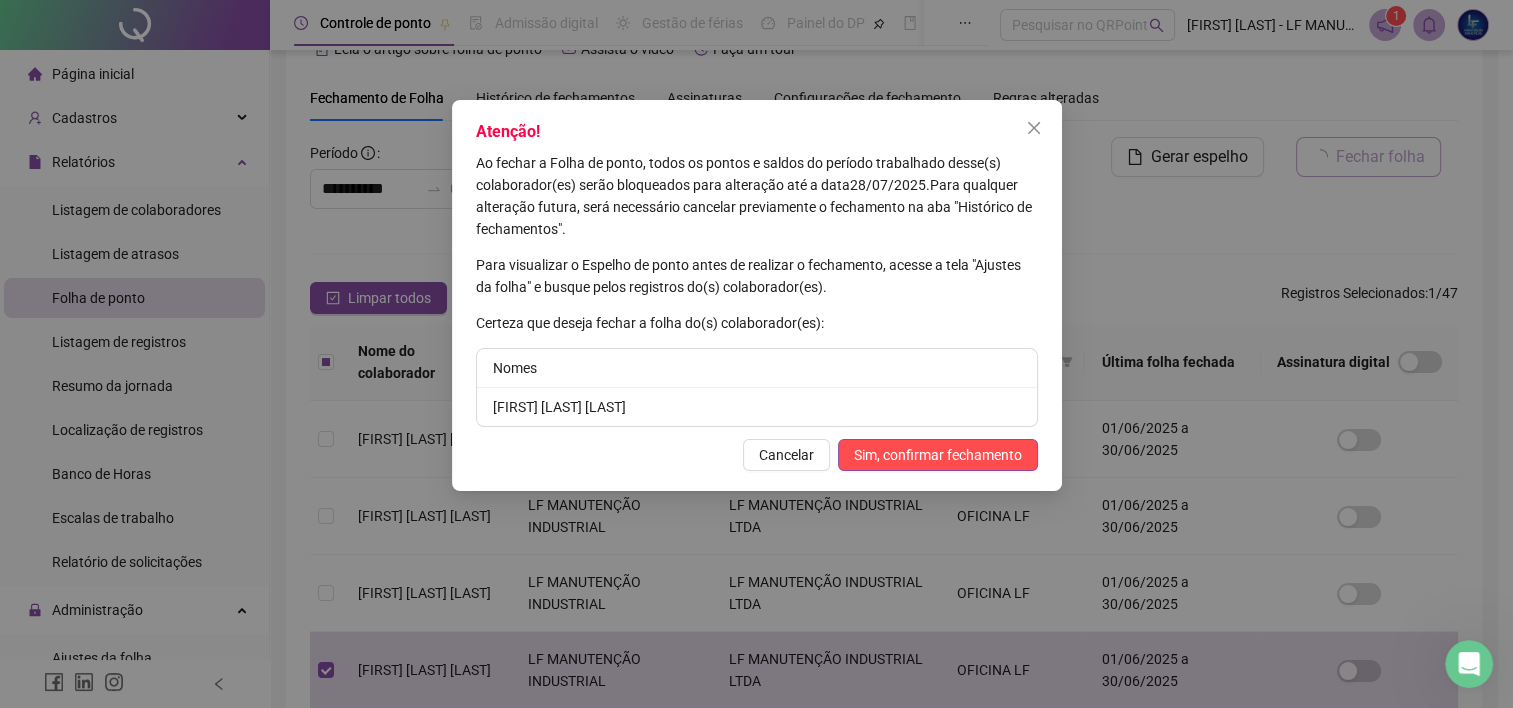 scroll, scrollTop: 55, scrollLeft: 0, axis: vertical 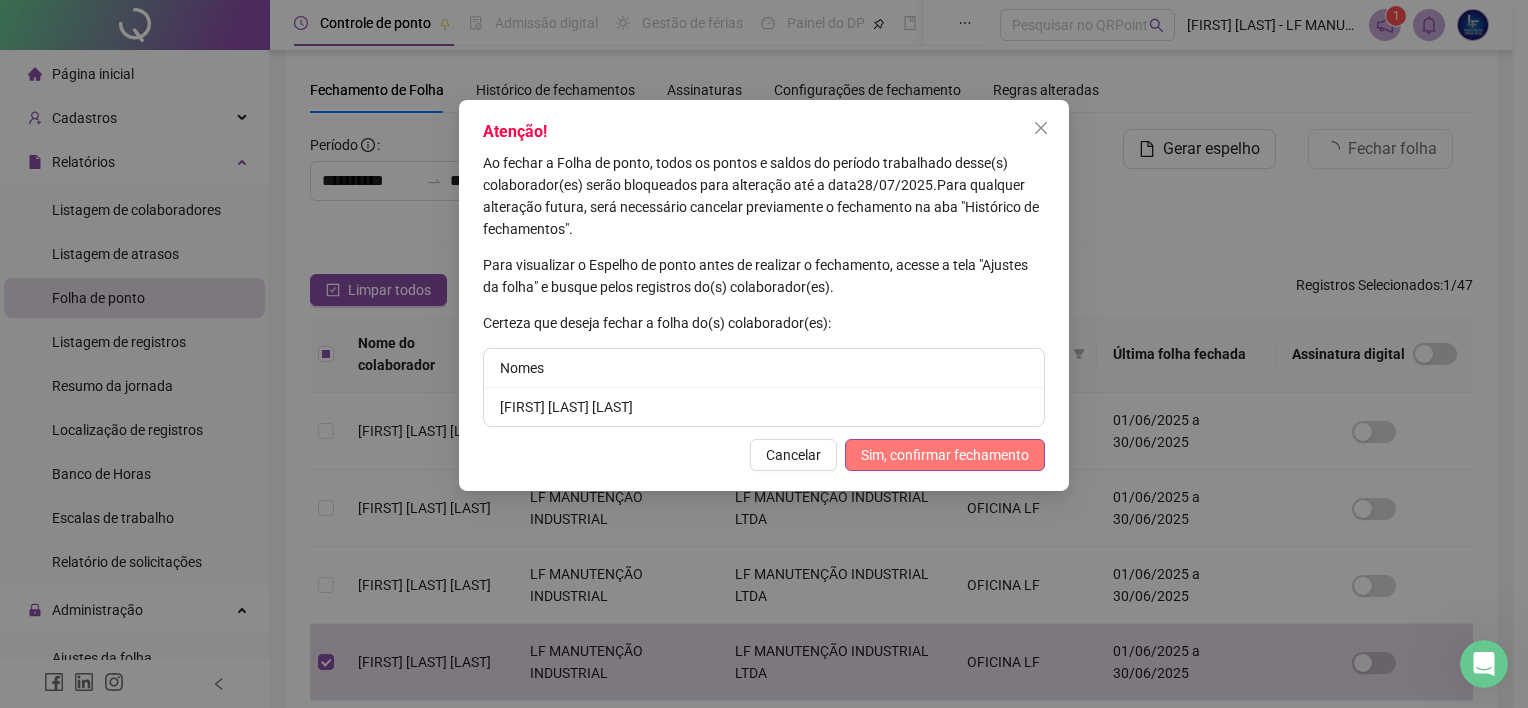 click on "Sim, confirmar fechamento" at bounding box center [945, 455] 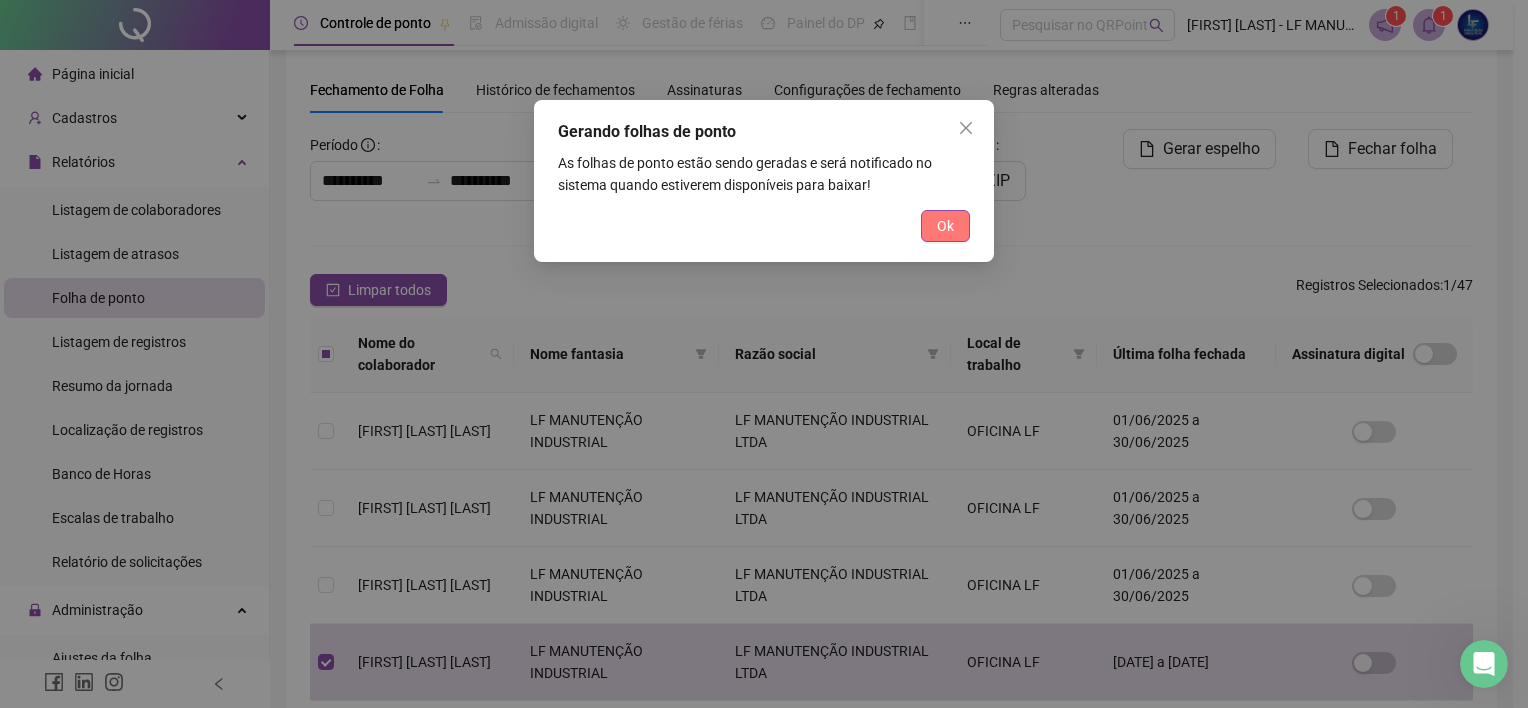 click on "Ok" at bounding box center [945, 226] 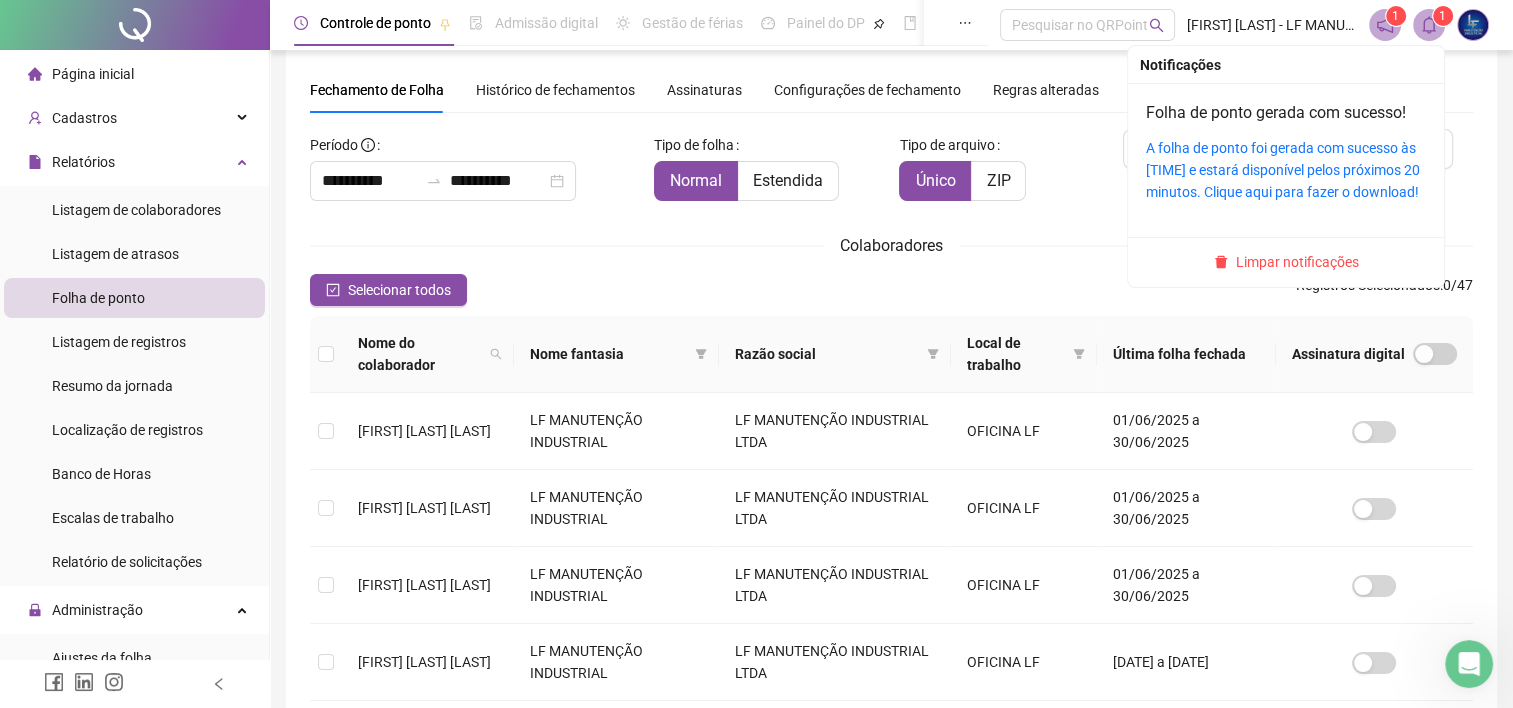 click 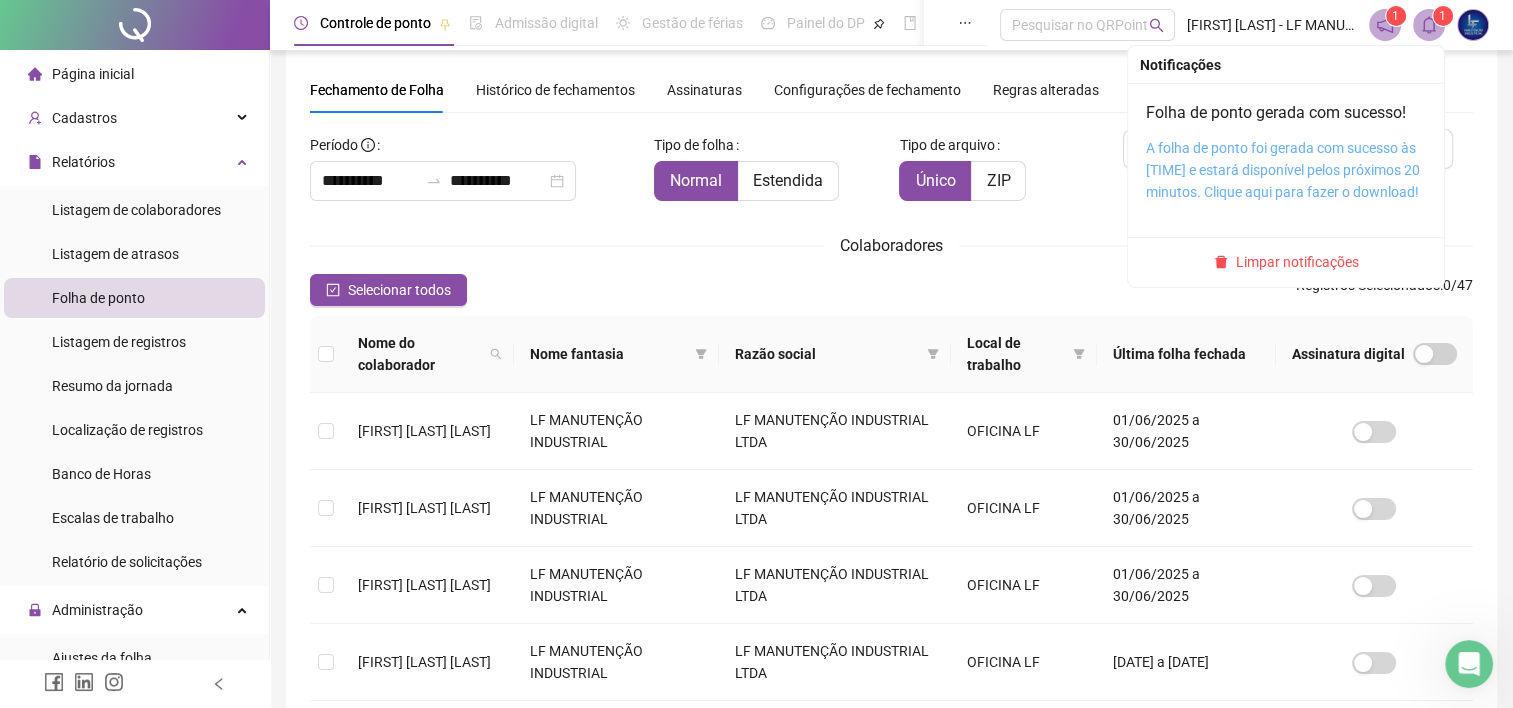 click on "A folha de ponto foi gerada com sucesso às [TIME] e estará disponível pelos próximos 20 minutos.
Clique aqui para fazer o download!" at bounding box center [1283, 170] 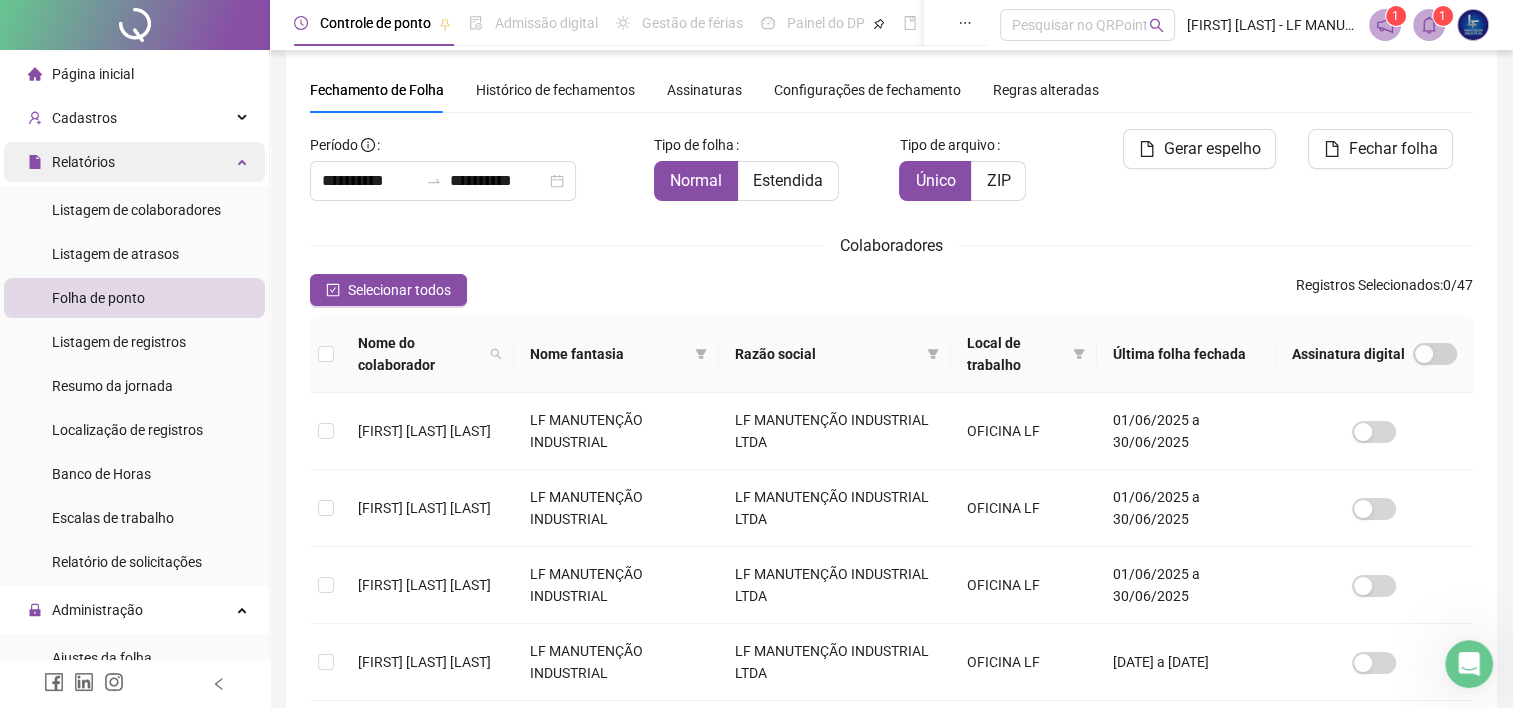 click on "Relatórios" at bounding box center [71, 162] 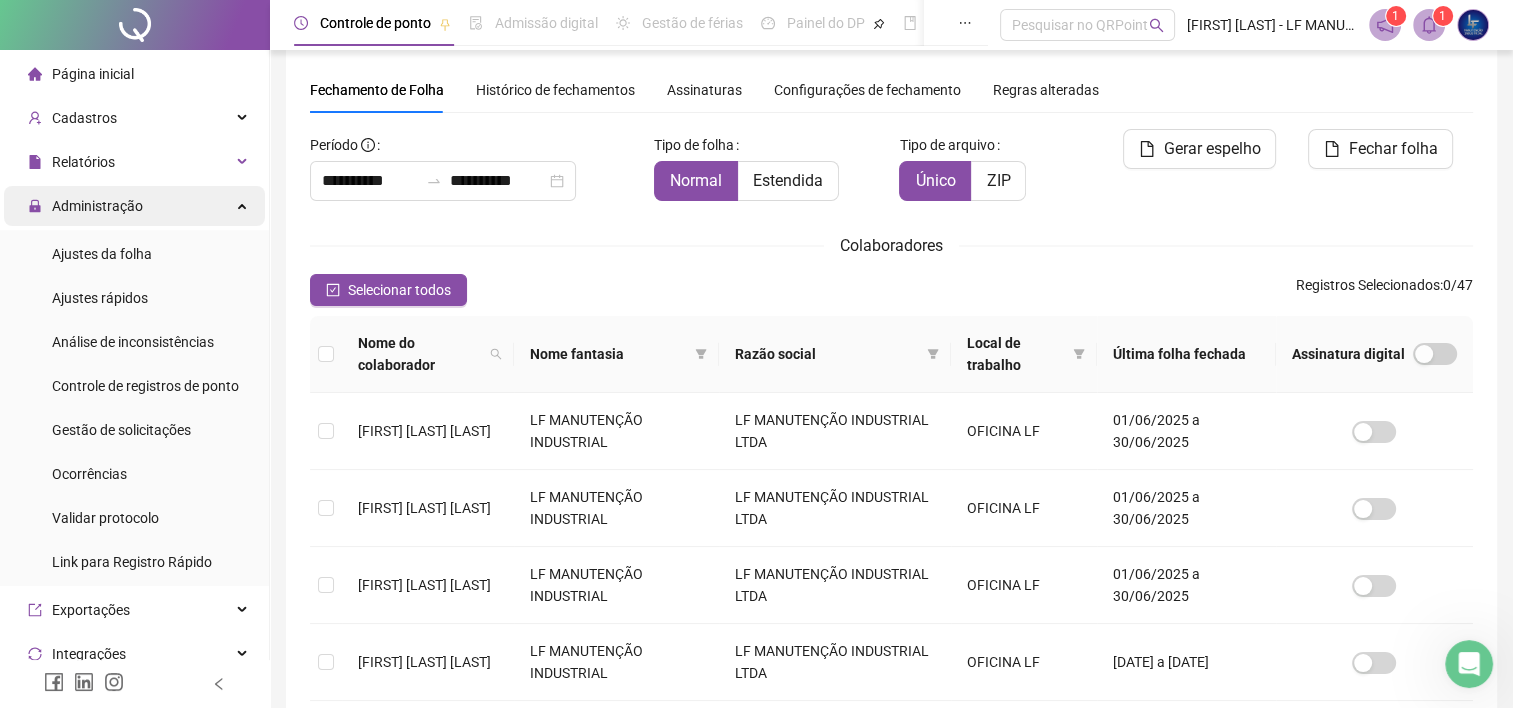 click on "Administração" at bounding box center (97, 206) 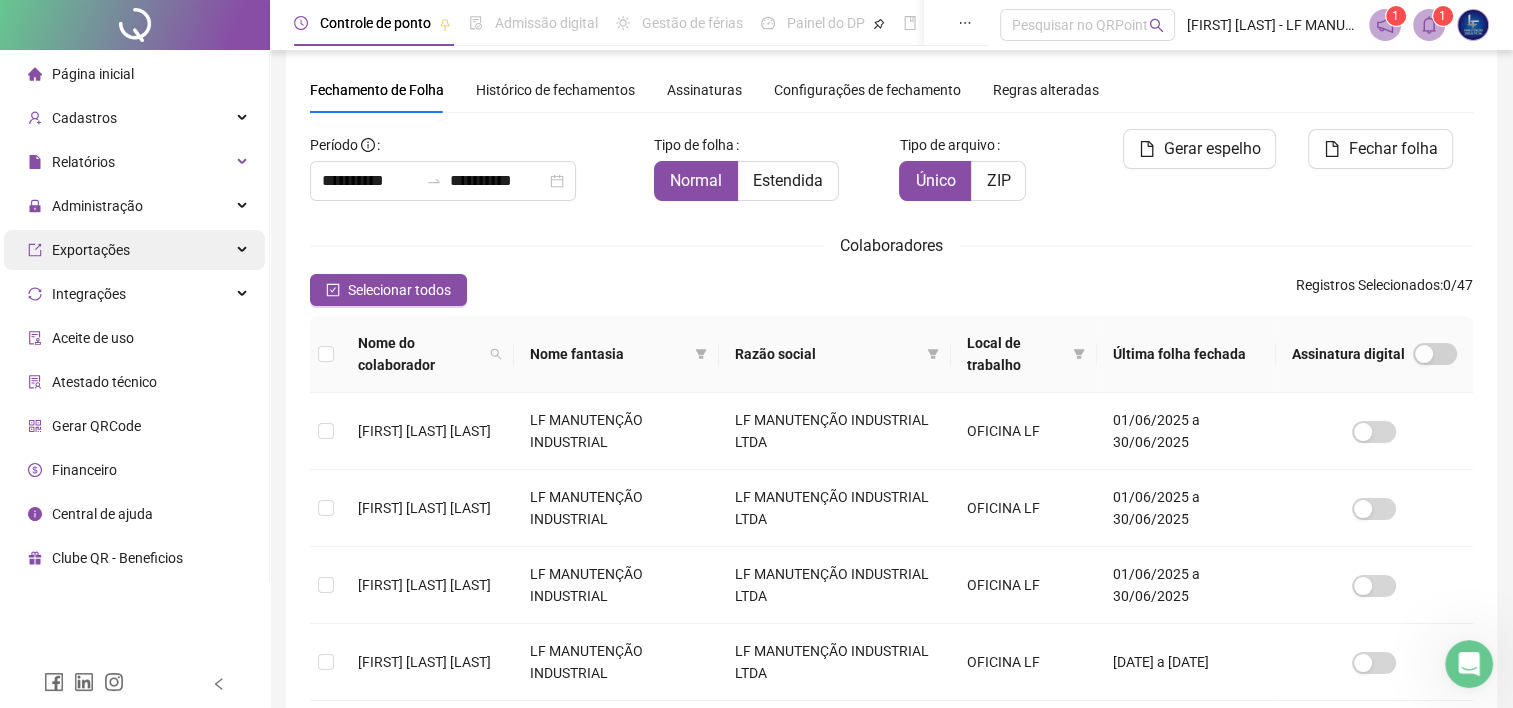 click on "Exportações" at bounding box center (79, 250) 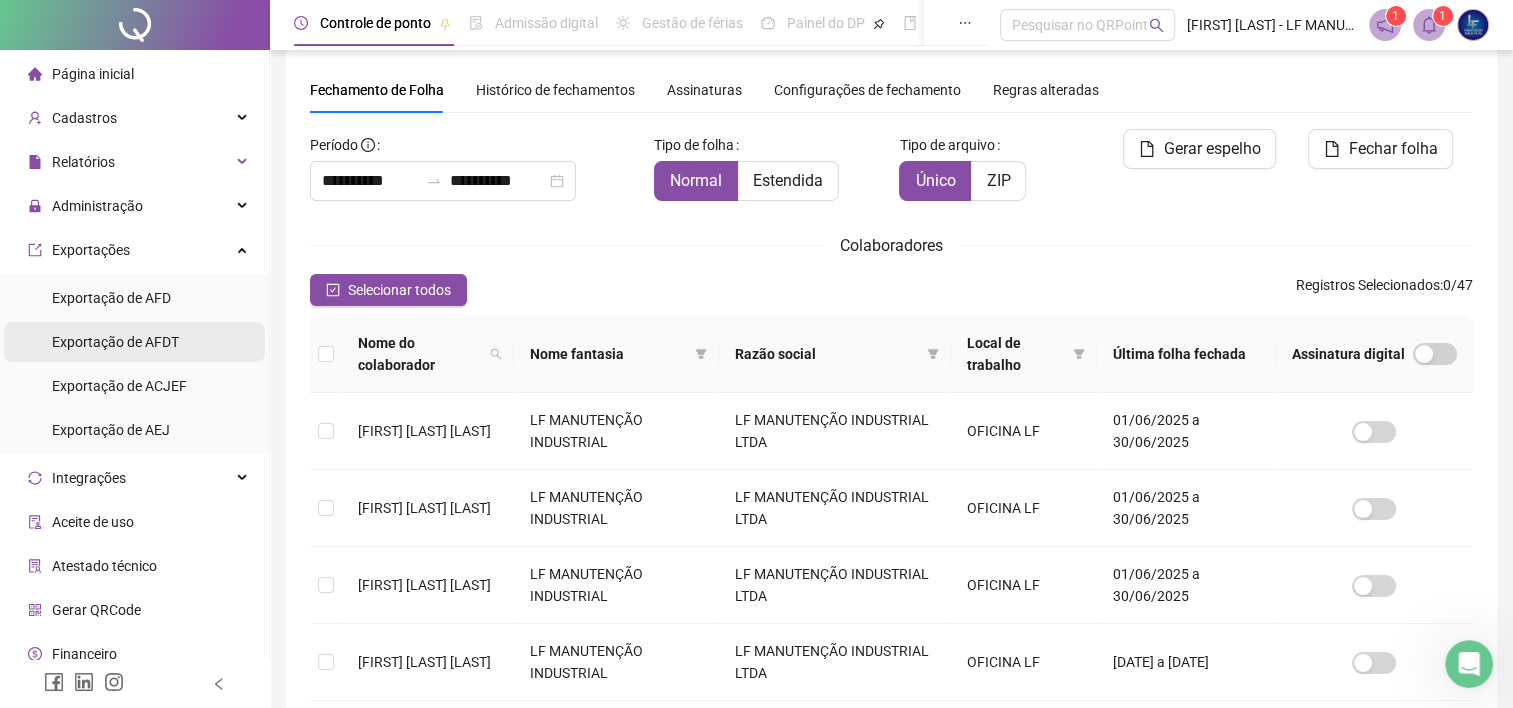 click on "Exportação de AFDT" at bounding box center [115, 342] 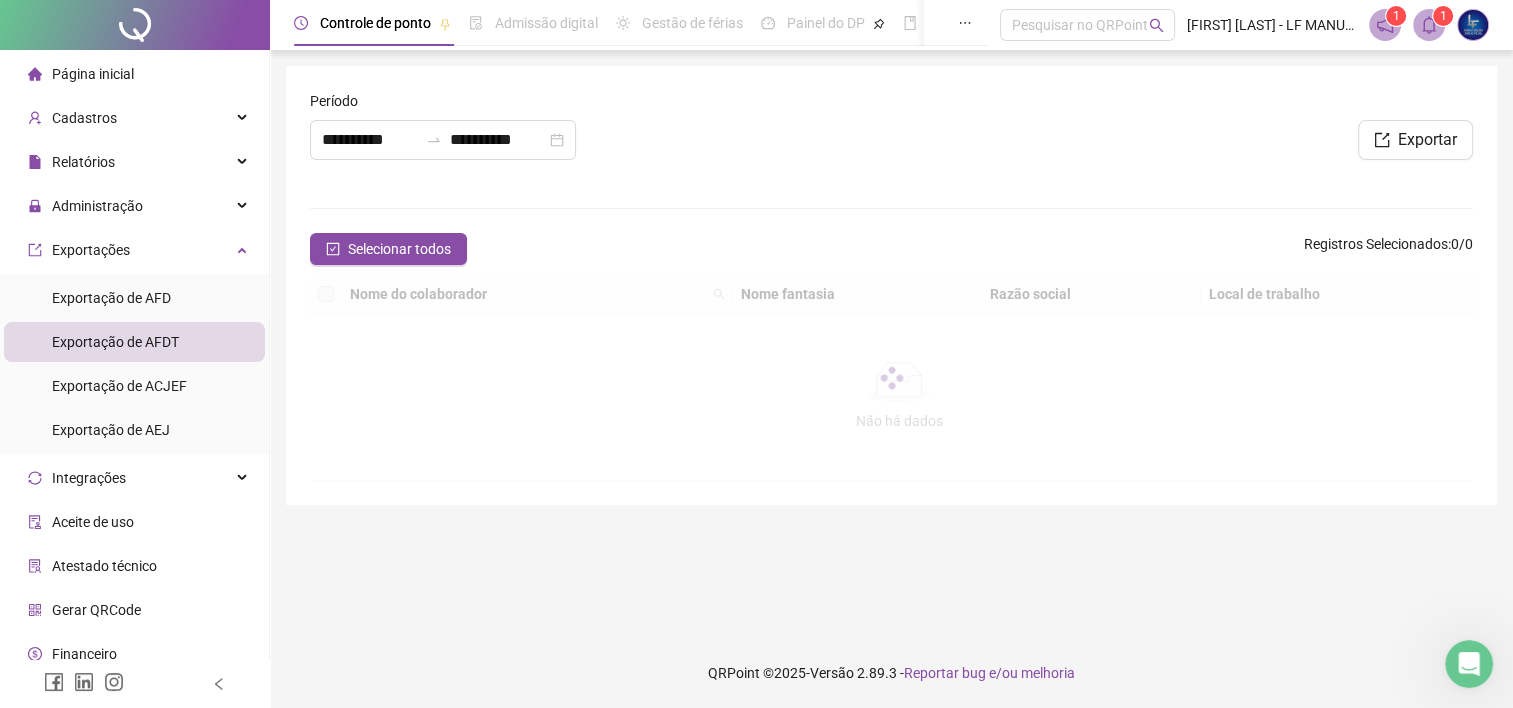 scroll, scrollTop: 0, scrollLeft: 0, axis: both 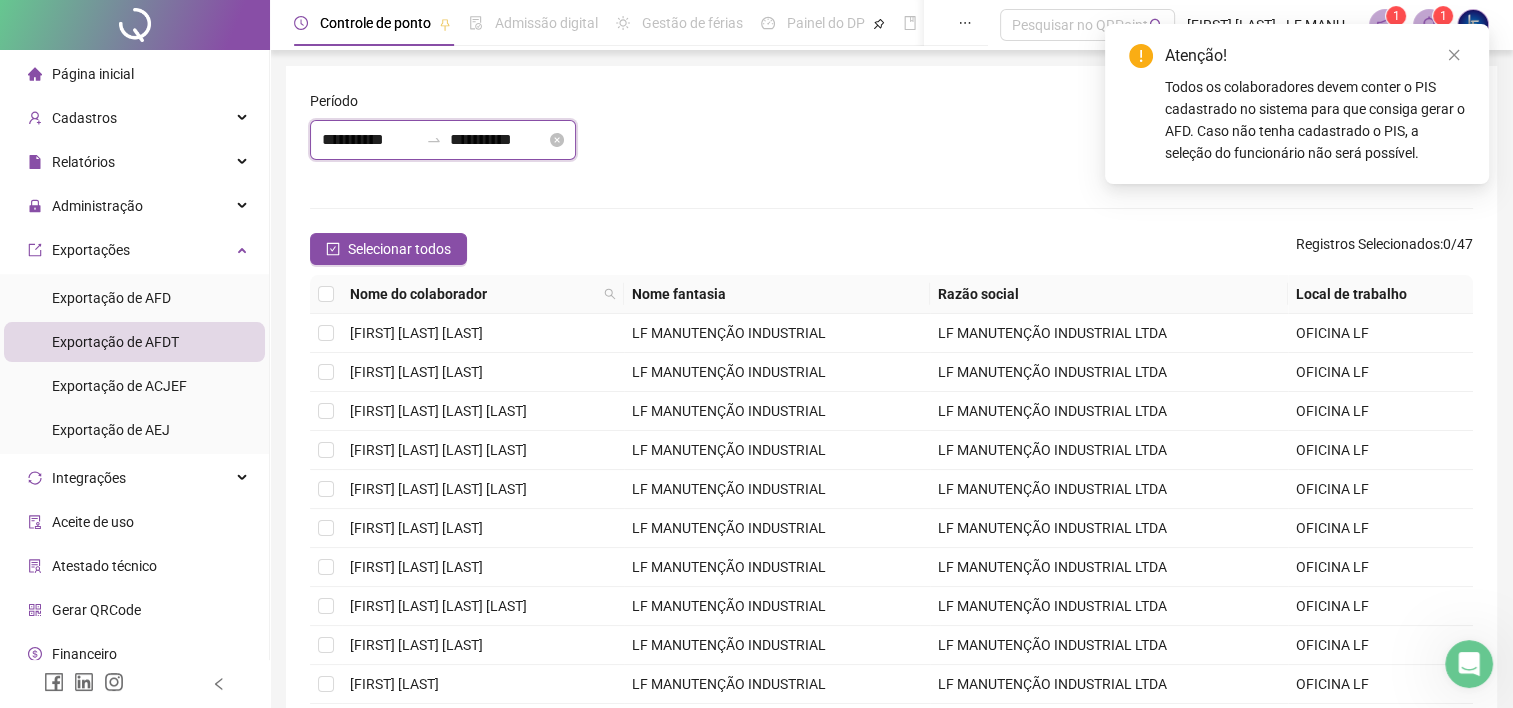 click on "**********" at bounding box center [370, 140] 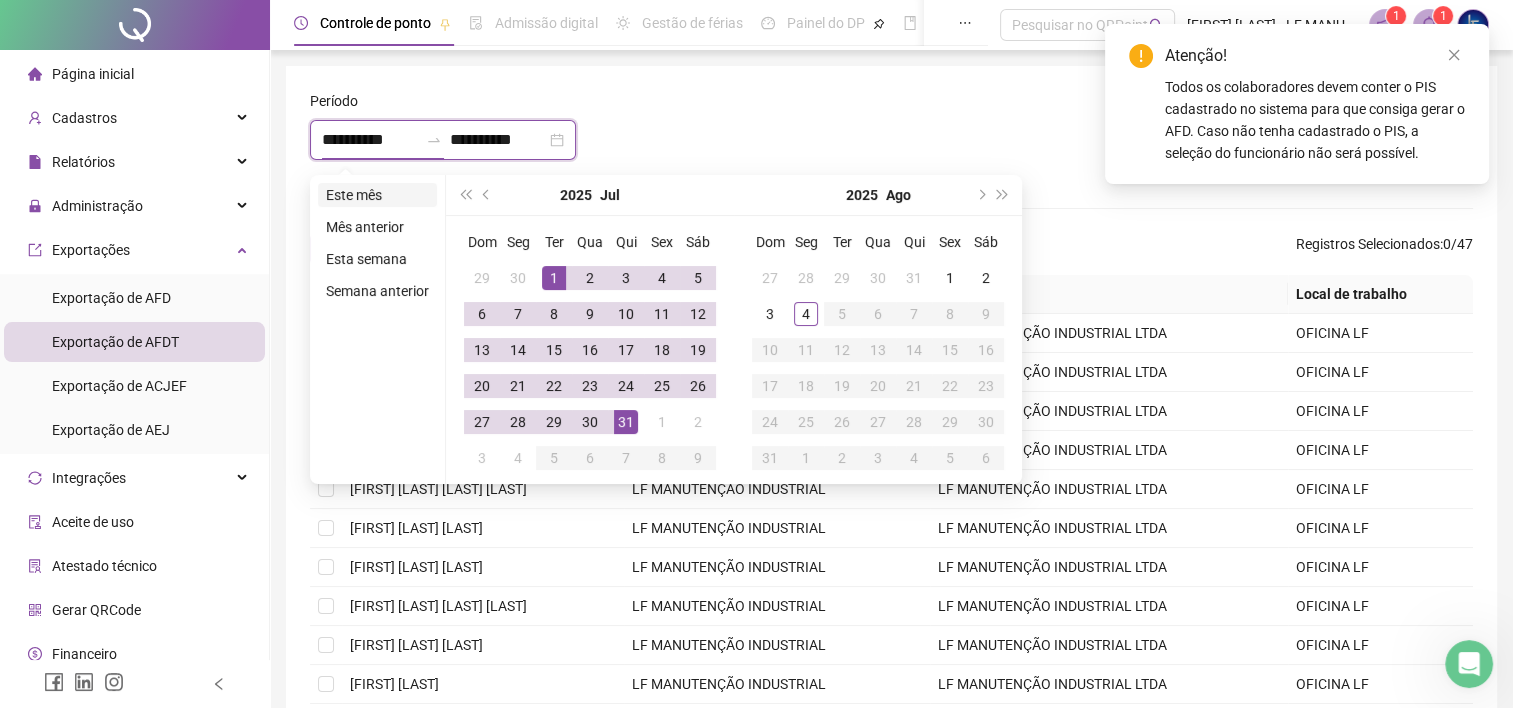 type on "**********" 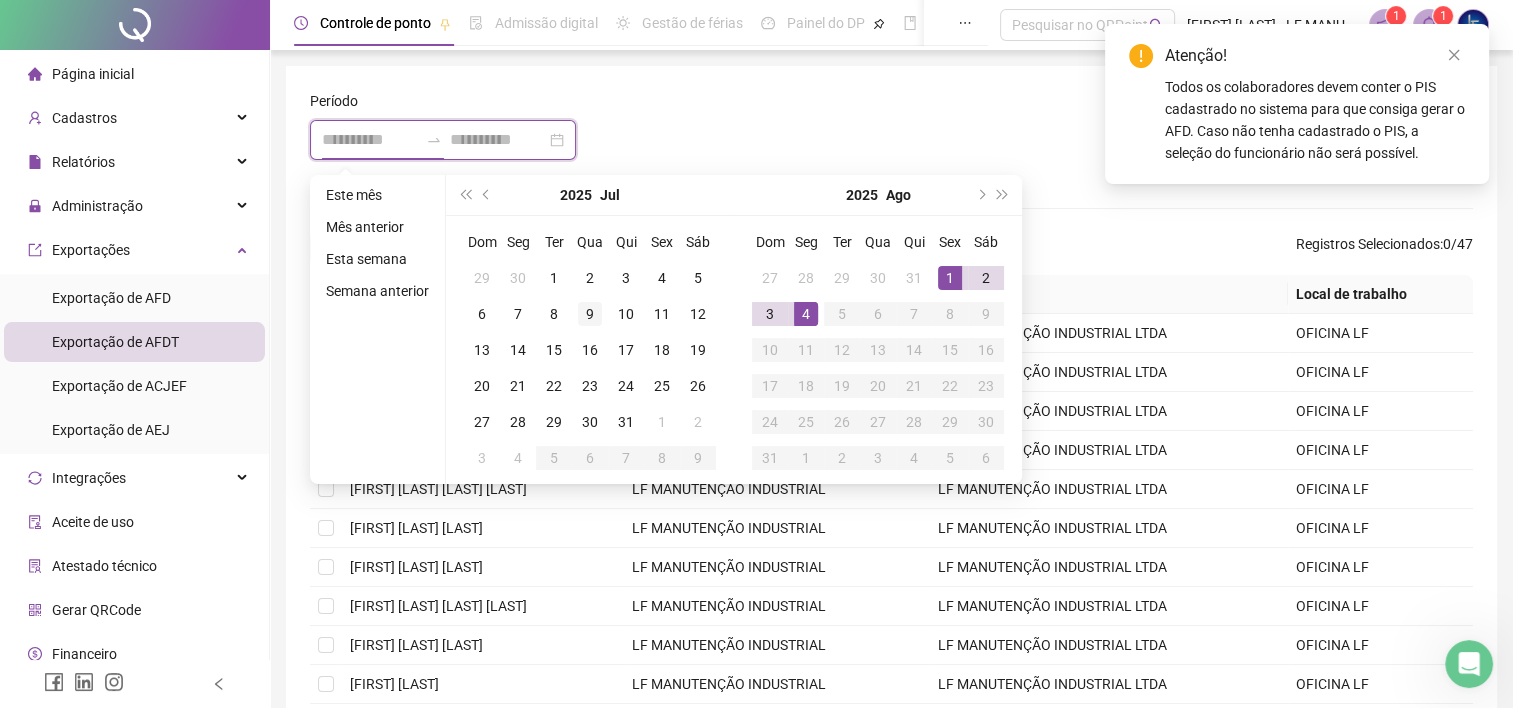 type on "**********" 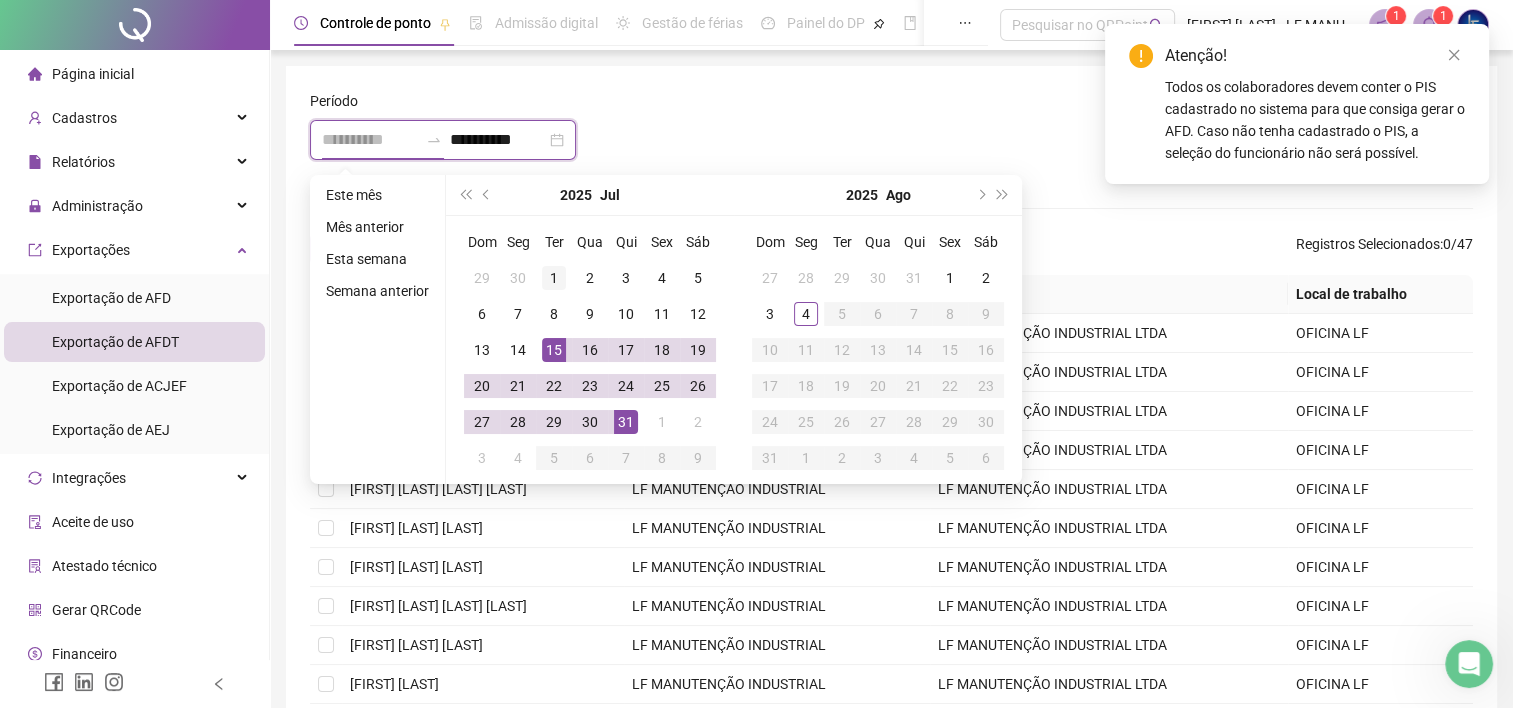 type on "**********" 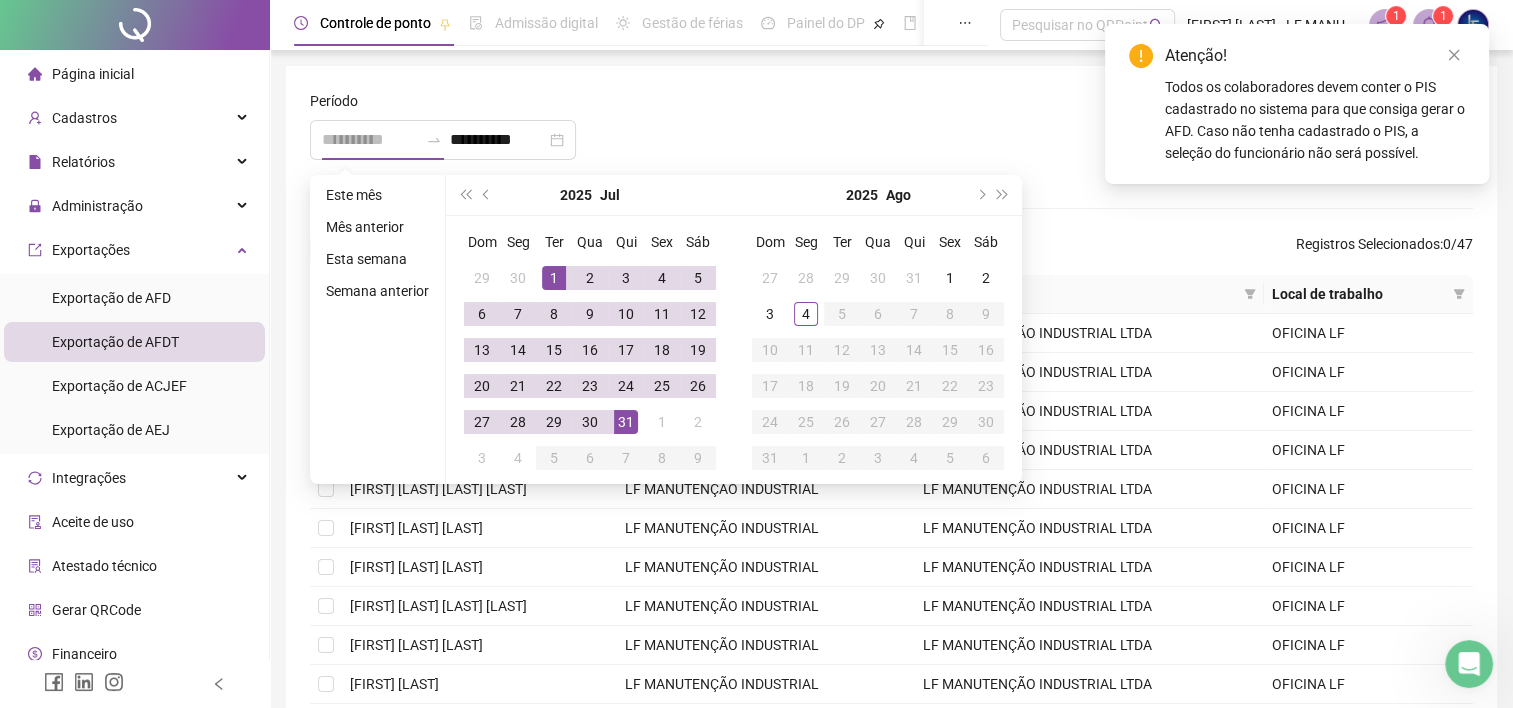 click on "1" at bounding box center [554, 278] 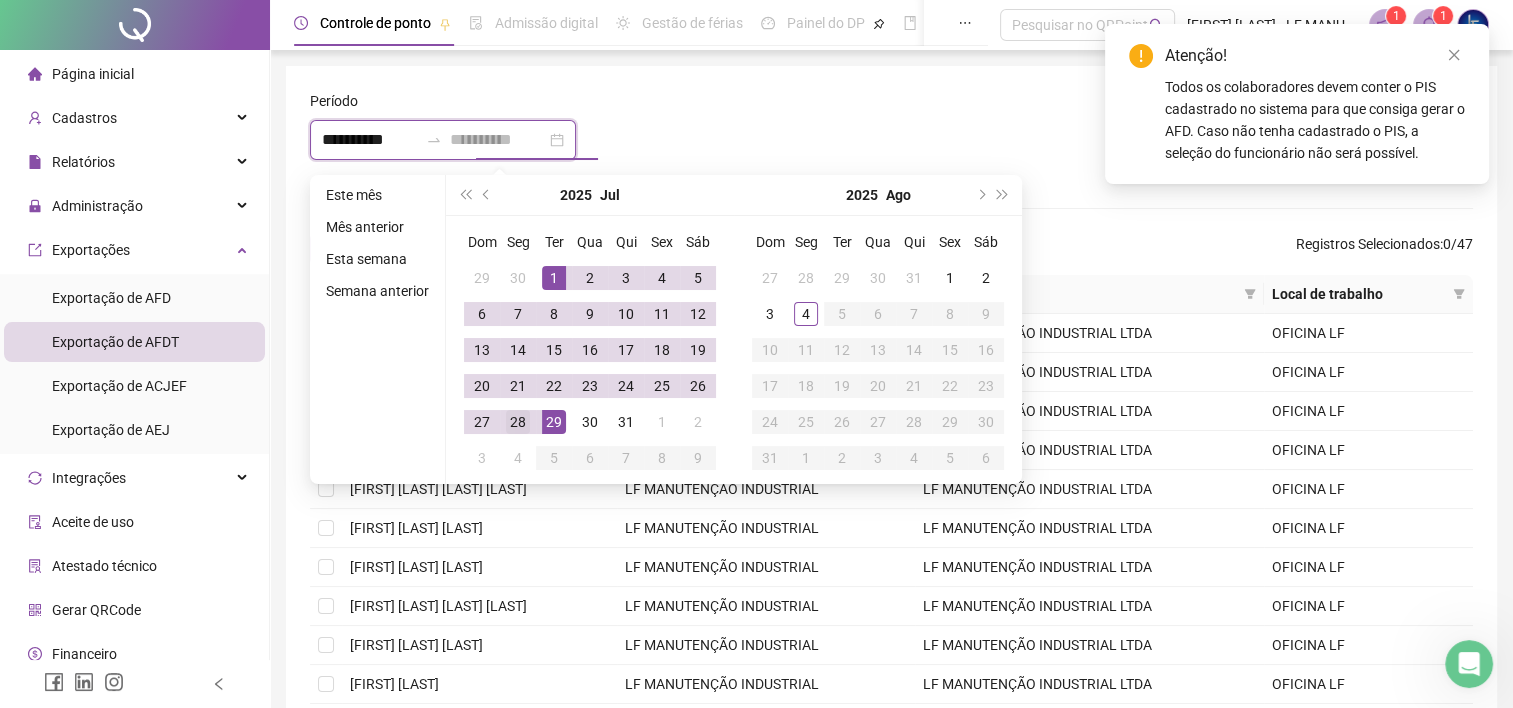 type on "**********" 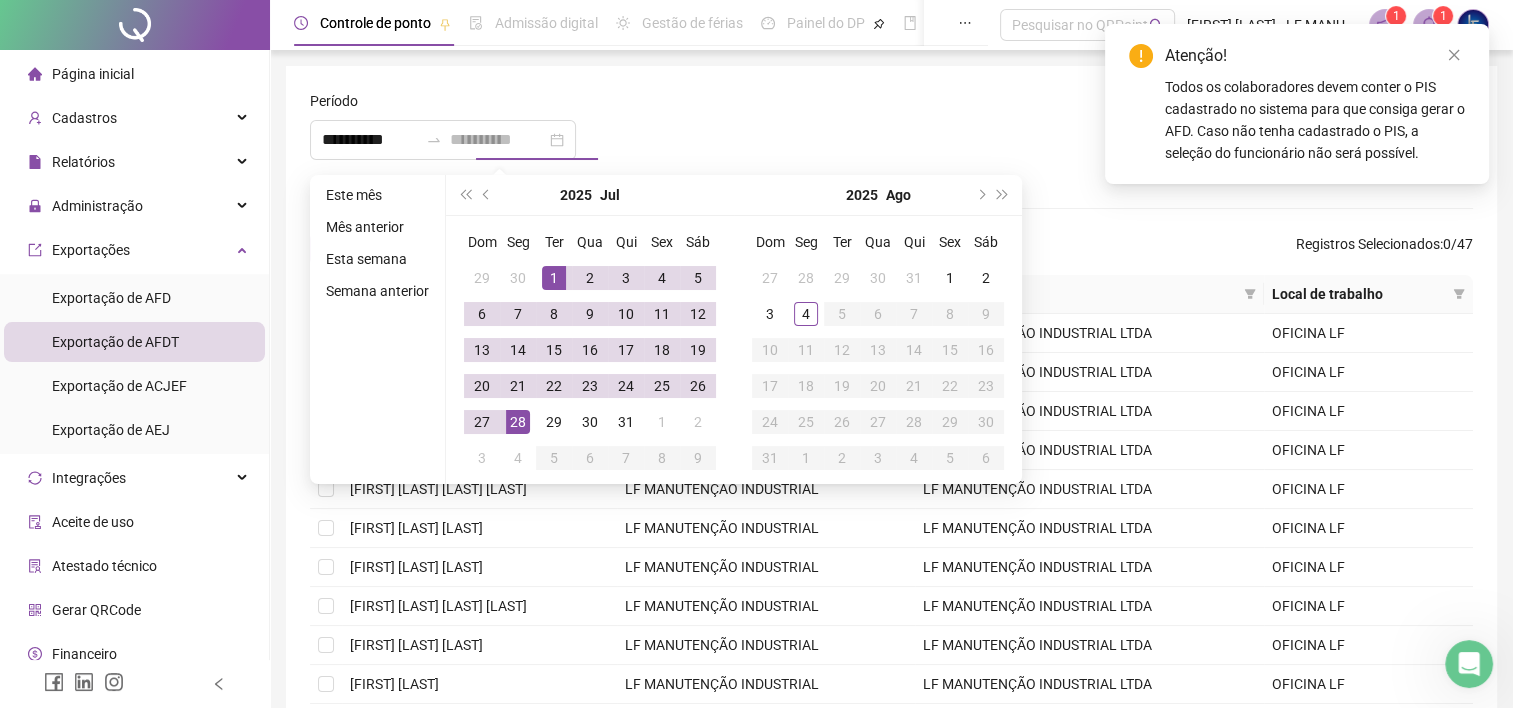 click on "28" at bounding box center (518, 422) 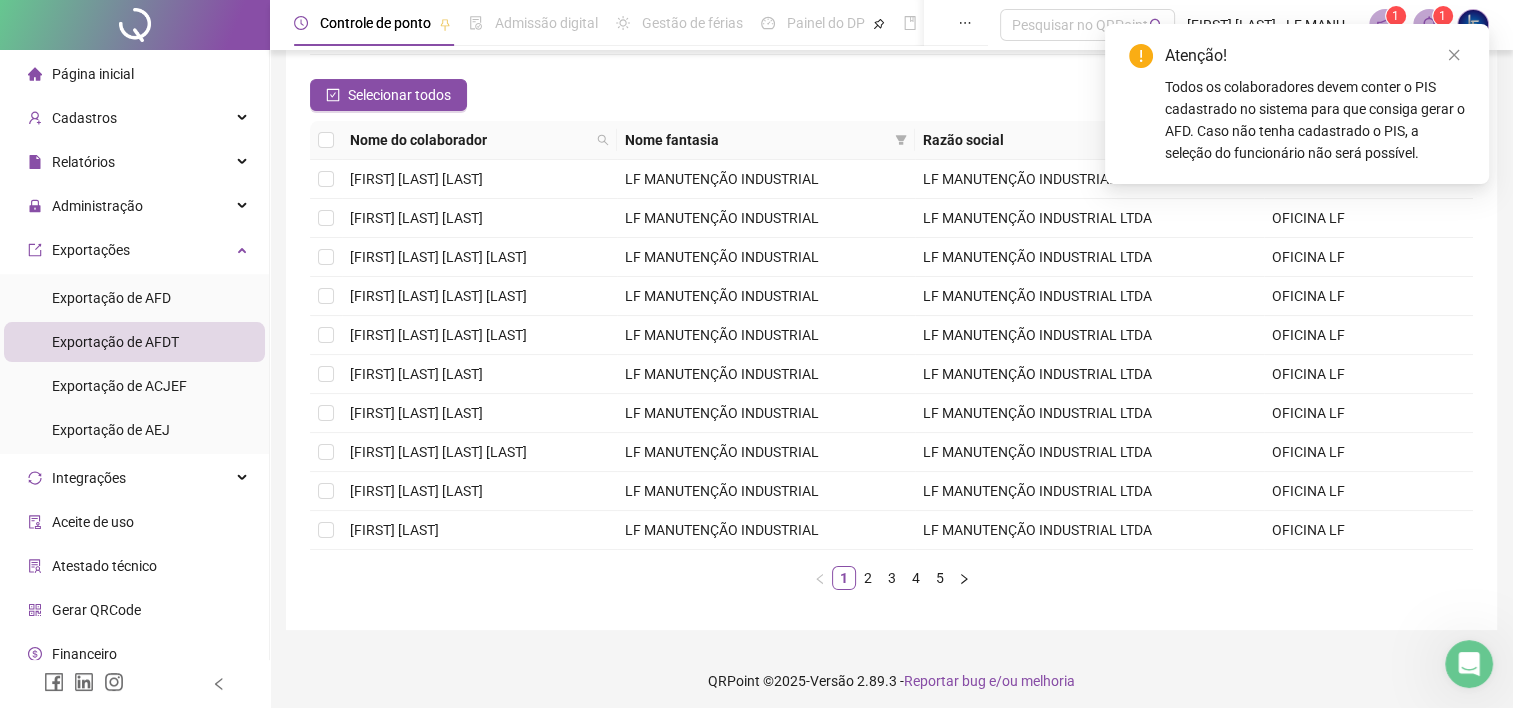 scroll, scrollTop: 160, scrollLeft: 0, axis: vertical 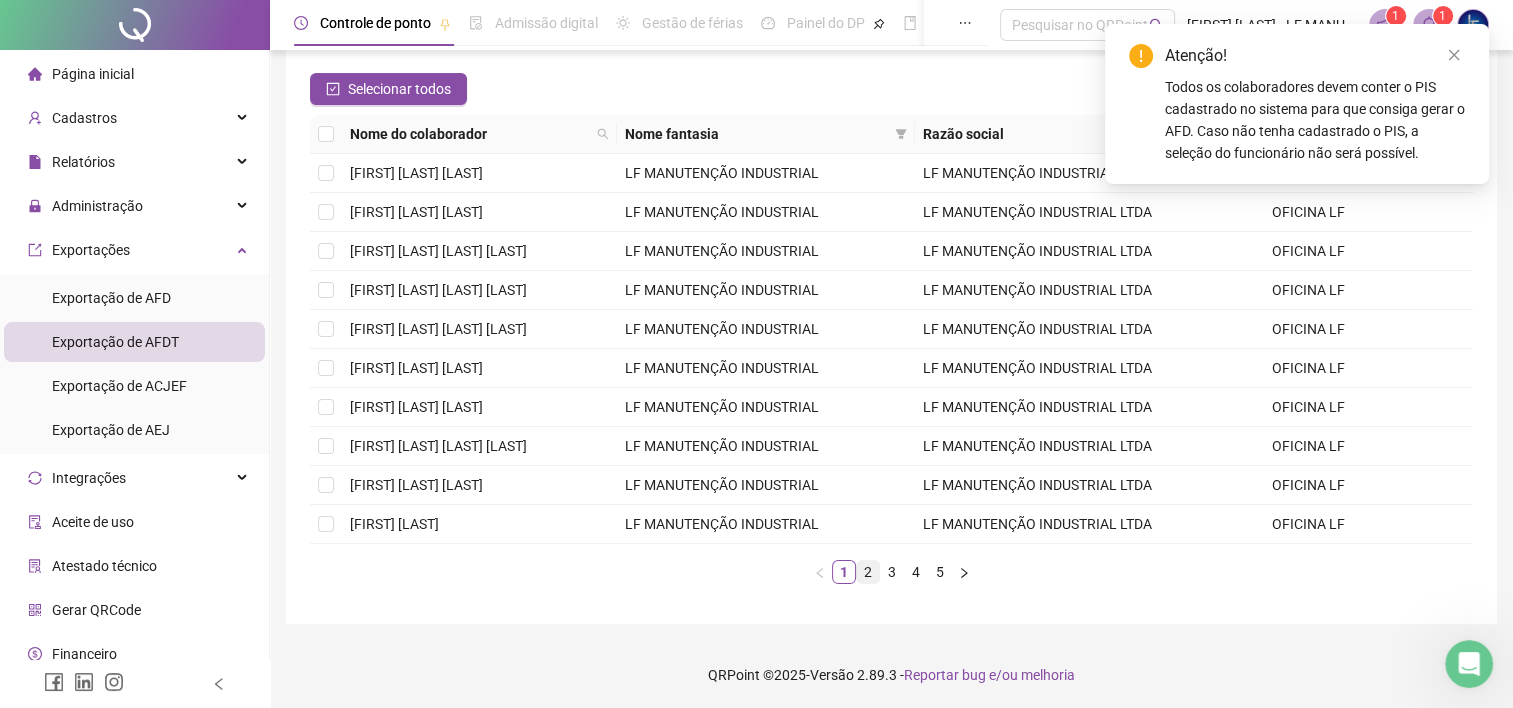 click on "2" at bounding box center [868, 572] 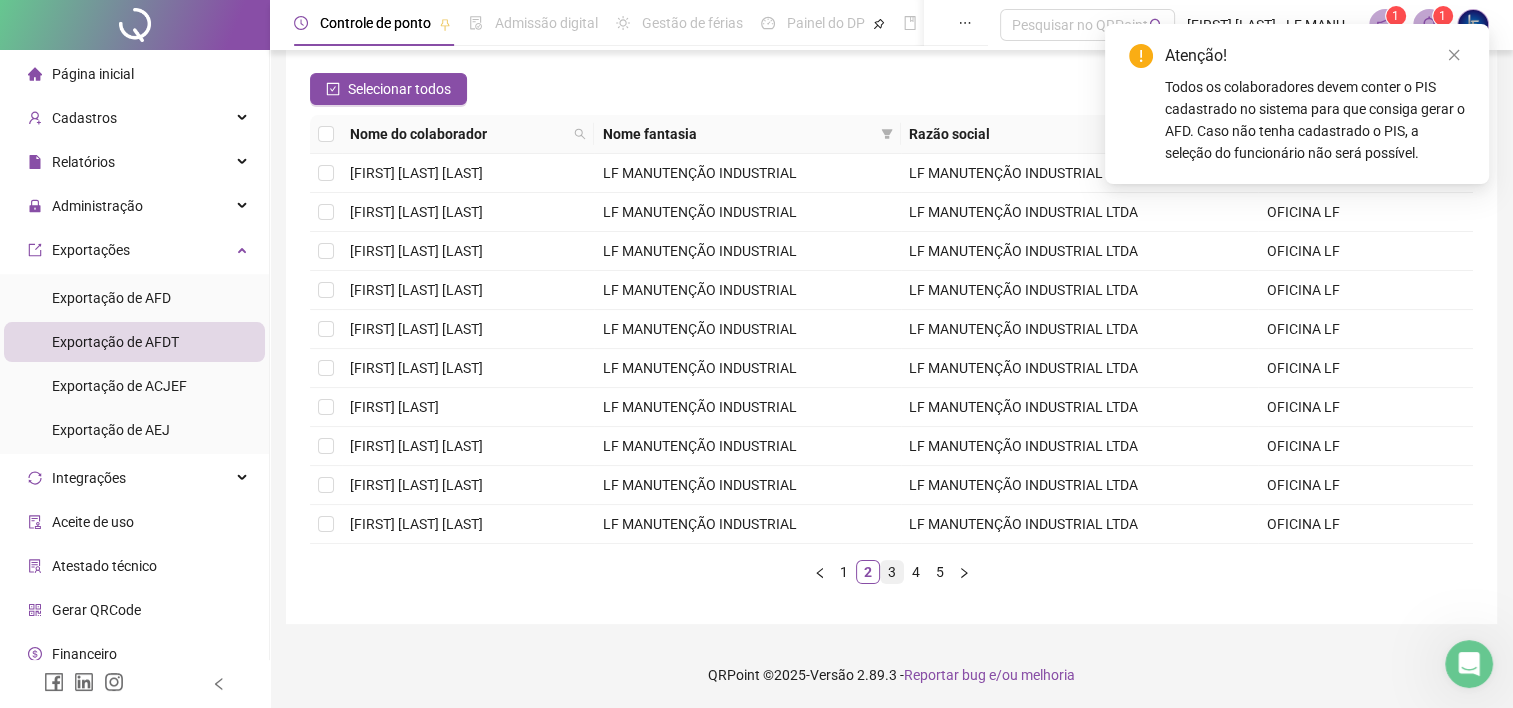 click on "3" at bounding box center [892, 572] 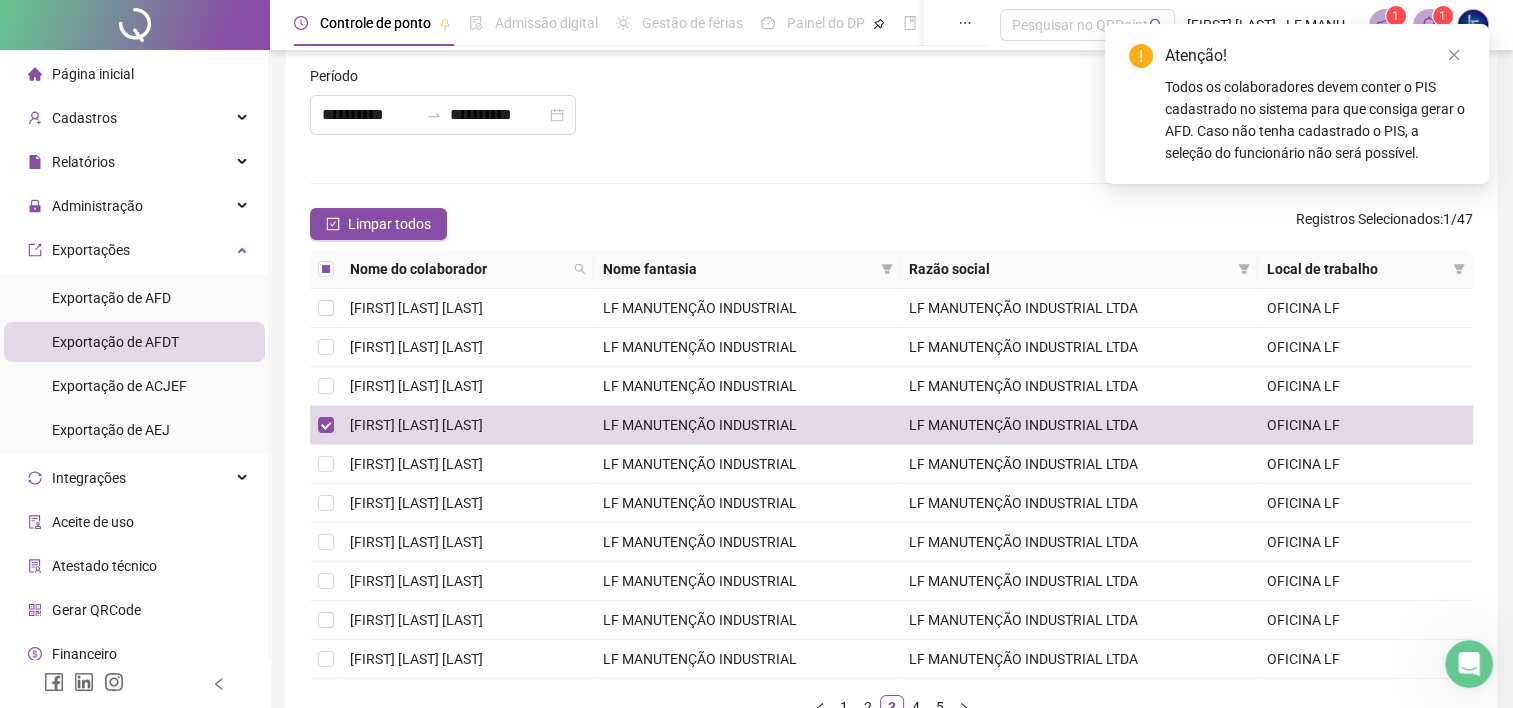 scroll, scrollTop: 26, scrollLeft: 0, axis: vertical 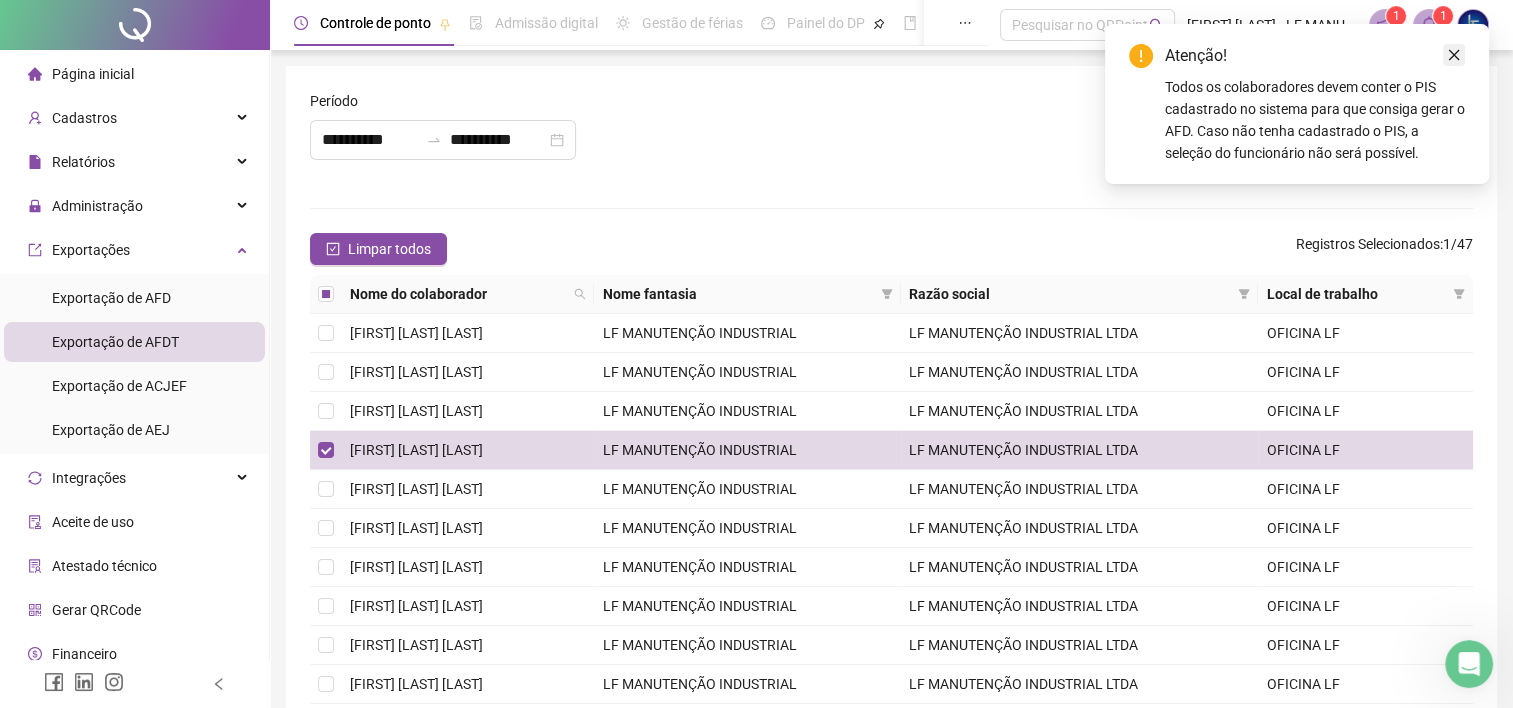 click 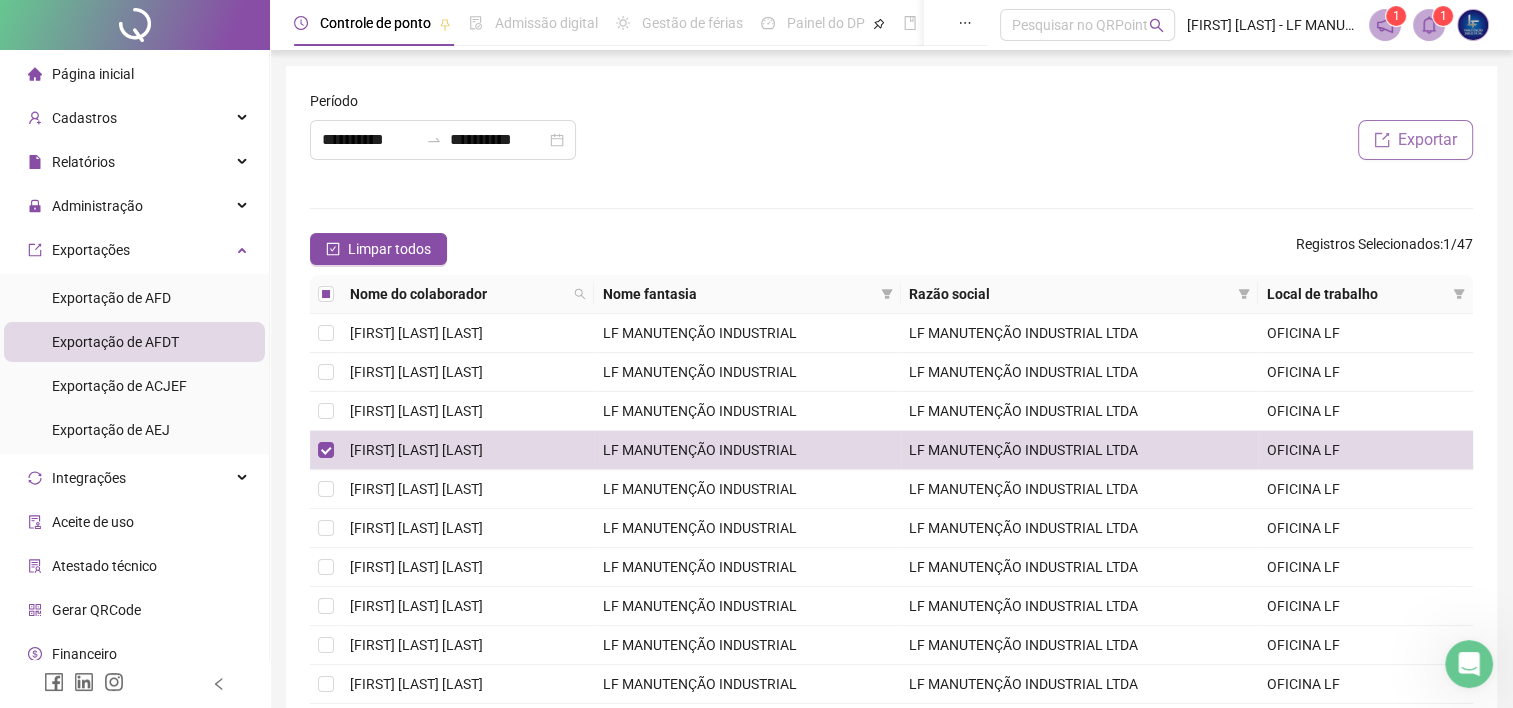 click on "Exportar" at bounding box center (1427, 140) 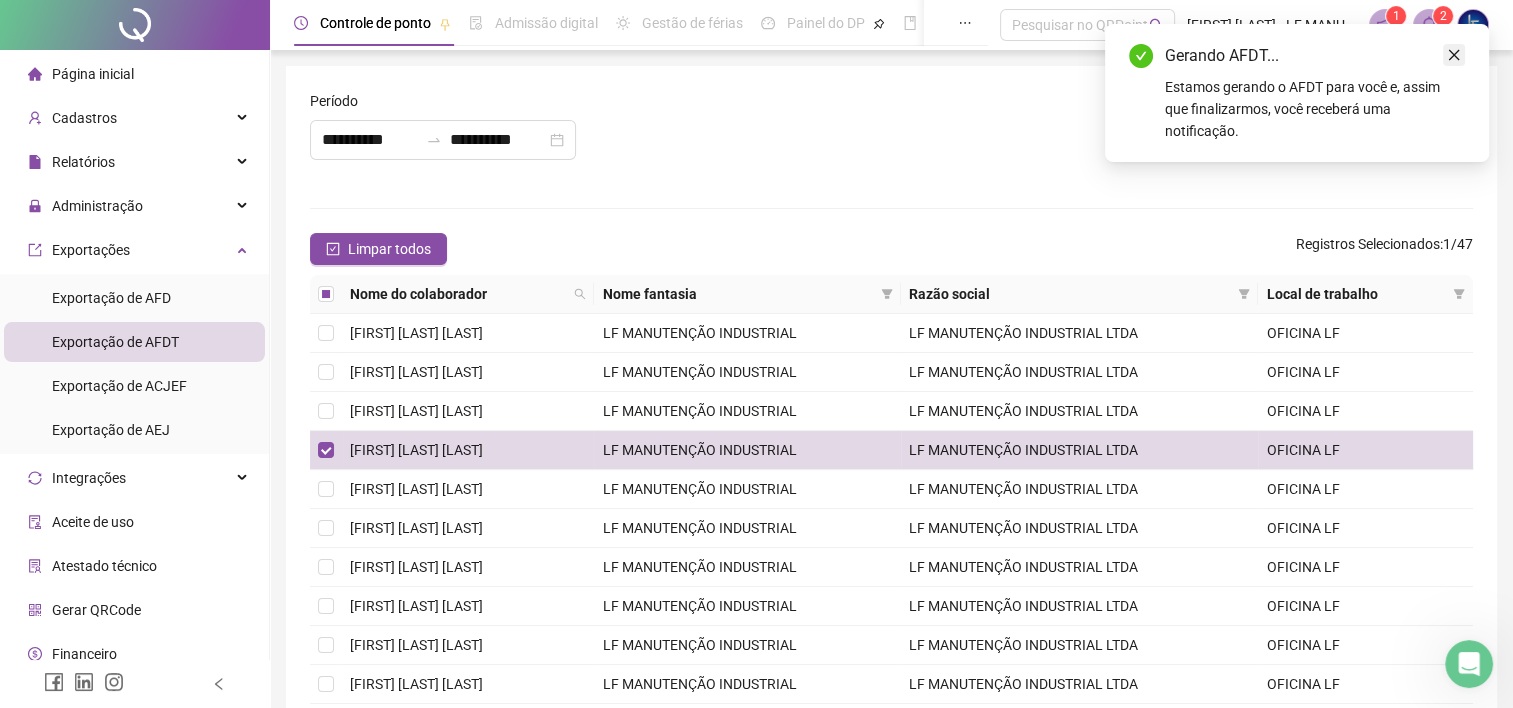 click 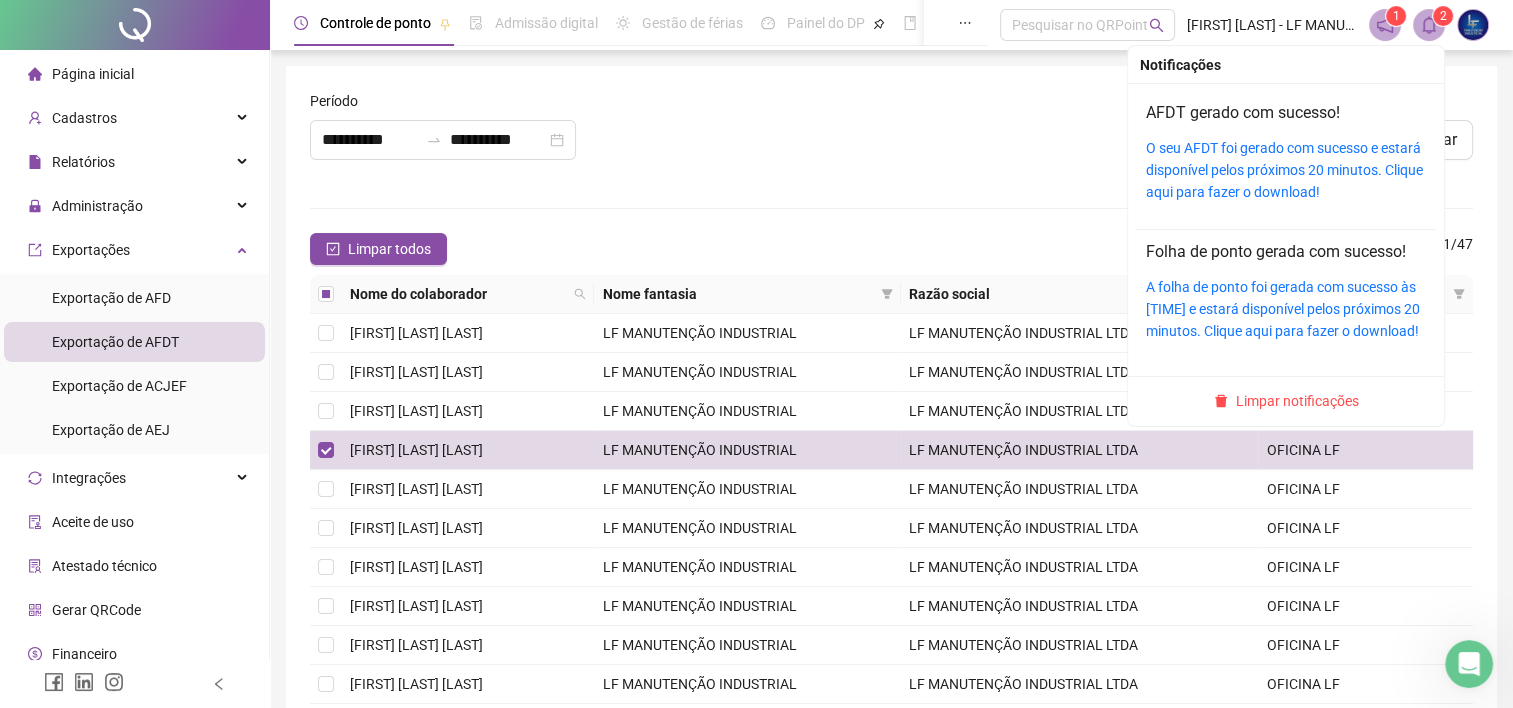 click 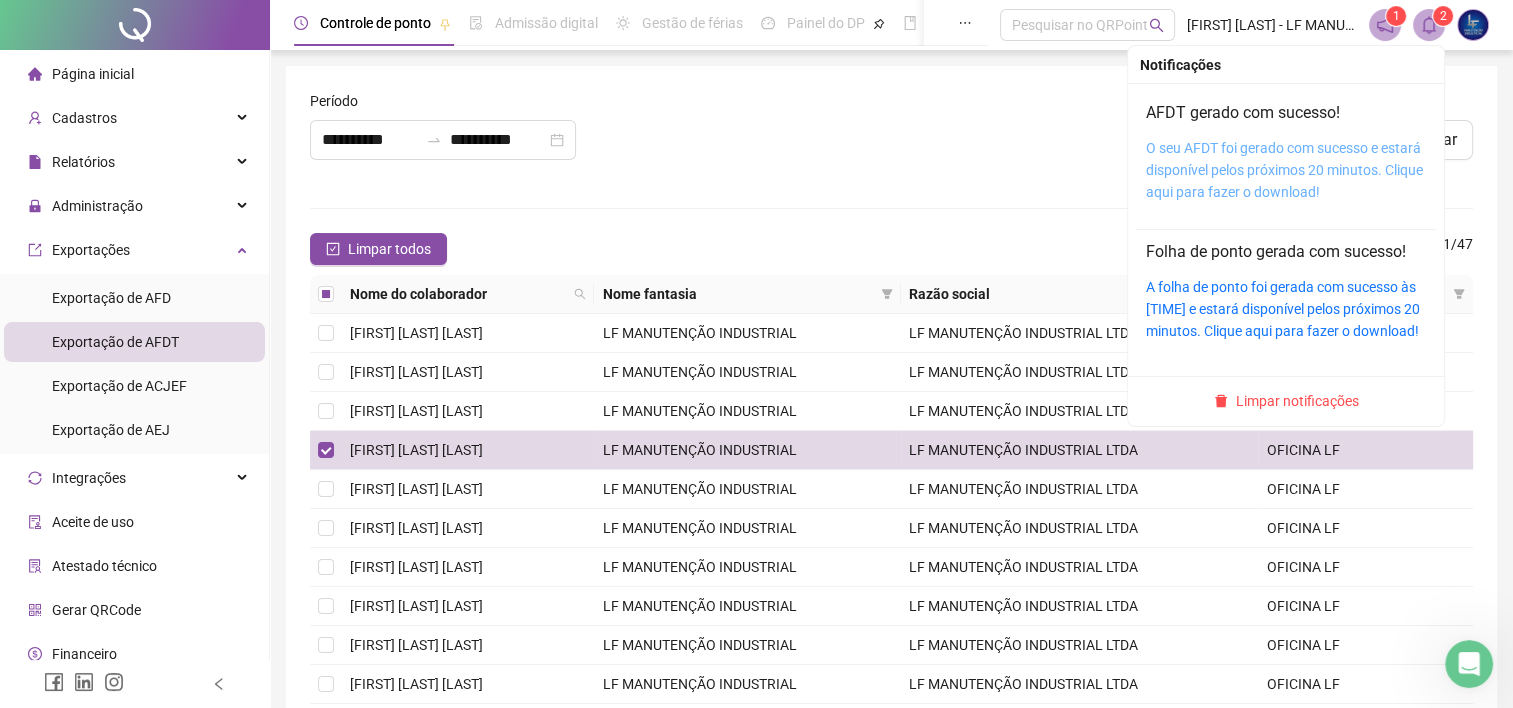click on "O seu AFDT foi gerado com sucesso e estará disponível pelos próximos 20 minutos.
Clique aqui para fazer o download!" at bounding box center (1284, 170) 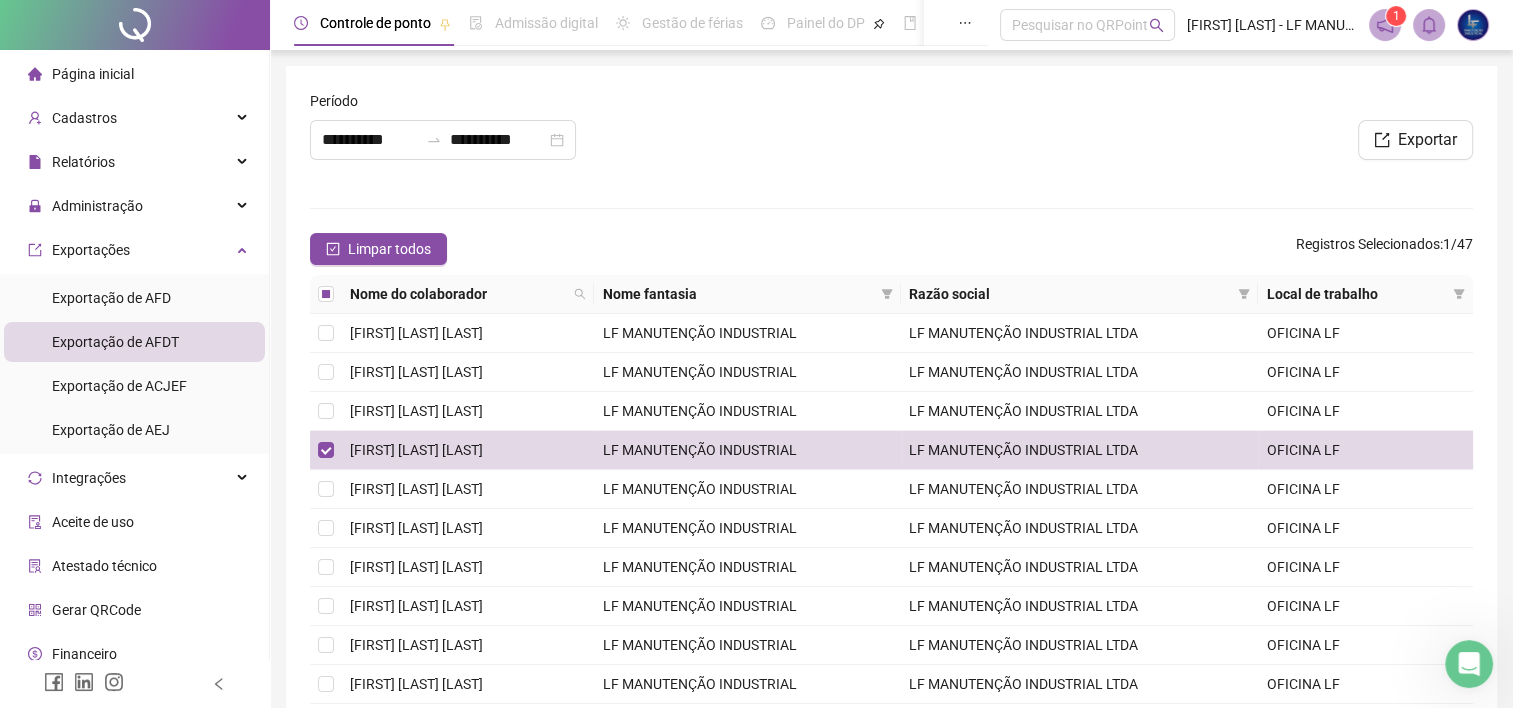 click on "Exportação de AFDT" at bounding box center [115, 342] 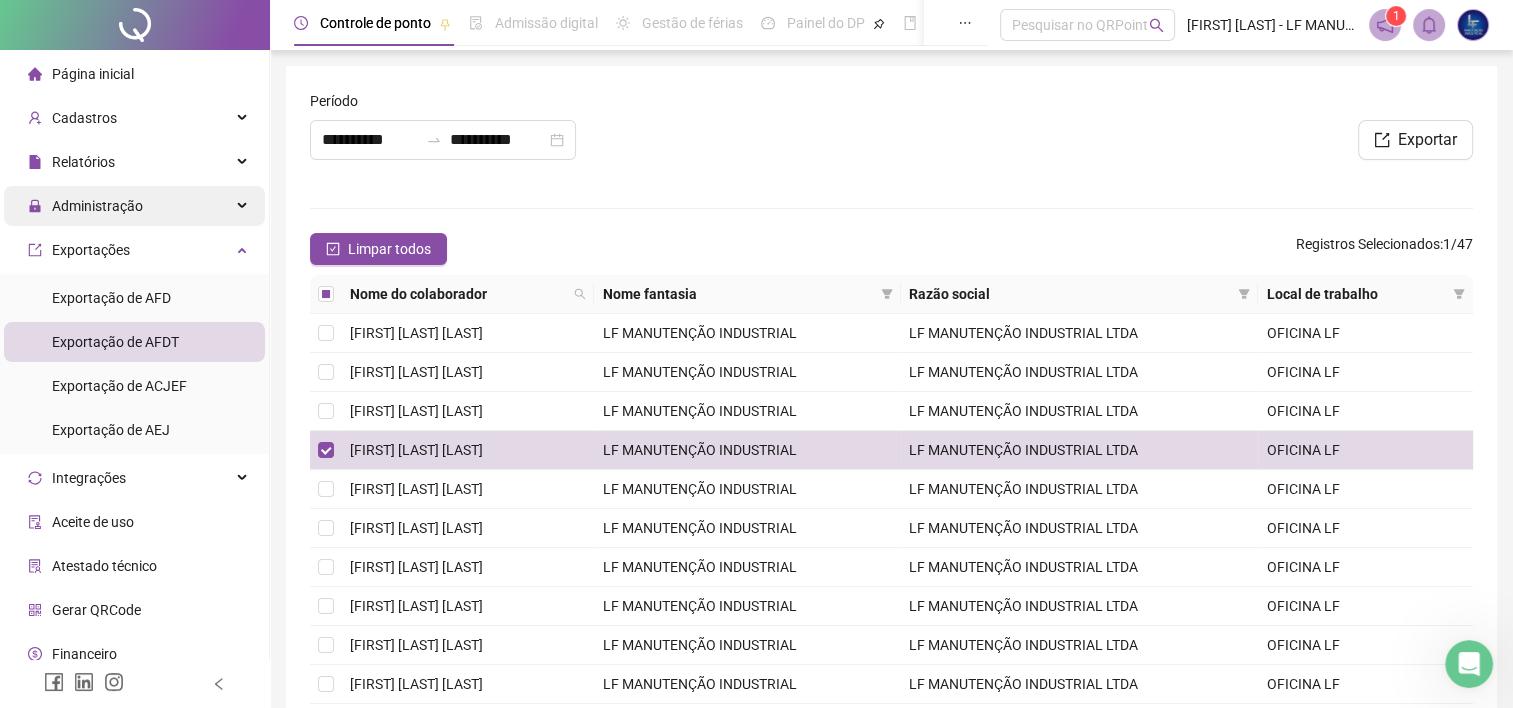 click on "Administração" at bounding box center (97, 206) 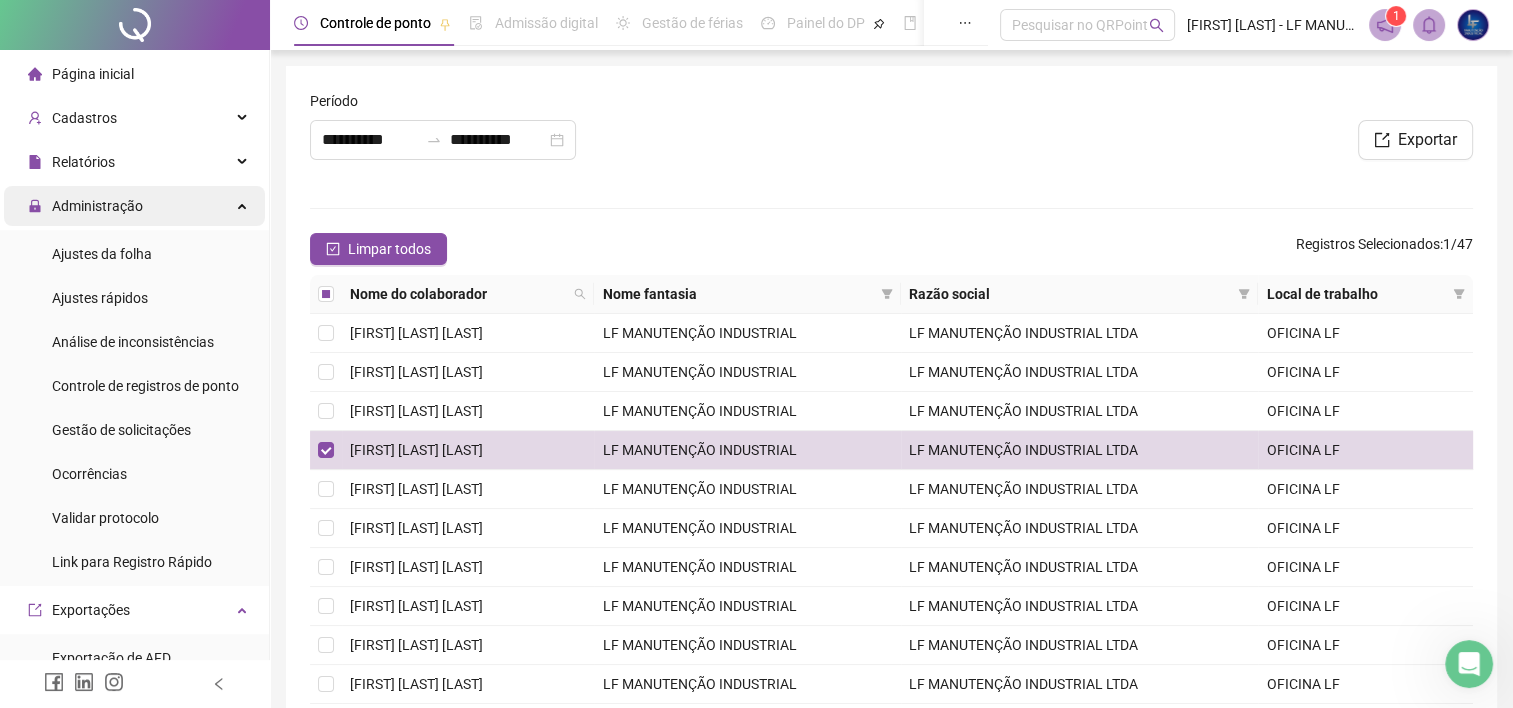 click on "Administração" at bounding box center [97, 206] 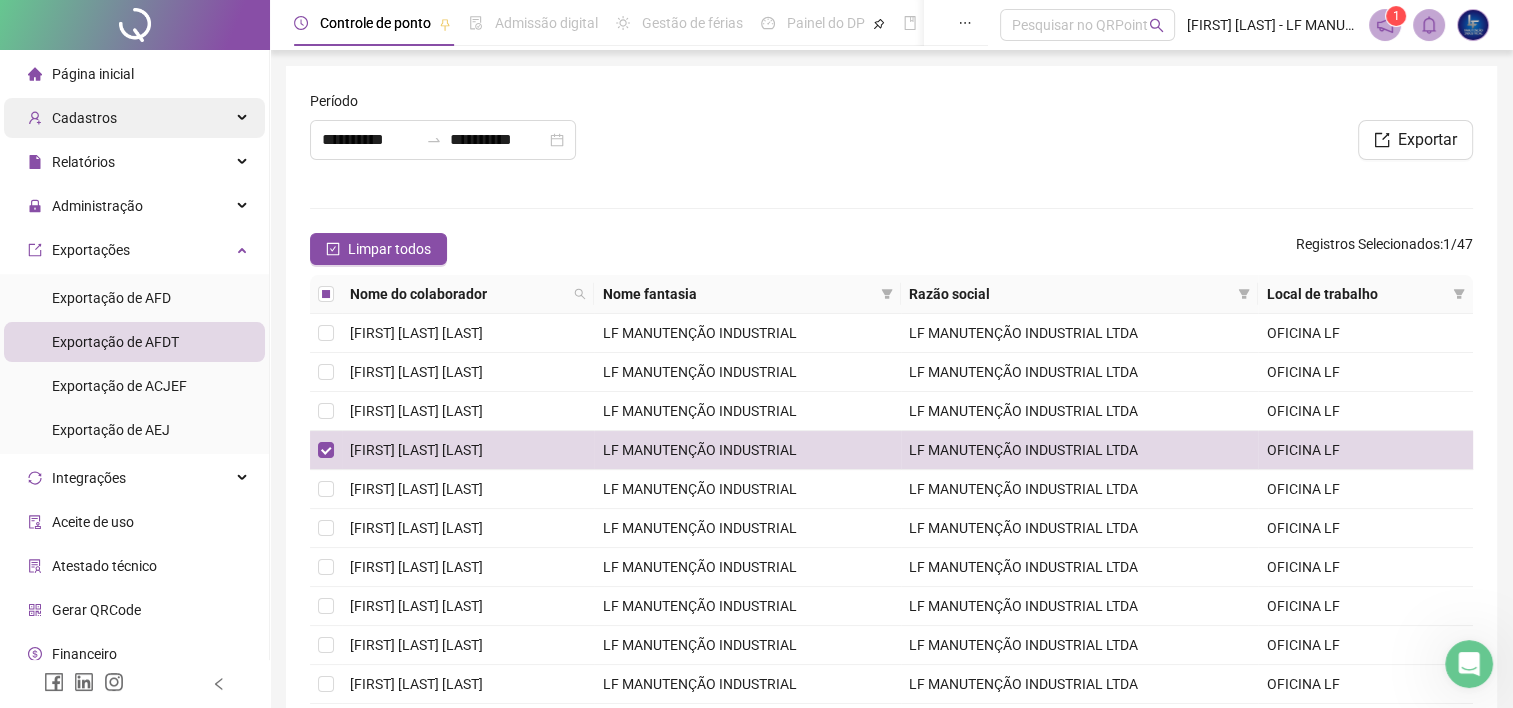 click on "Cadastros" at bounding box center [134, 118] 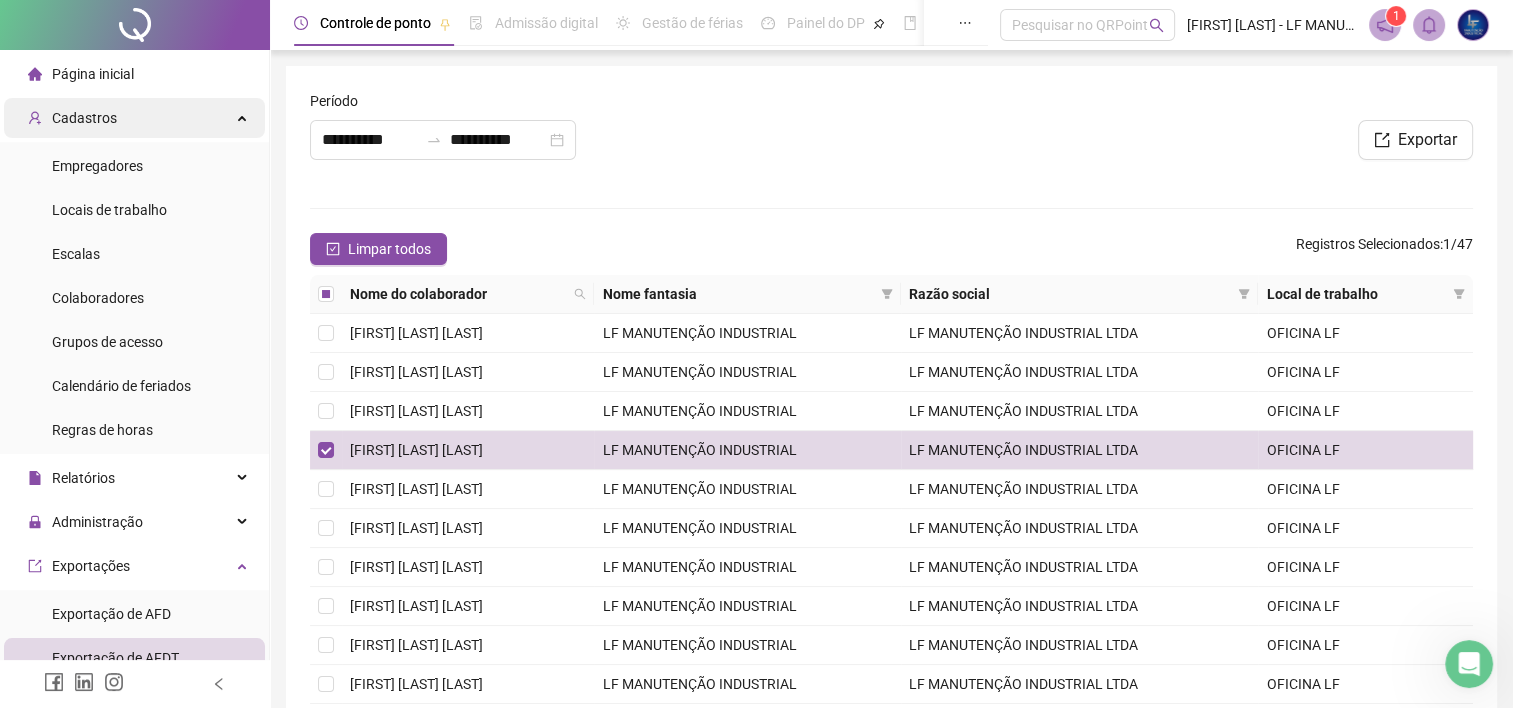 click on "Cadastros" at bounding box center (134, 118) 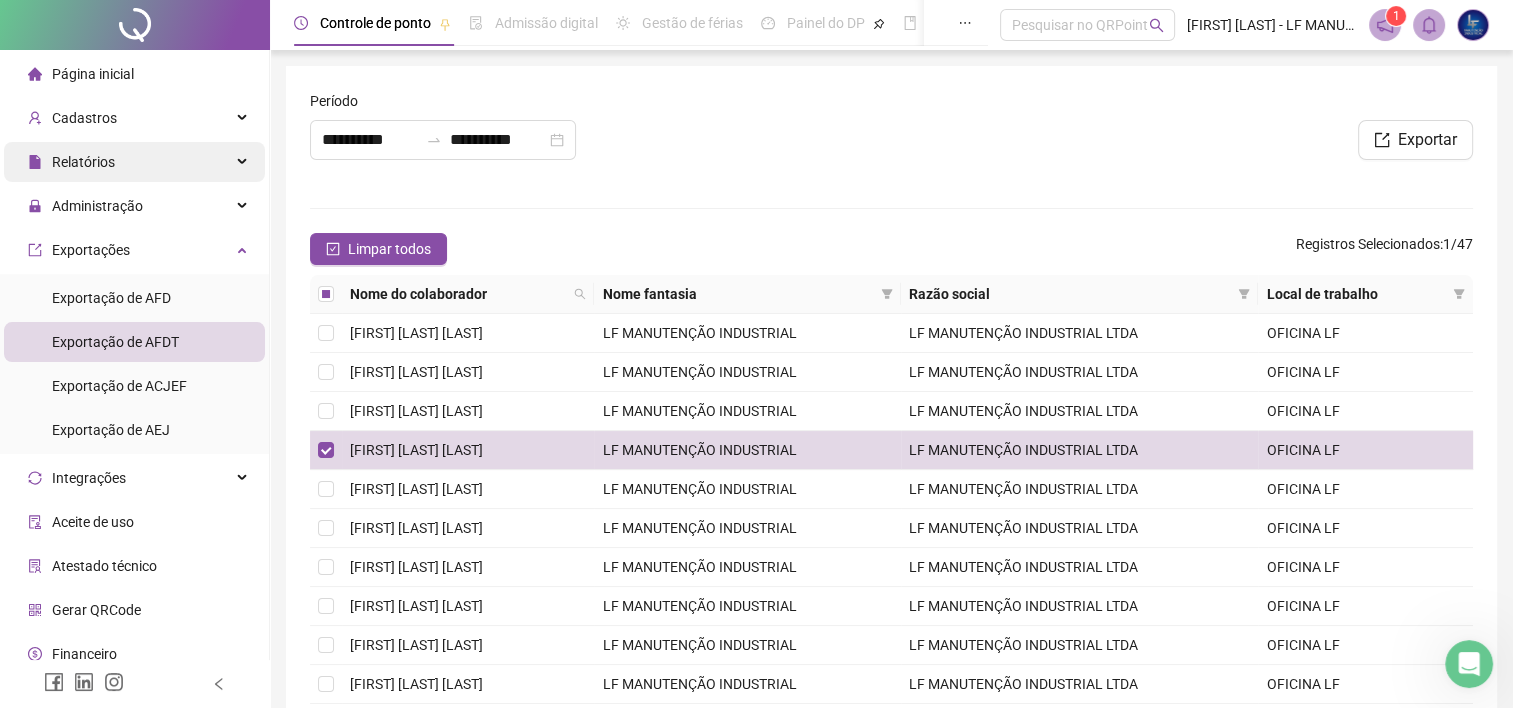 click on "Relatórios" at bounding box center (134, 162) 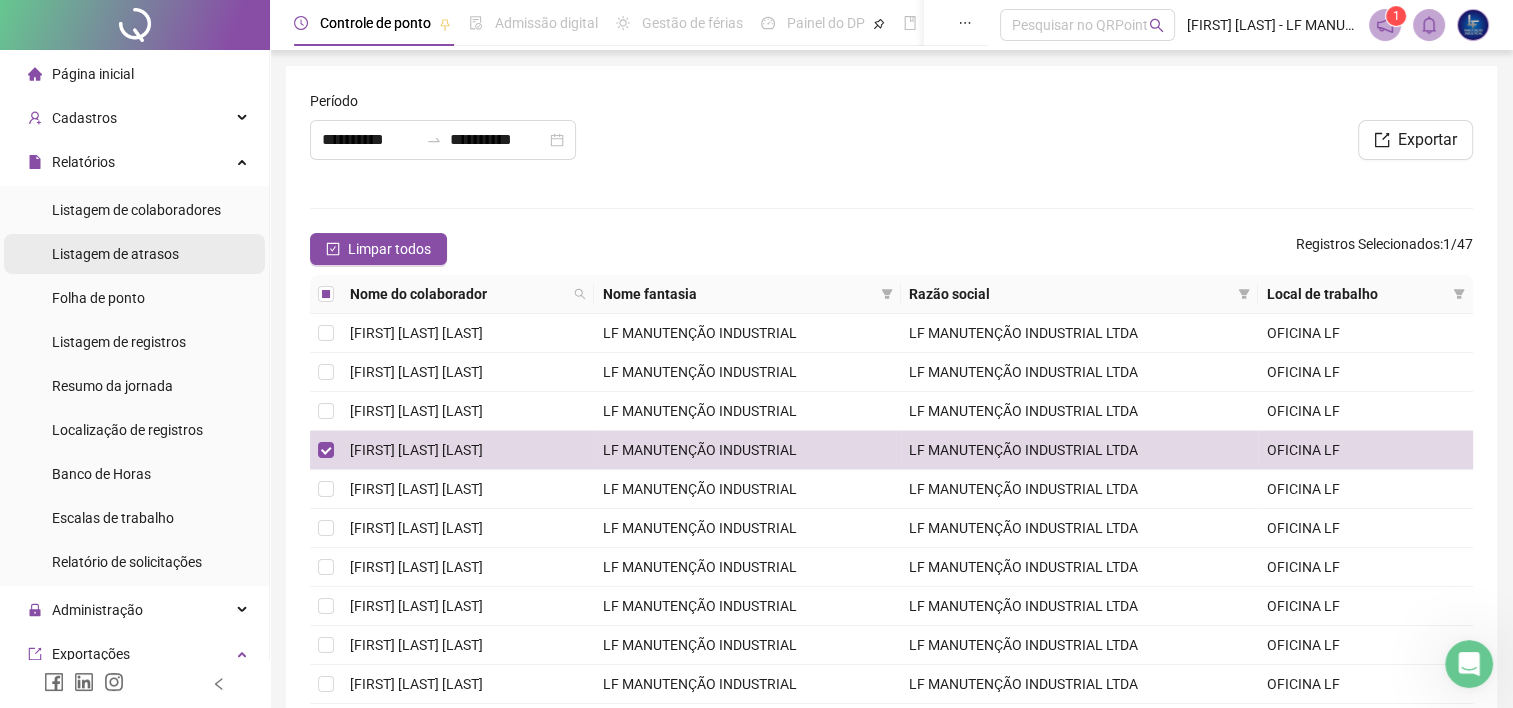 click on "Folha de ponto" at bounding box center (98, 298) 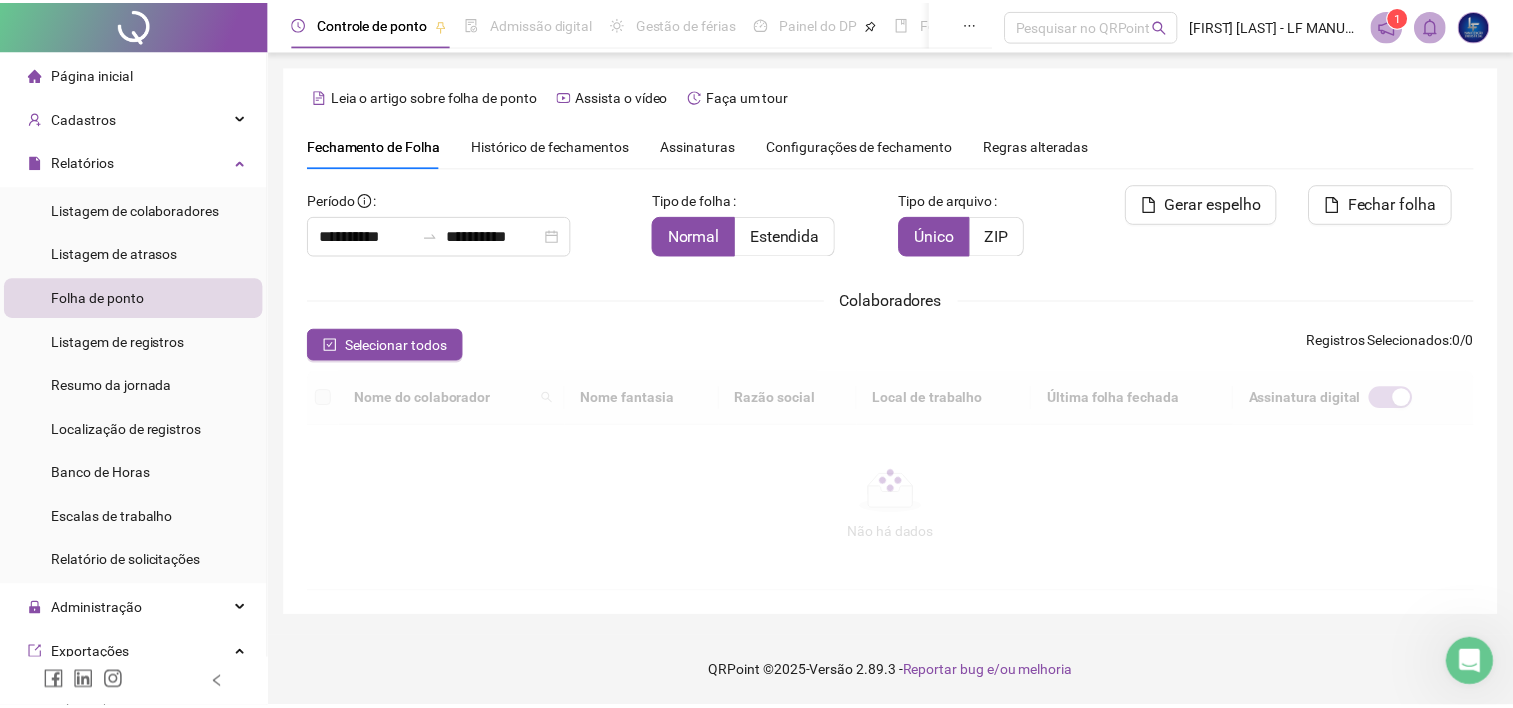 scroll, scrollTop: 55, scrollLeft: 0, axis: vertical 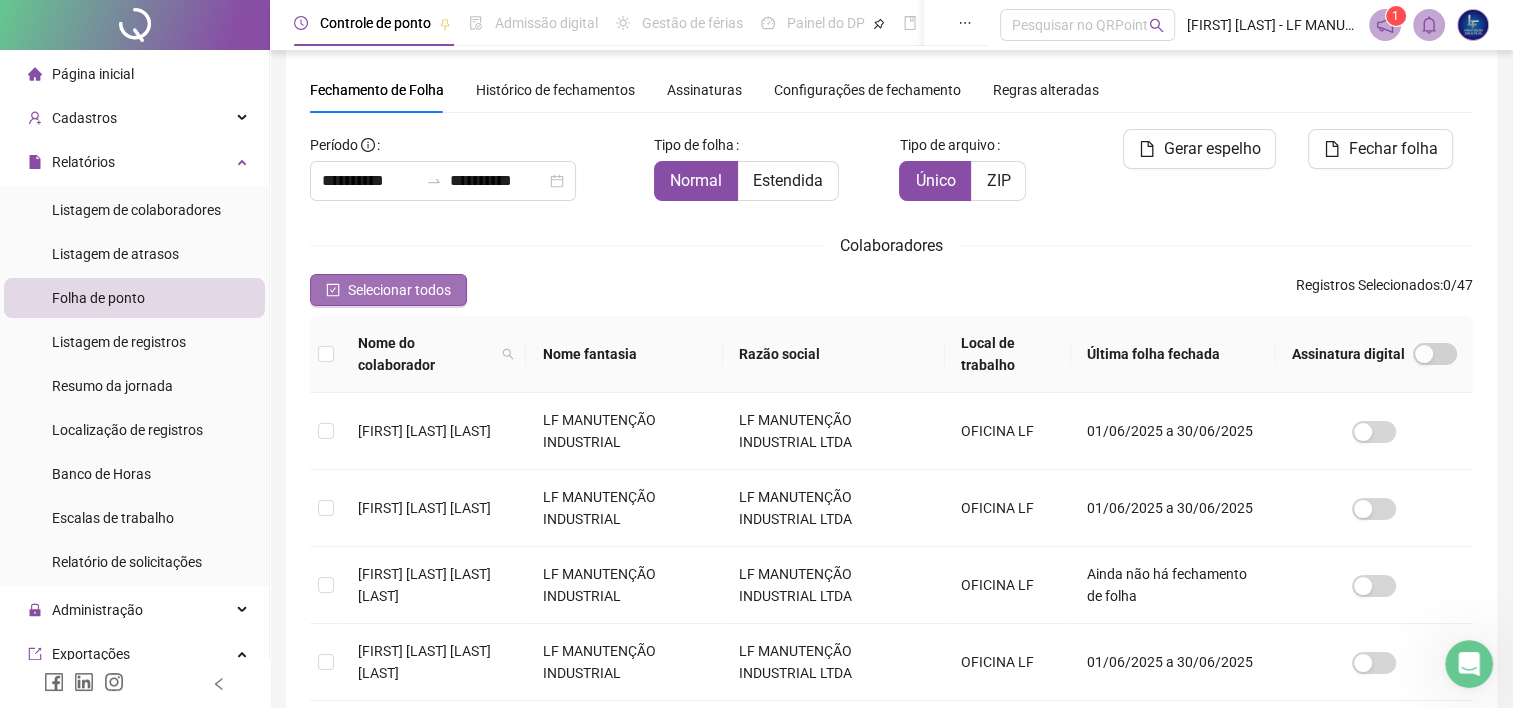 click on "Selecionar todos" at bounding box center (388, 290) 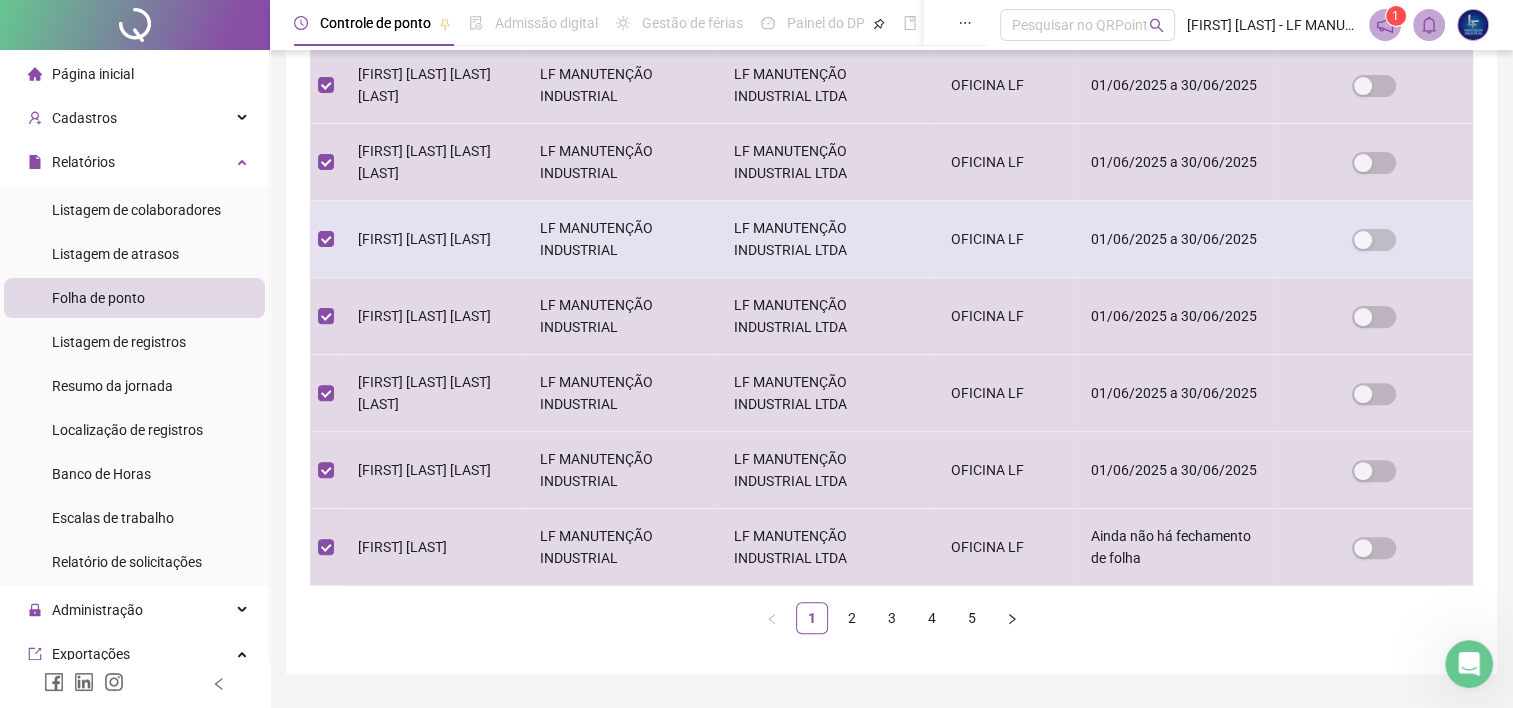 scroll, scrollTop: 655, scrollLeft: 0, axis: vertical 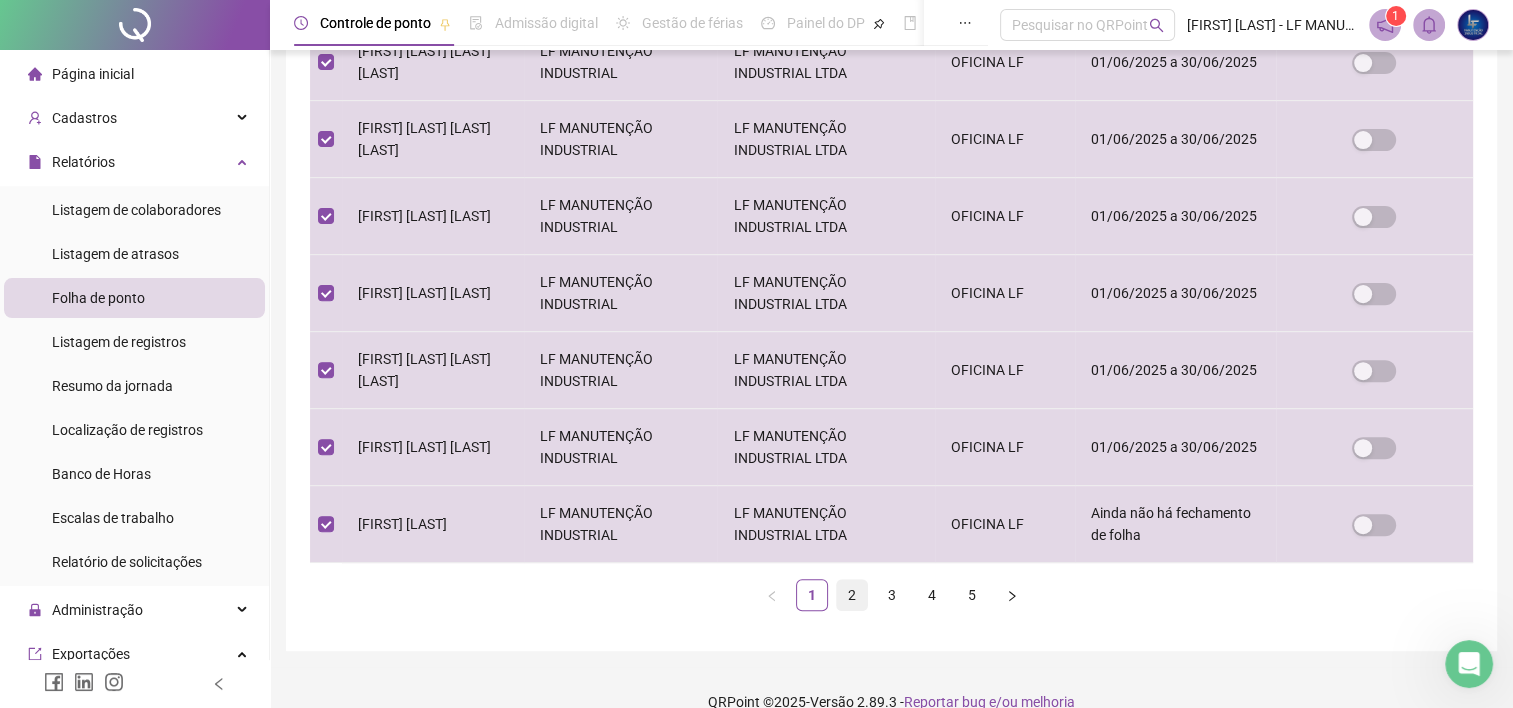 click on "2" at bounding box center (852, 595) 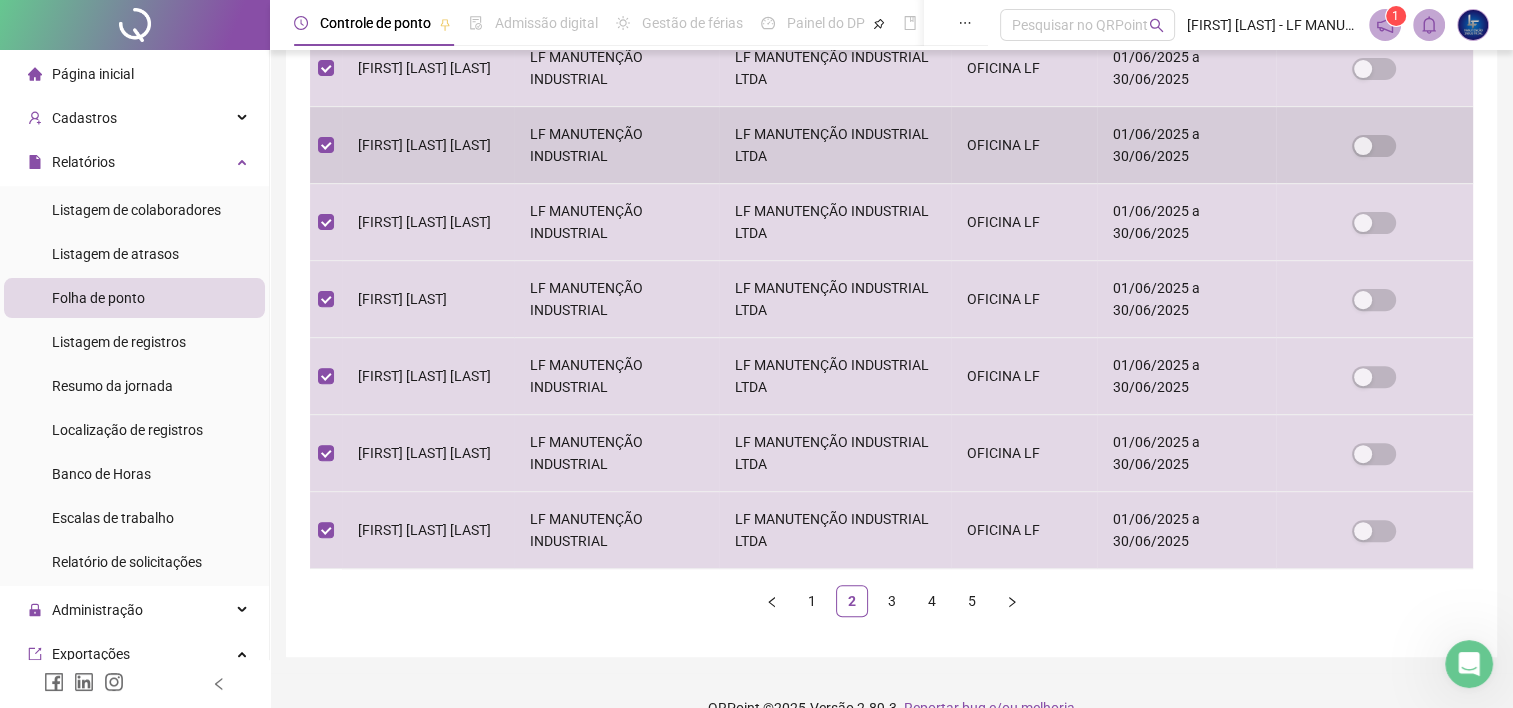 scroll, scrollTop: 655, scrollLeft: 0, axis: vertical 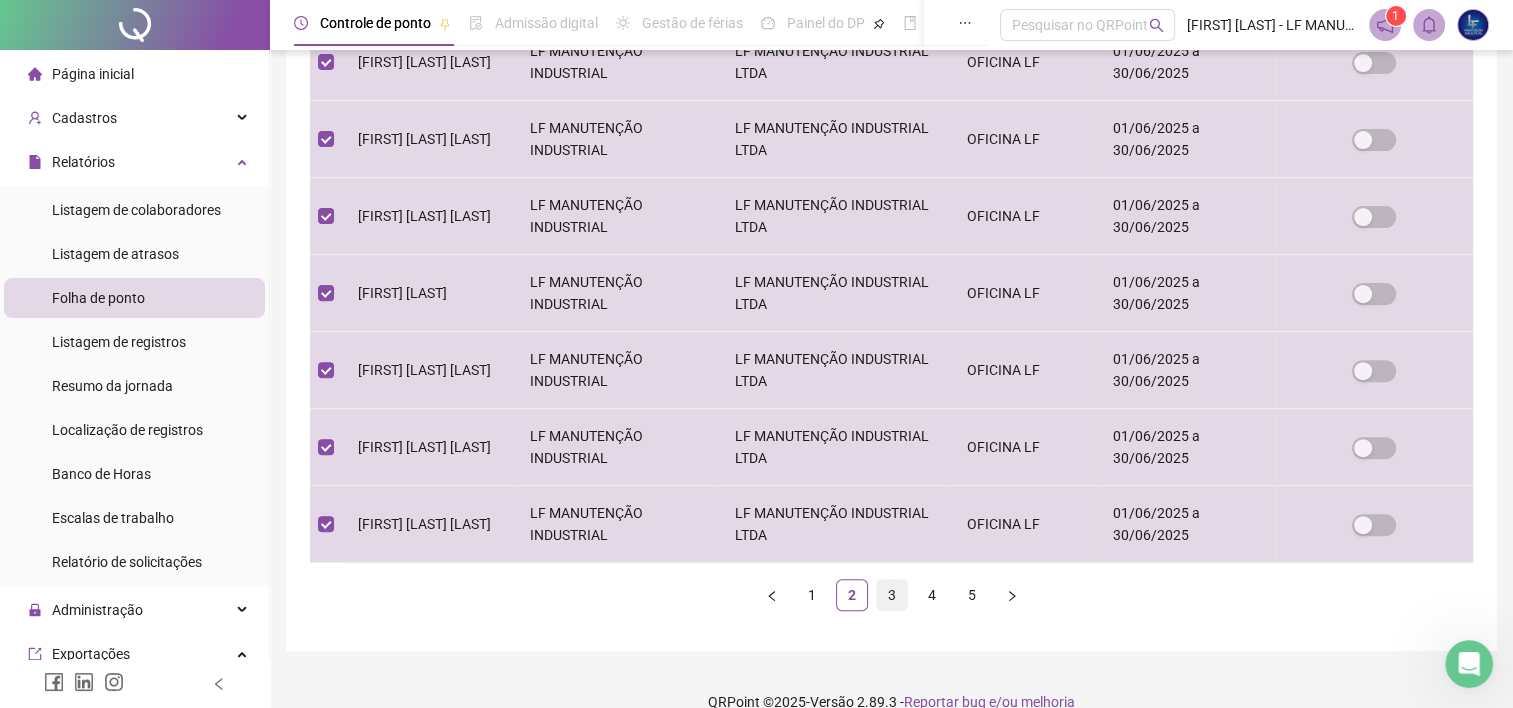 click on "3" at bounding box center [892, 595] 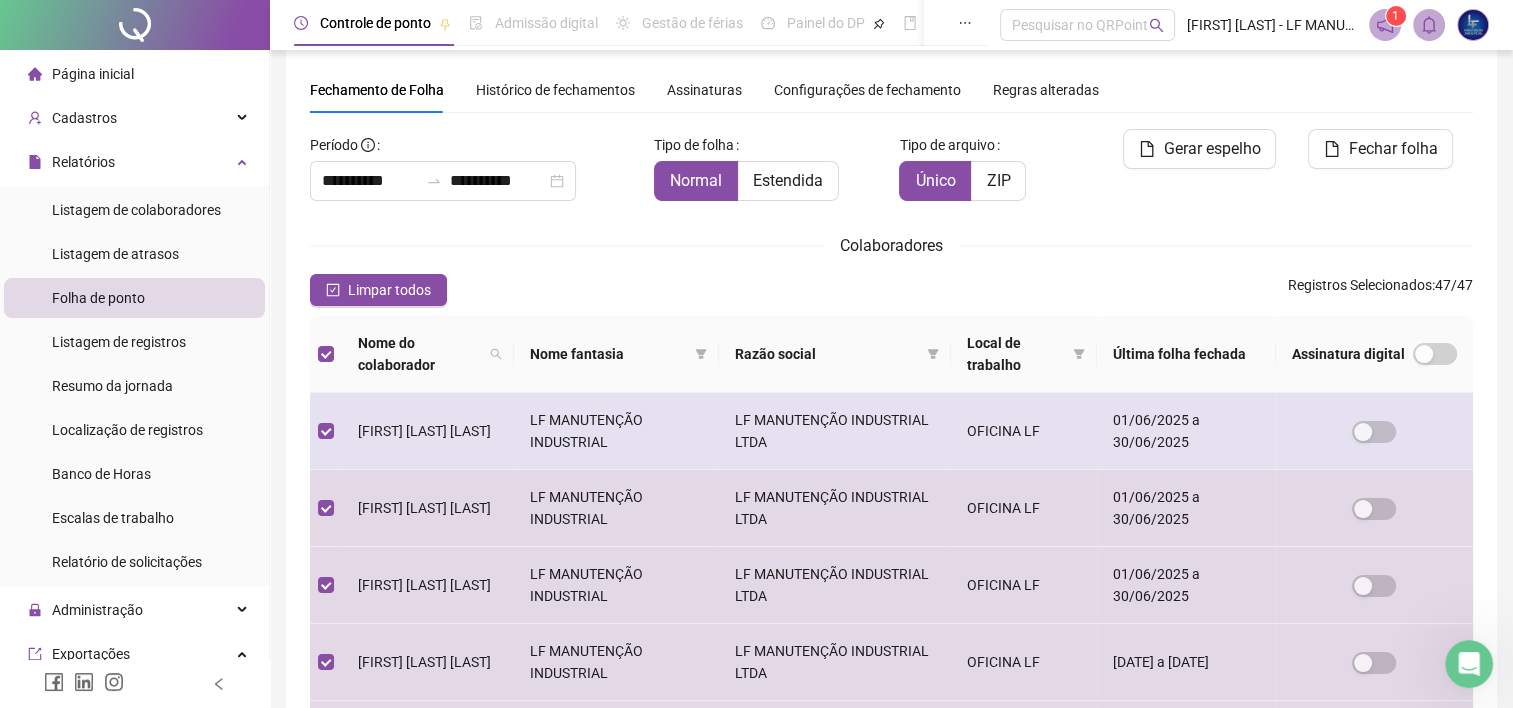 scroll, scrollTop: 155, scrollLeft: 0, axis: vertical 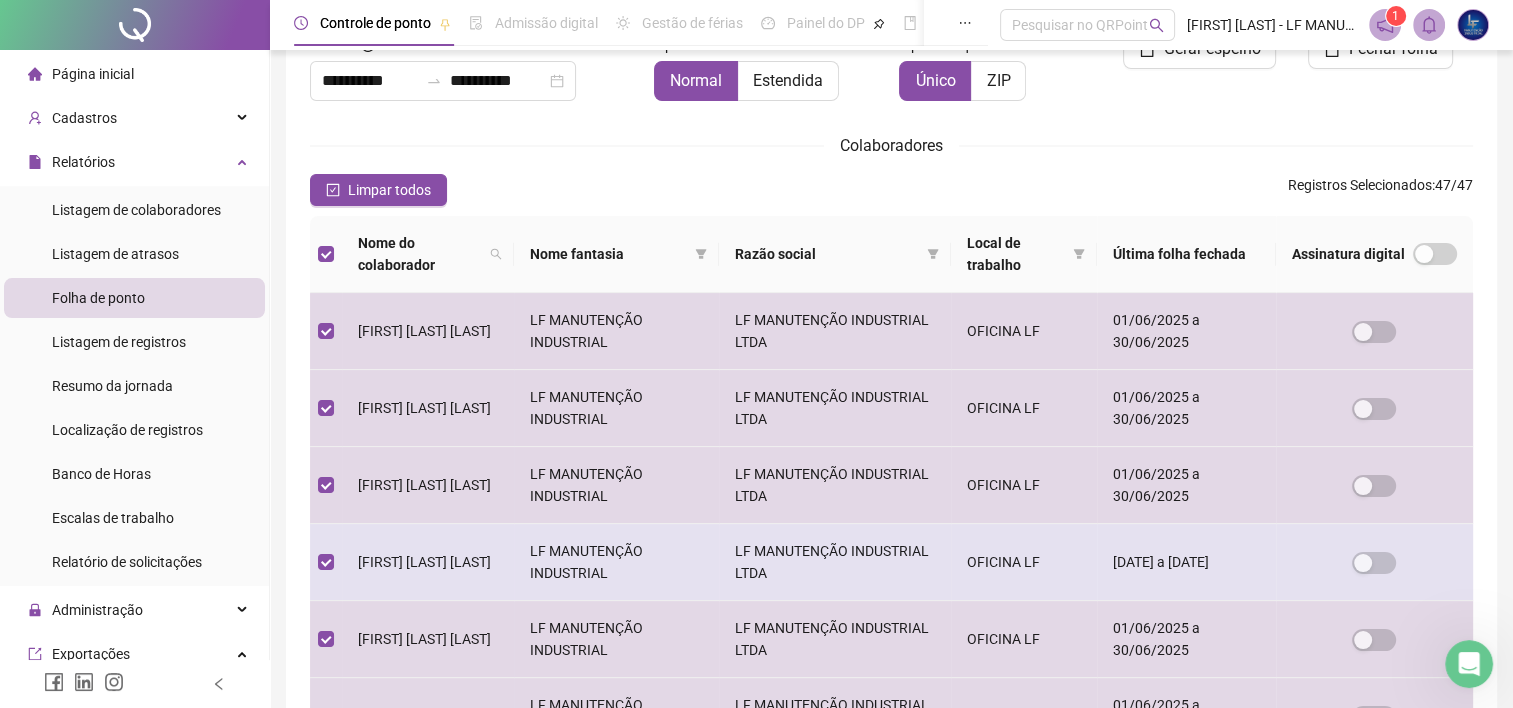 click at bounding box center [326, 562] 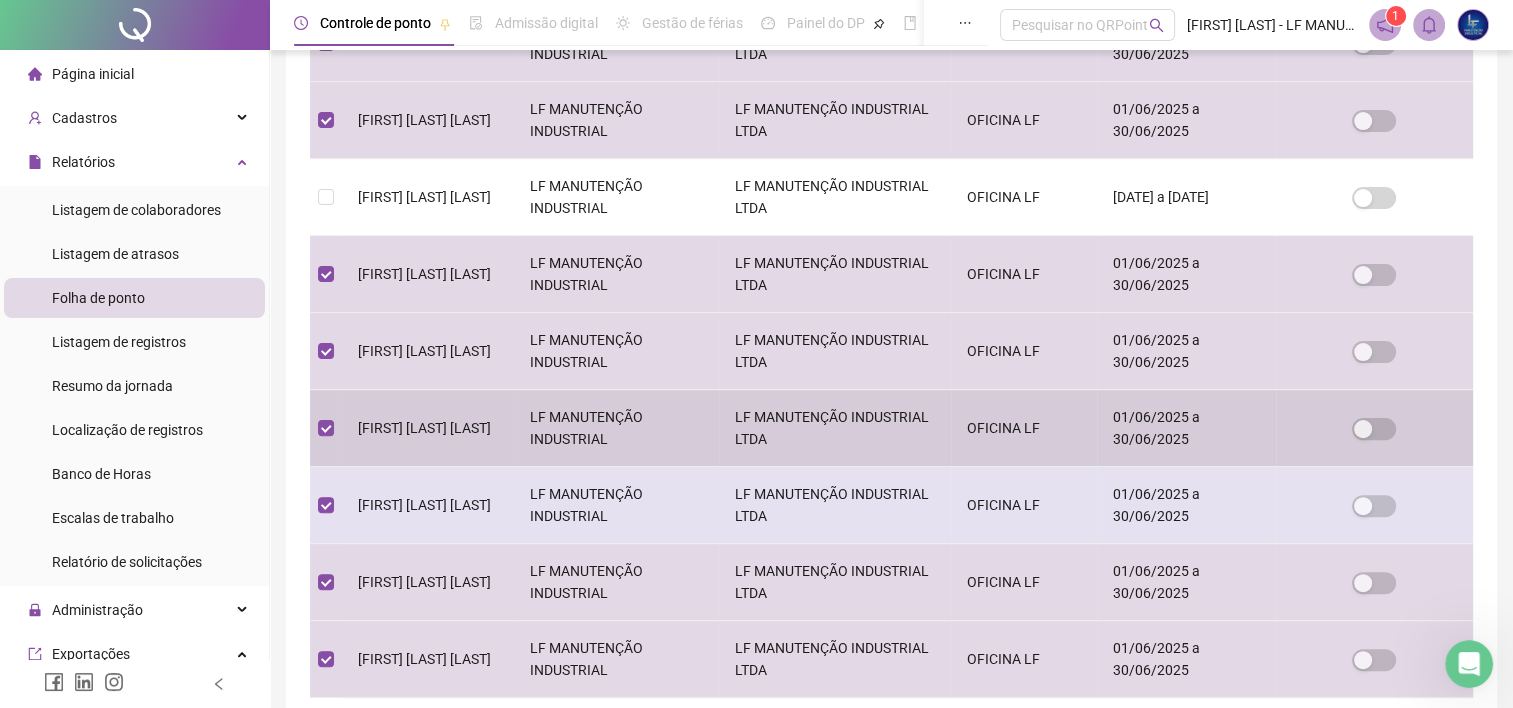 scroll, scrollTop: 555, scrollLeft: 0, axis: vertical 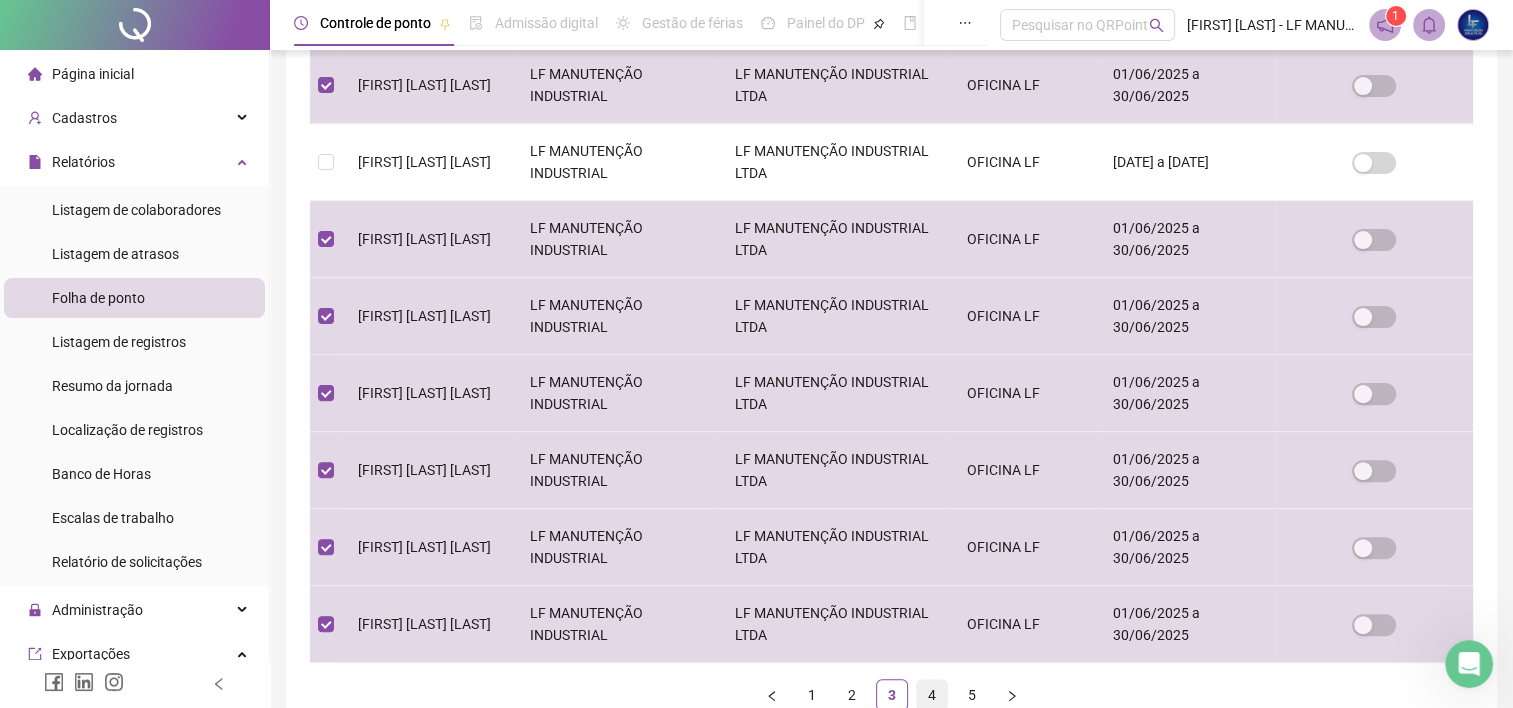 click on "4" at bounding box center [932, 695] 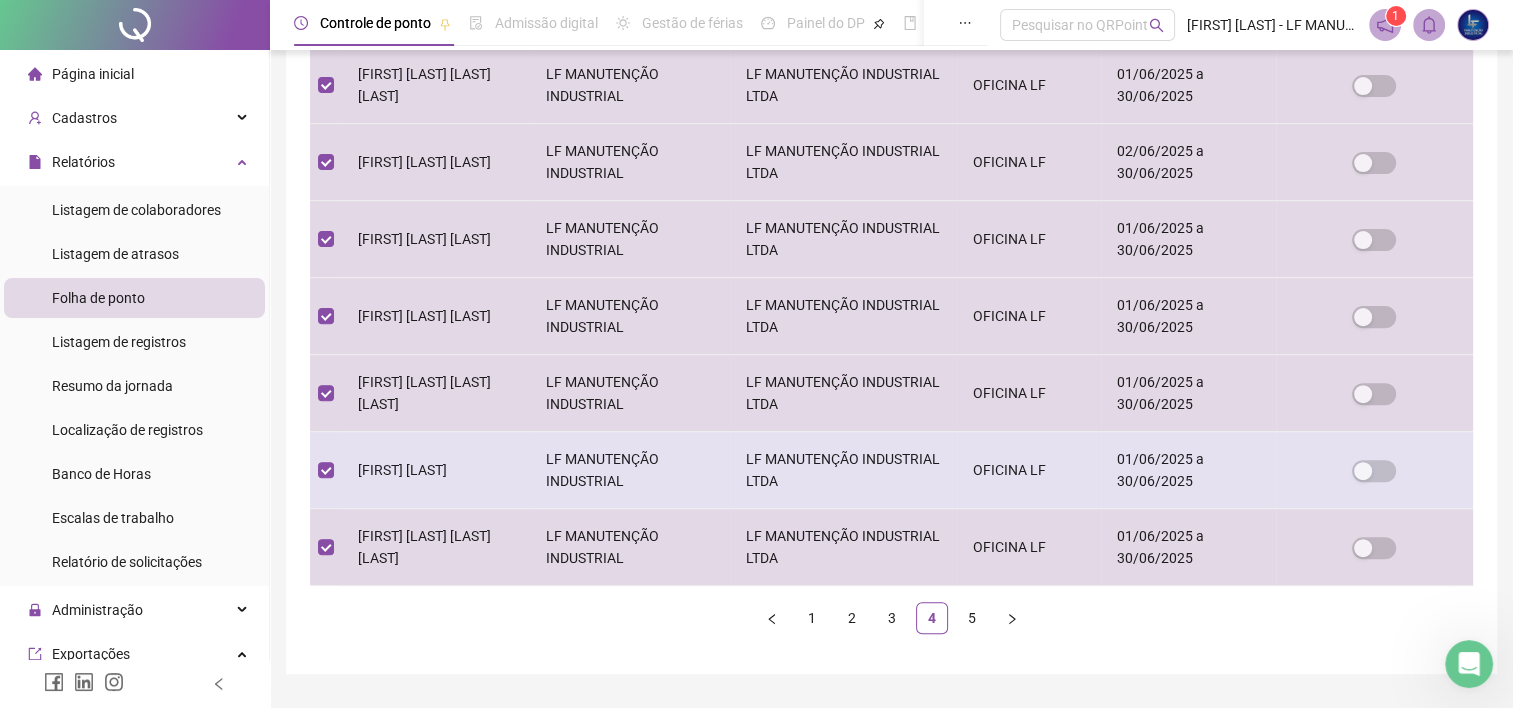 scroll, scrollTop: 655, scrollLeft: 0, axis: vertical 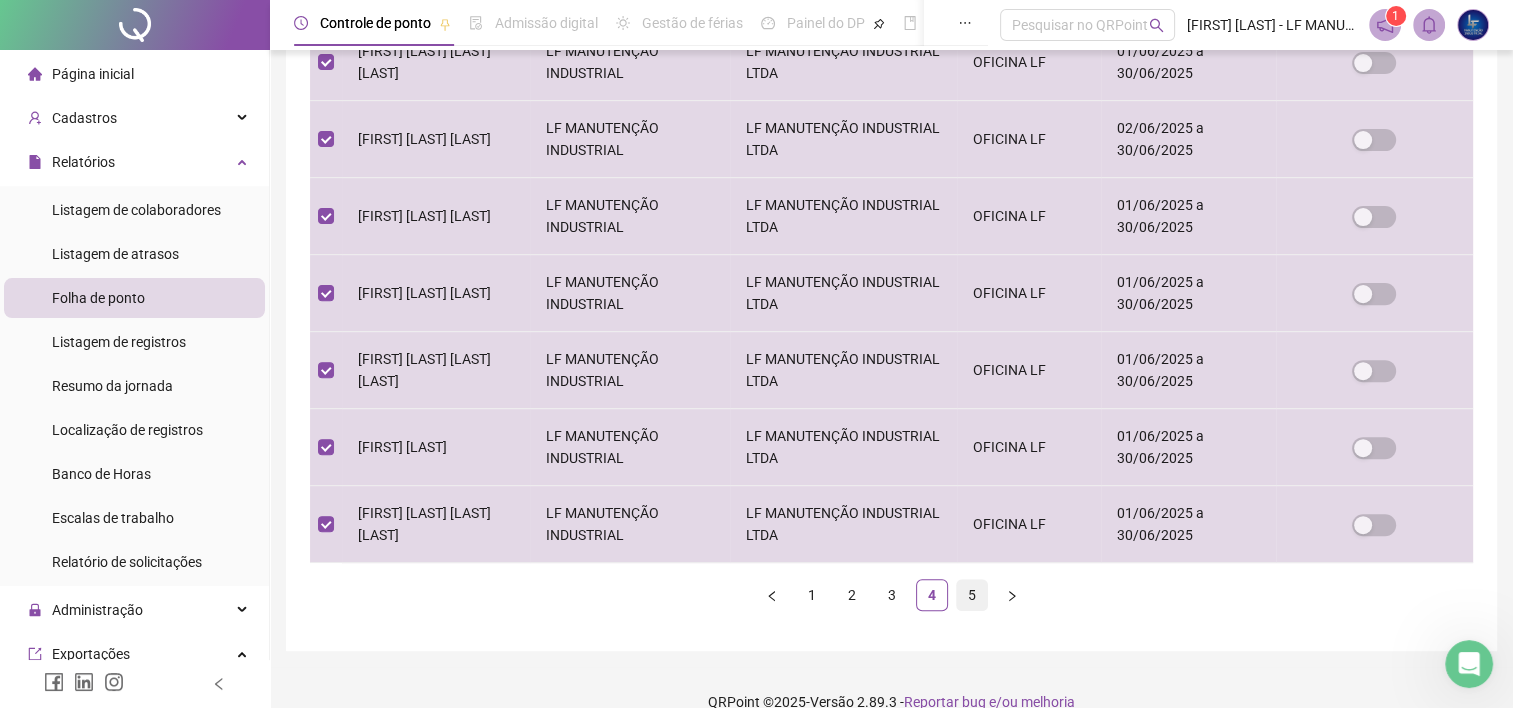 click on "5" at bounding box center (972, 595) 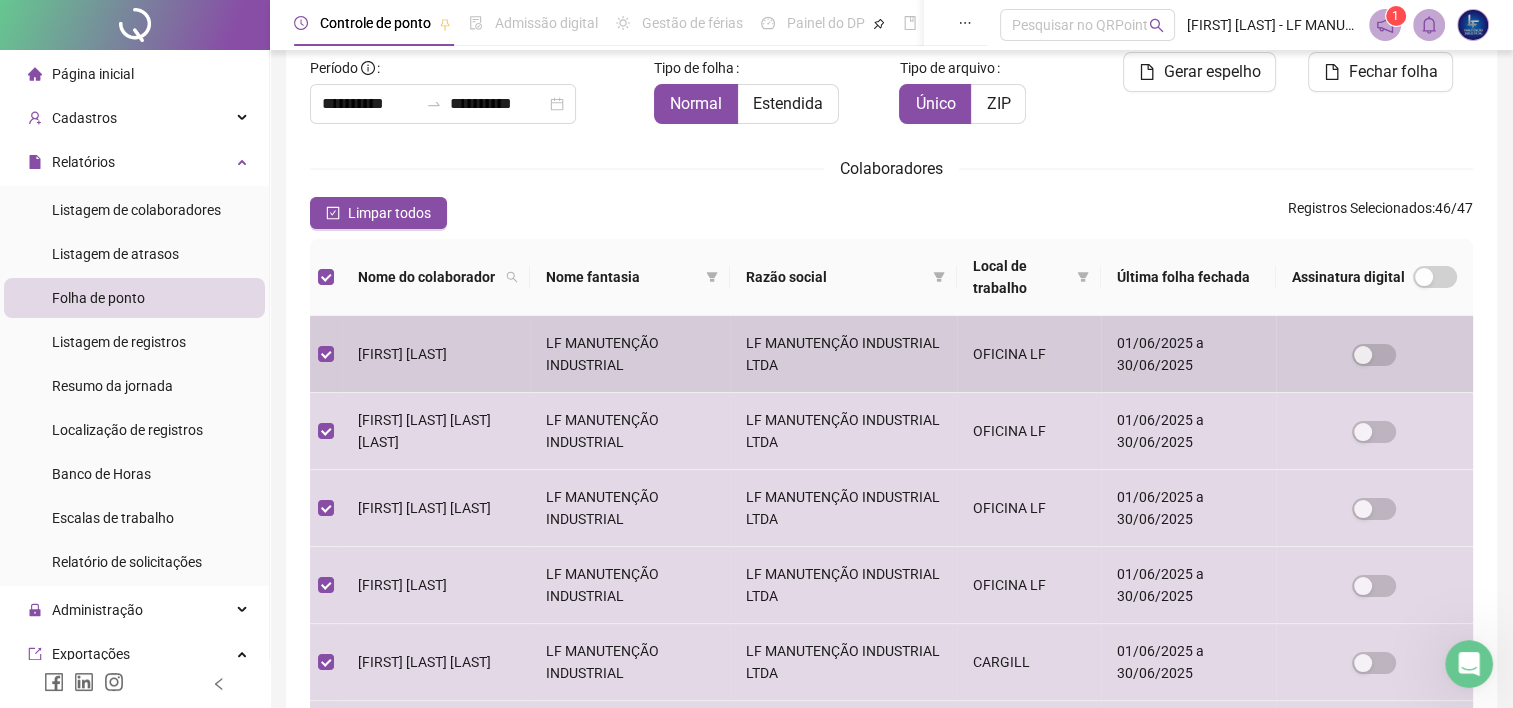 scroll, scrollTop: 0, scrollLeft: 0, axis: both 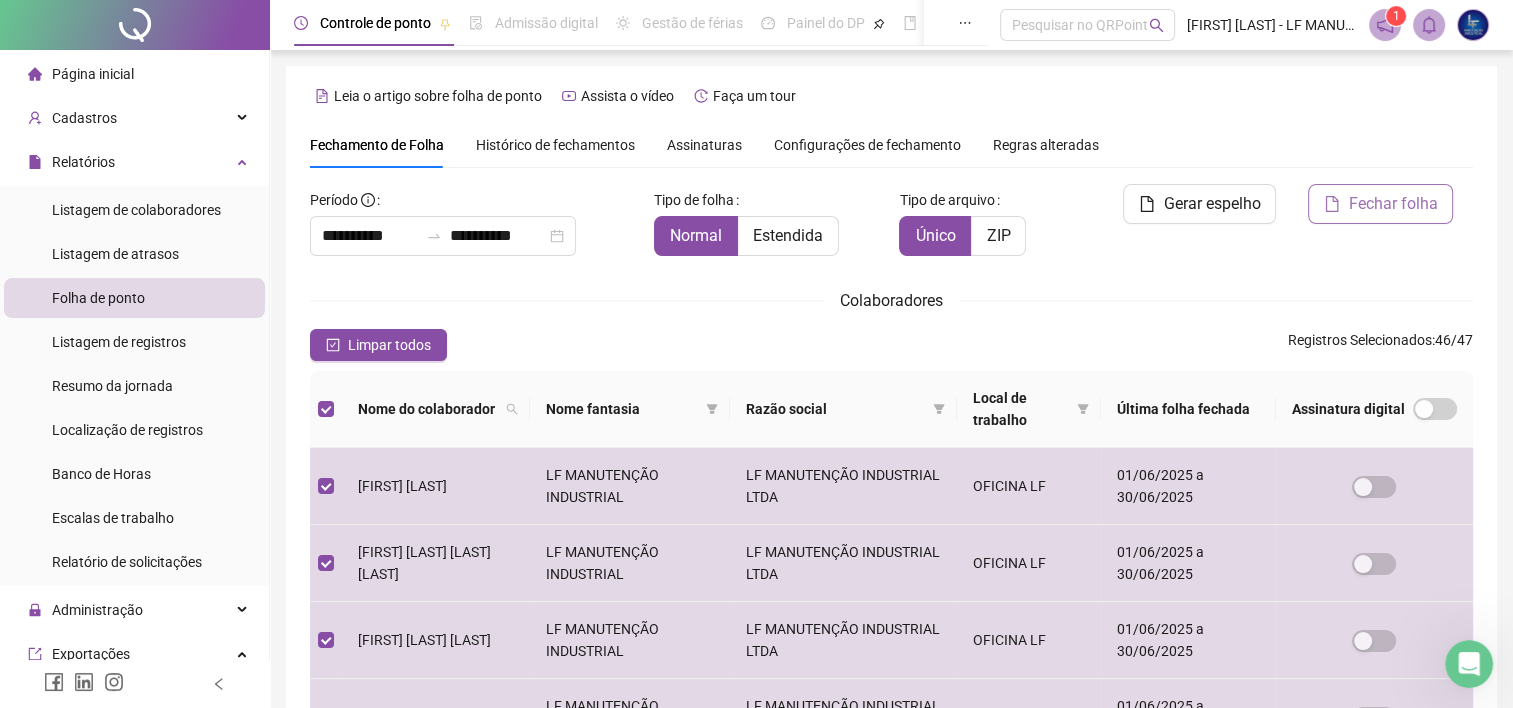 click on "Fechar folha" at bounding box center [1392, 204] 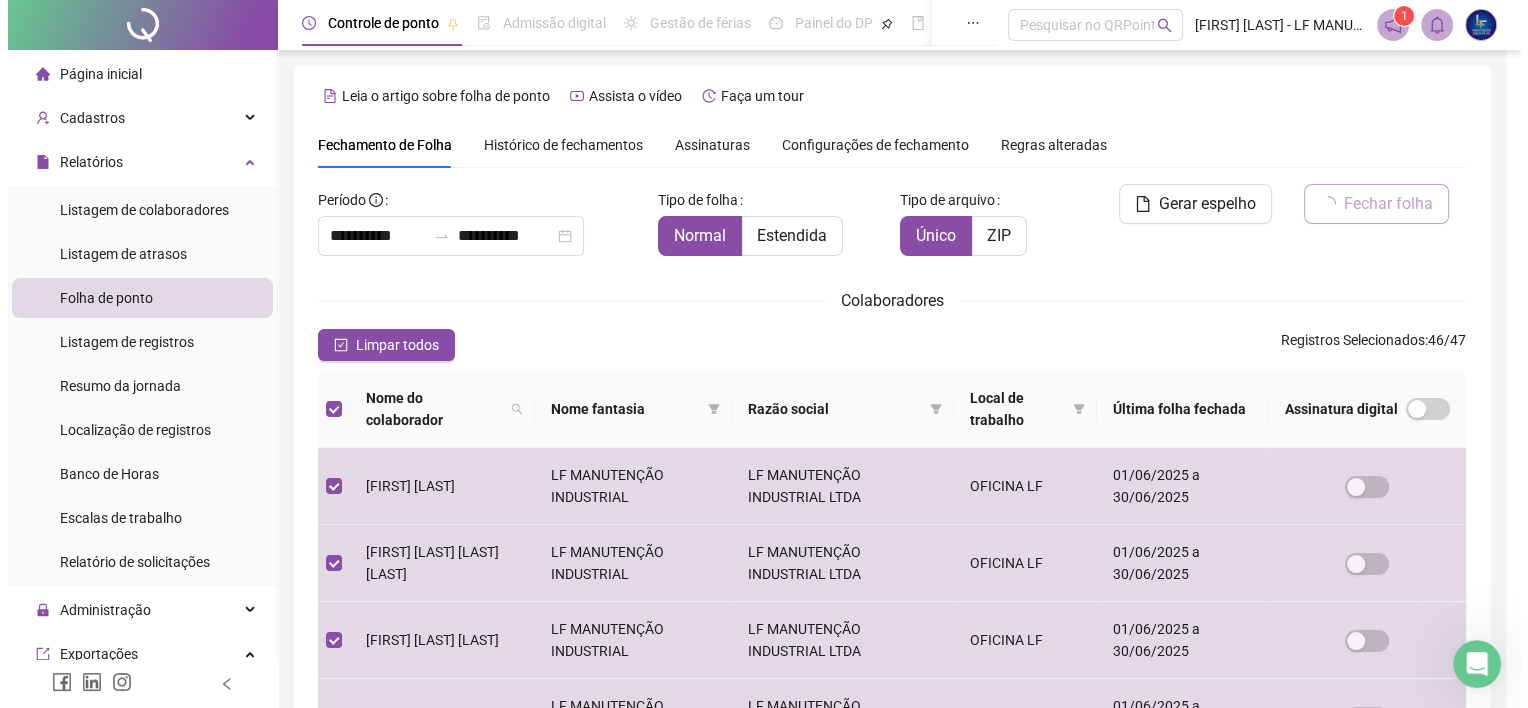 scroll, scrollTop: 55, scrollLeft: 0, axis: vertical 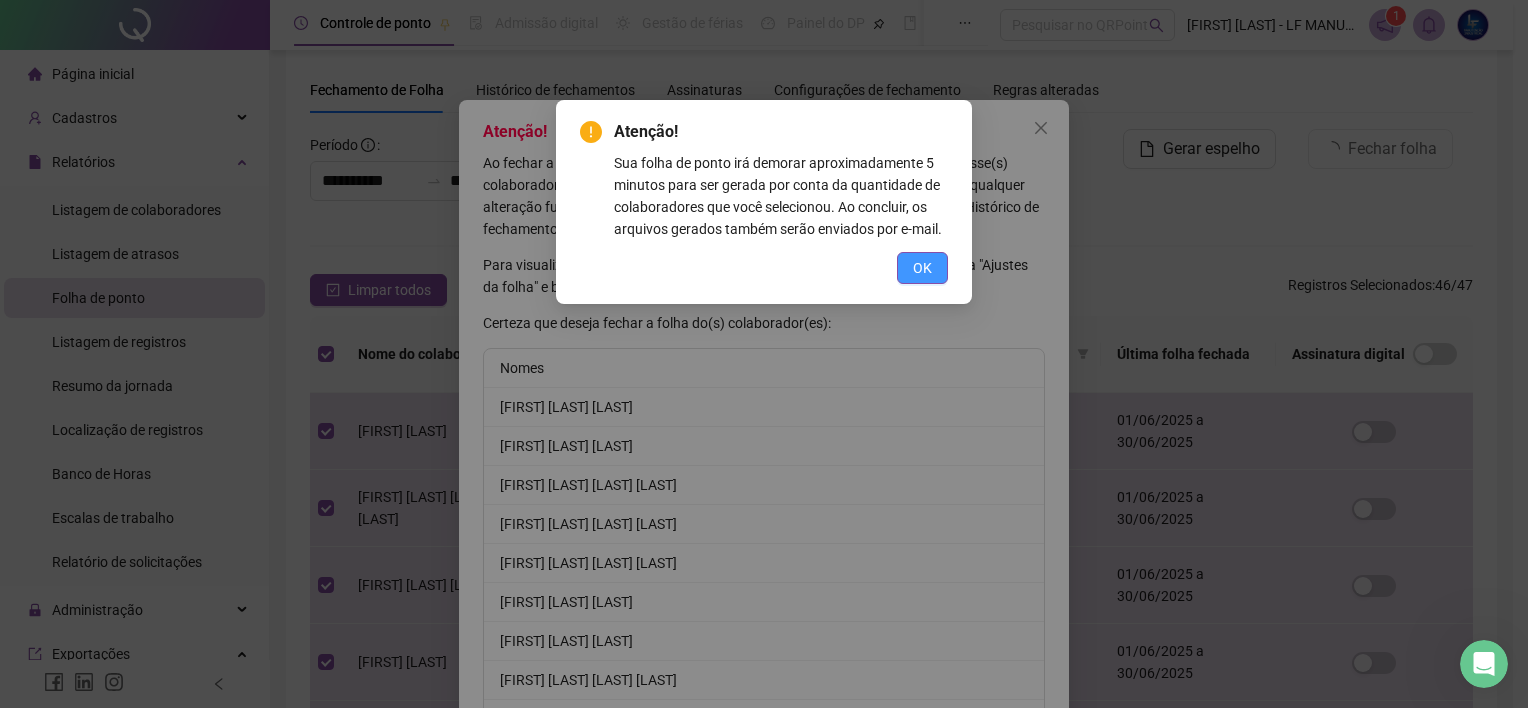 click on "OK" at bounding box center [922, 268] 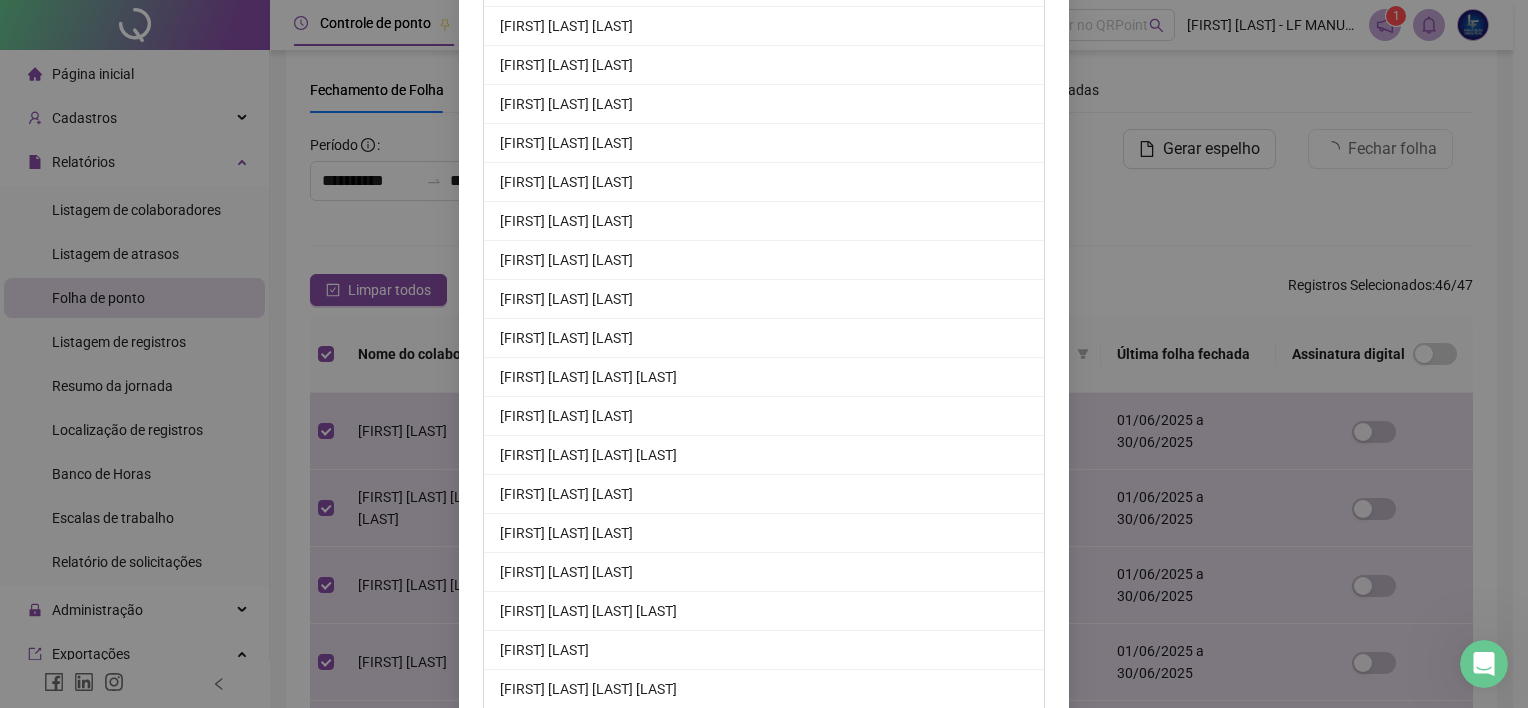 scroll, scrollTop: 1552, scrollLeft: 0, axis: vertical 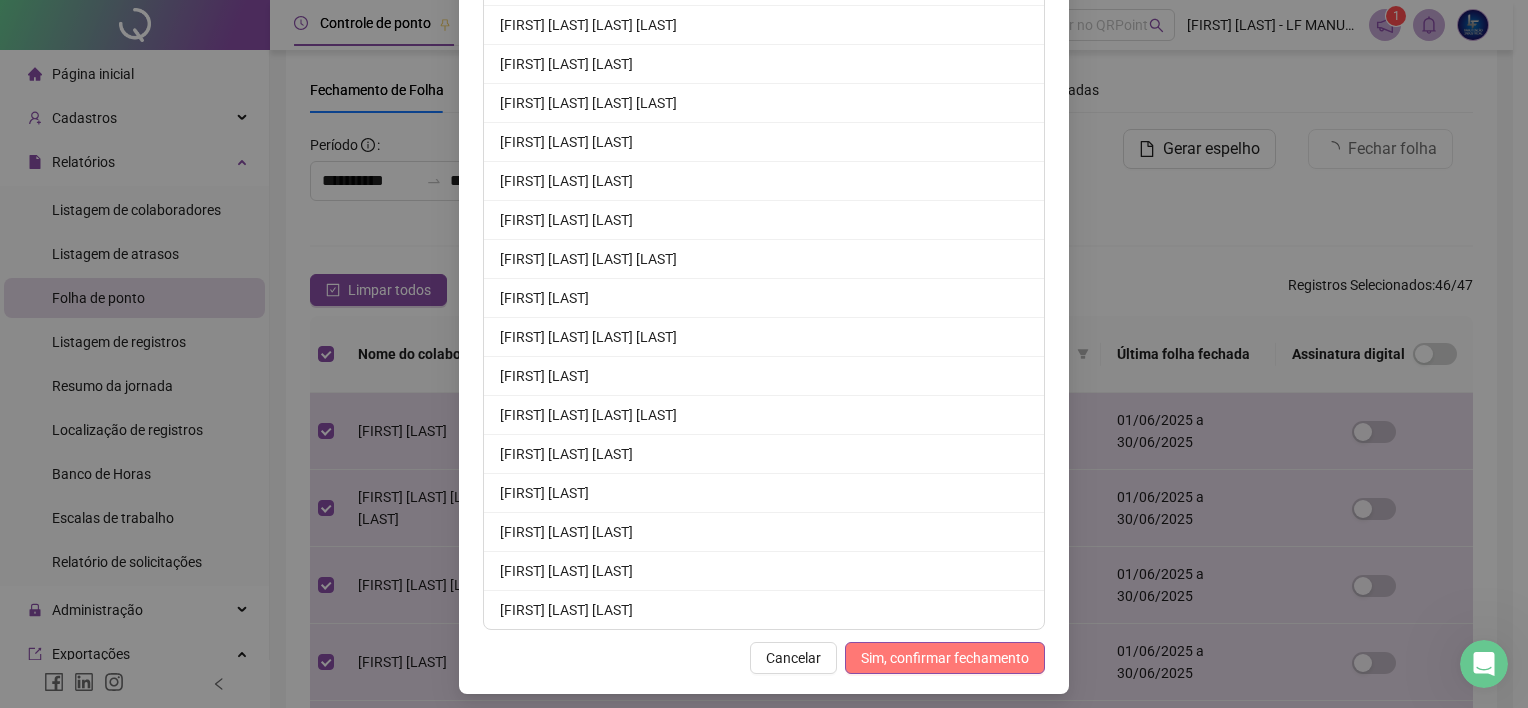 click on "Sim, confirmar fechamento" at bounding box center [945, 658] 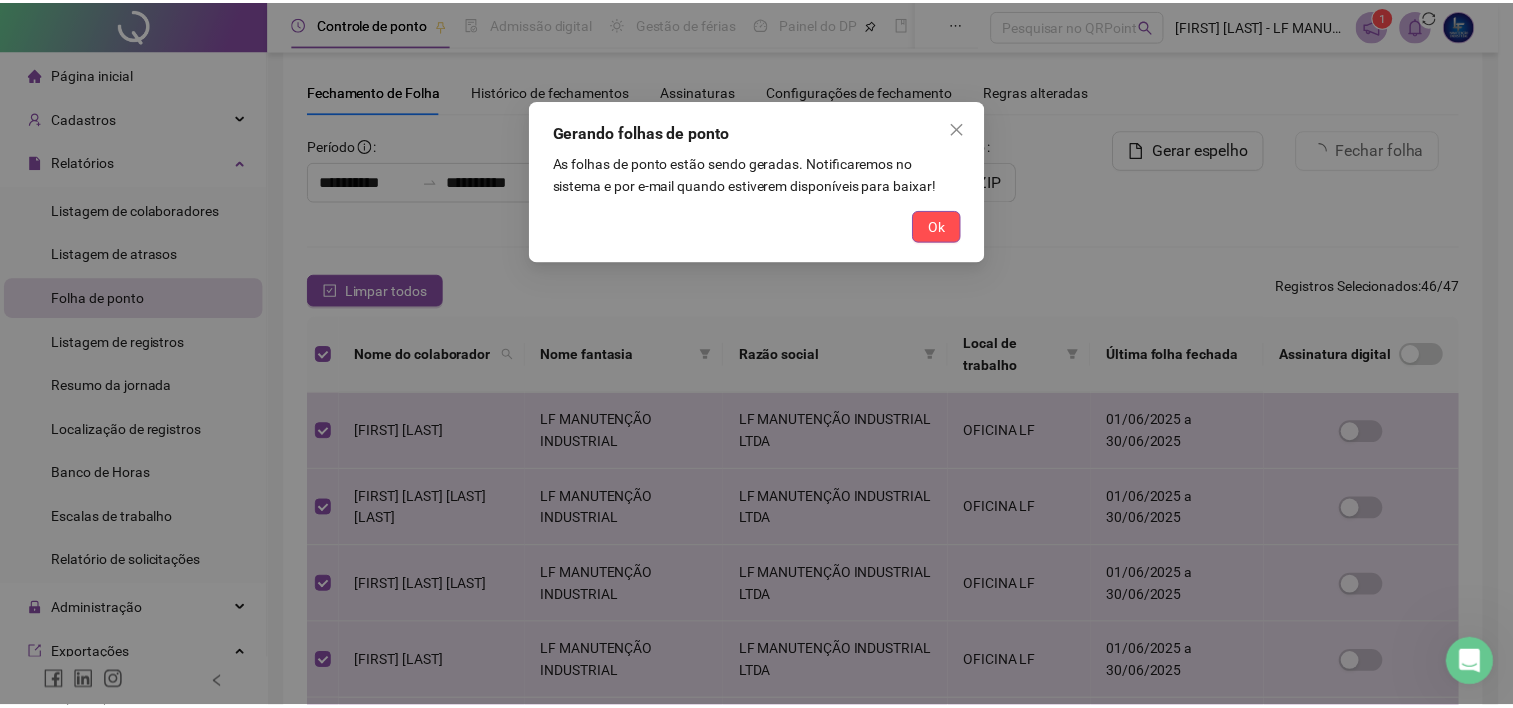 scroll, scrollTop: 1453, scrollLeft: 0, axis: vertical 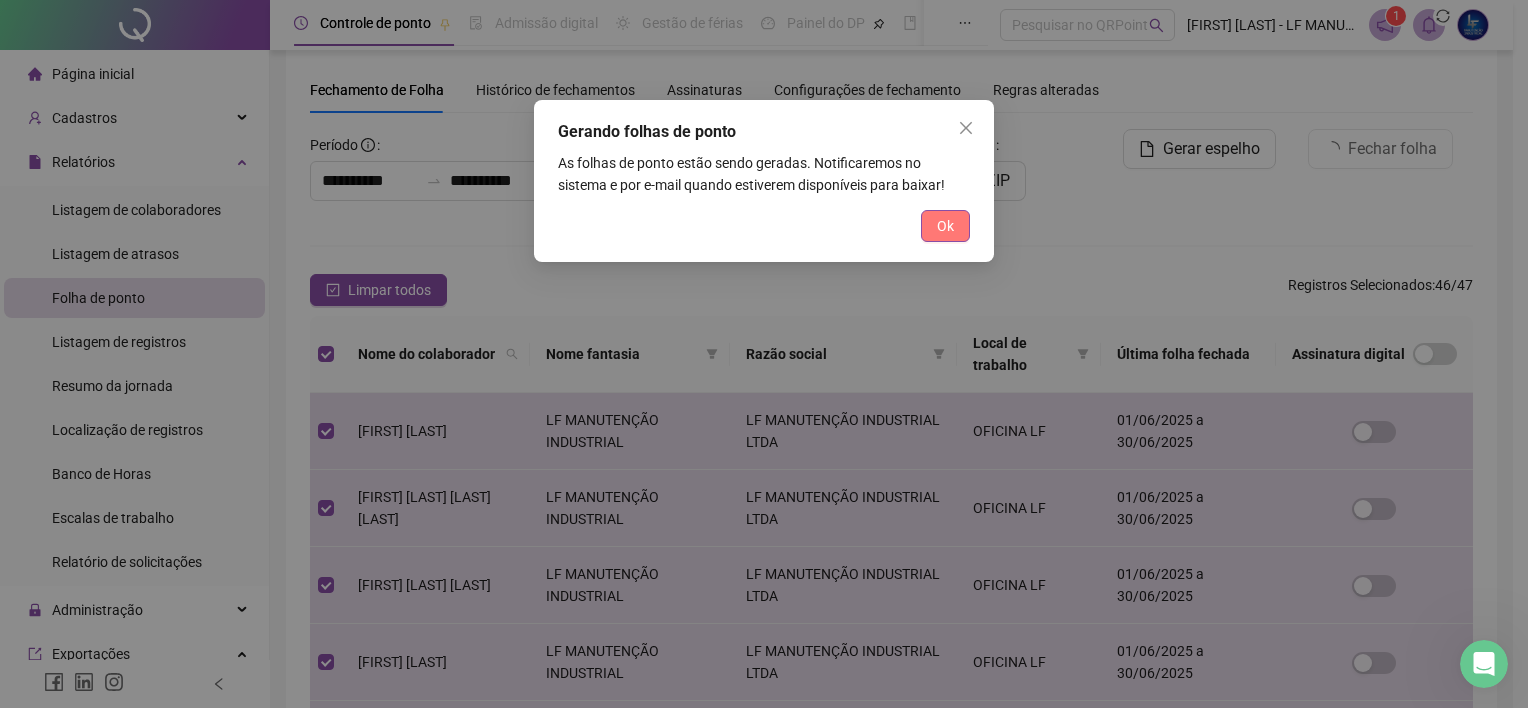click on "Ok" at bounding box center (945, 226) 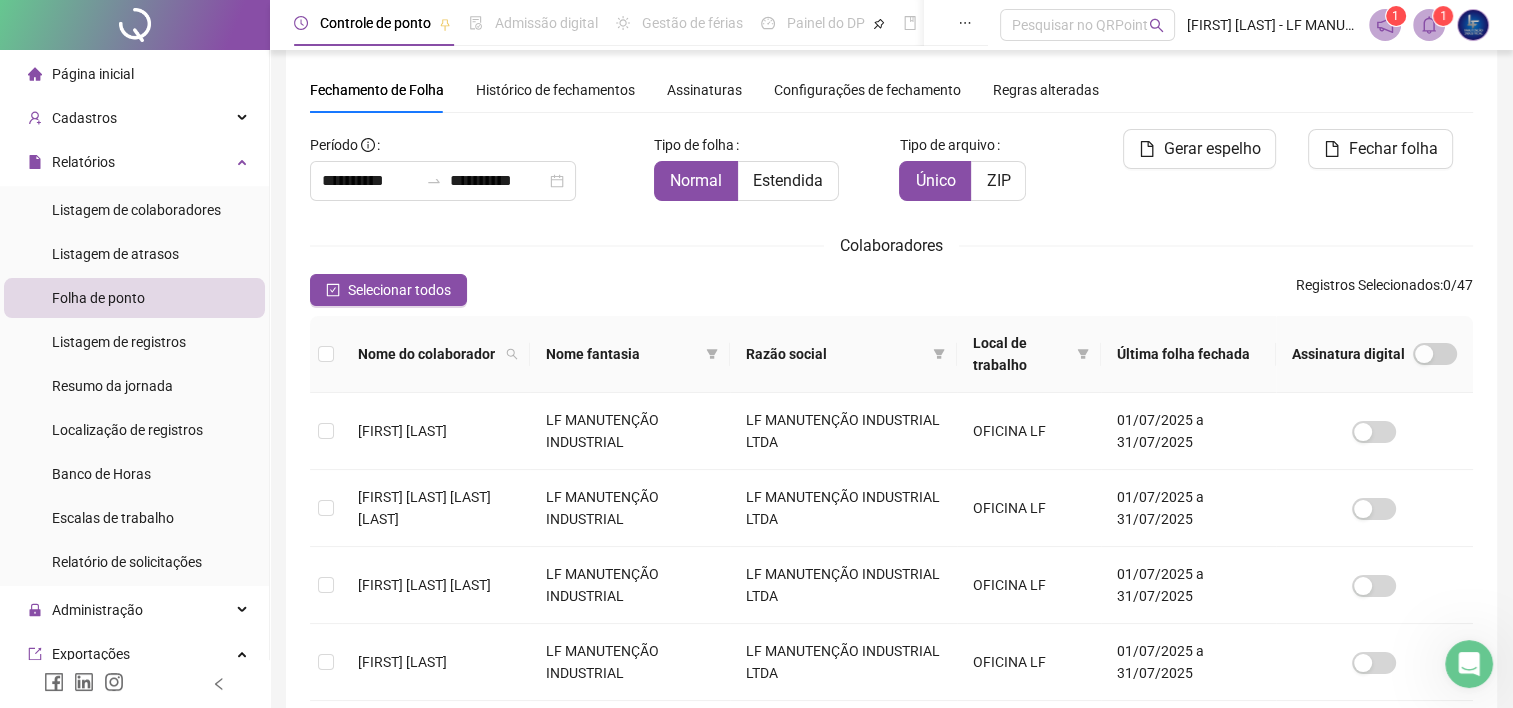 click 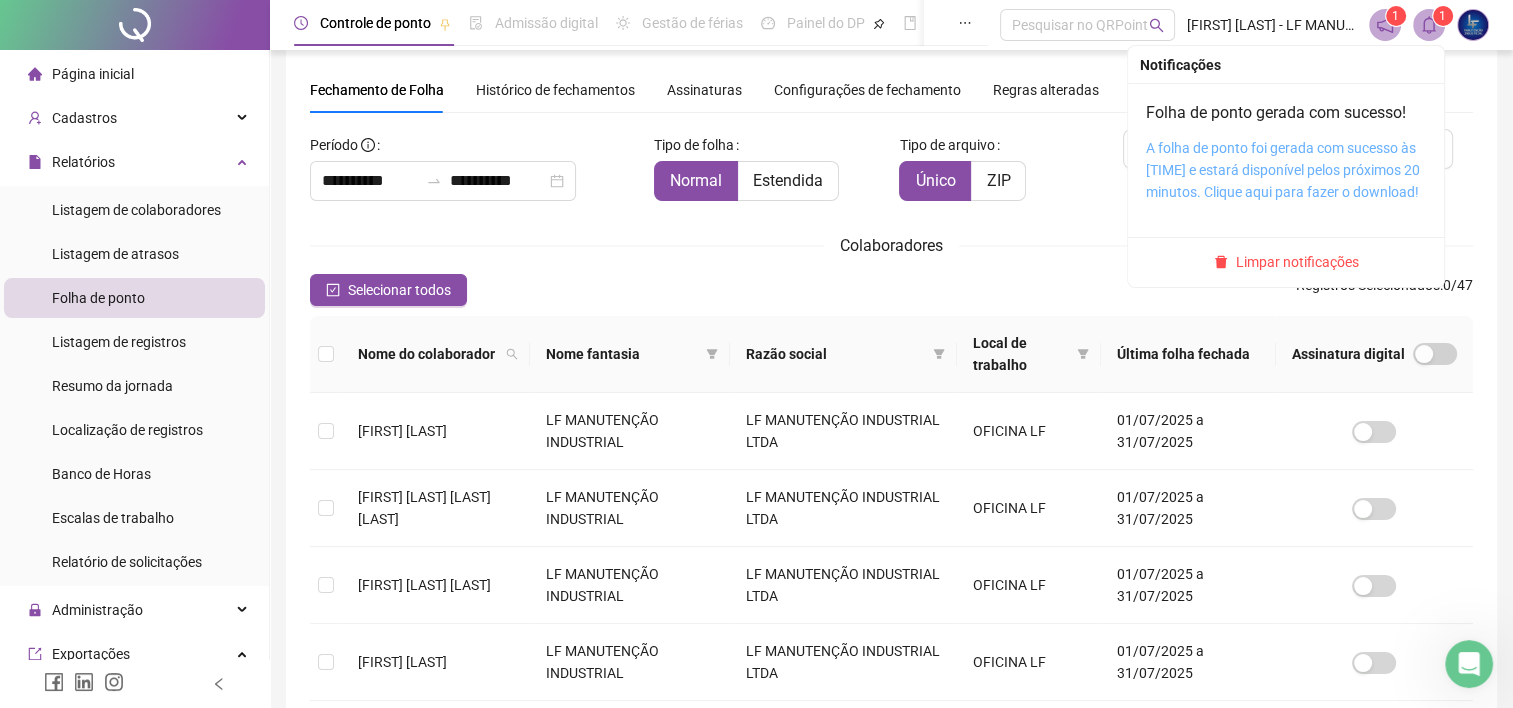 click on "A folha de ponto foi gerada com sucesso às [TIME] e estará disponível pelos próximos 20 minutos.
Clique aqui para fazer o download!" at bounding box center [1283, 170] 